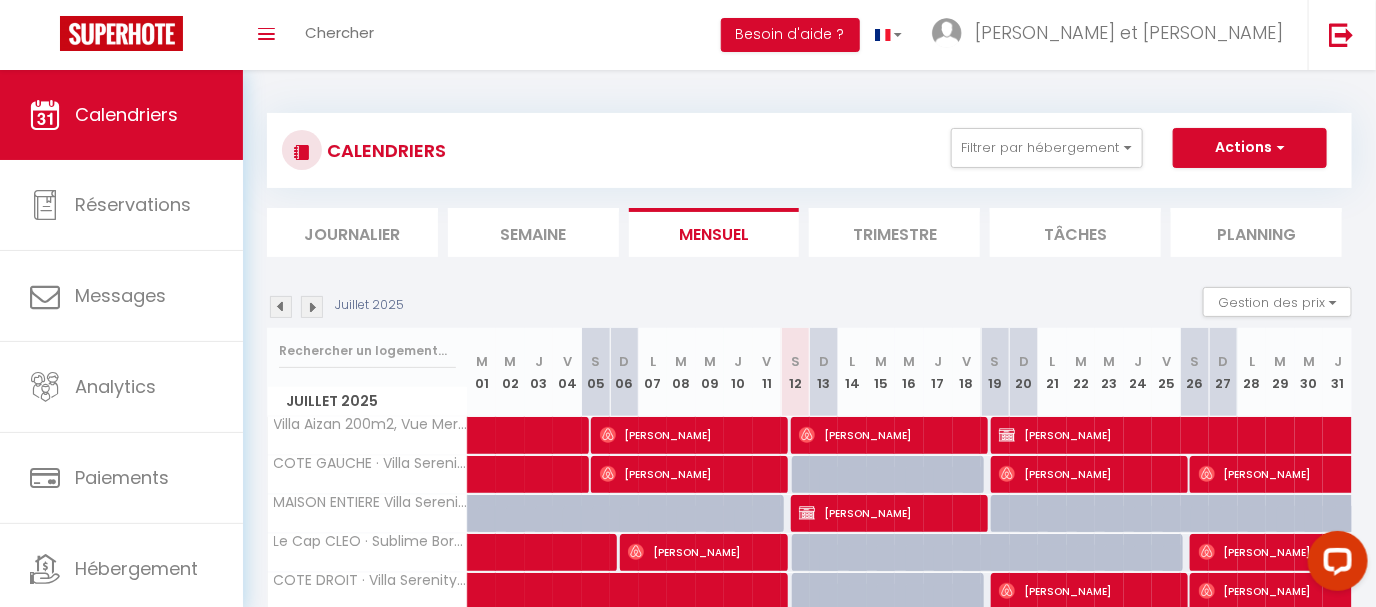 scroll, scrollTop: 0, scrollLeft: 0, axis: both 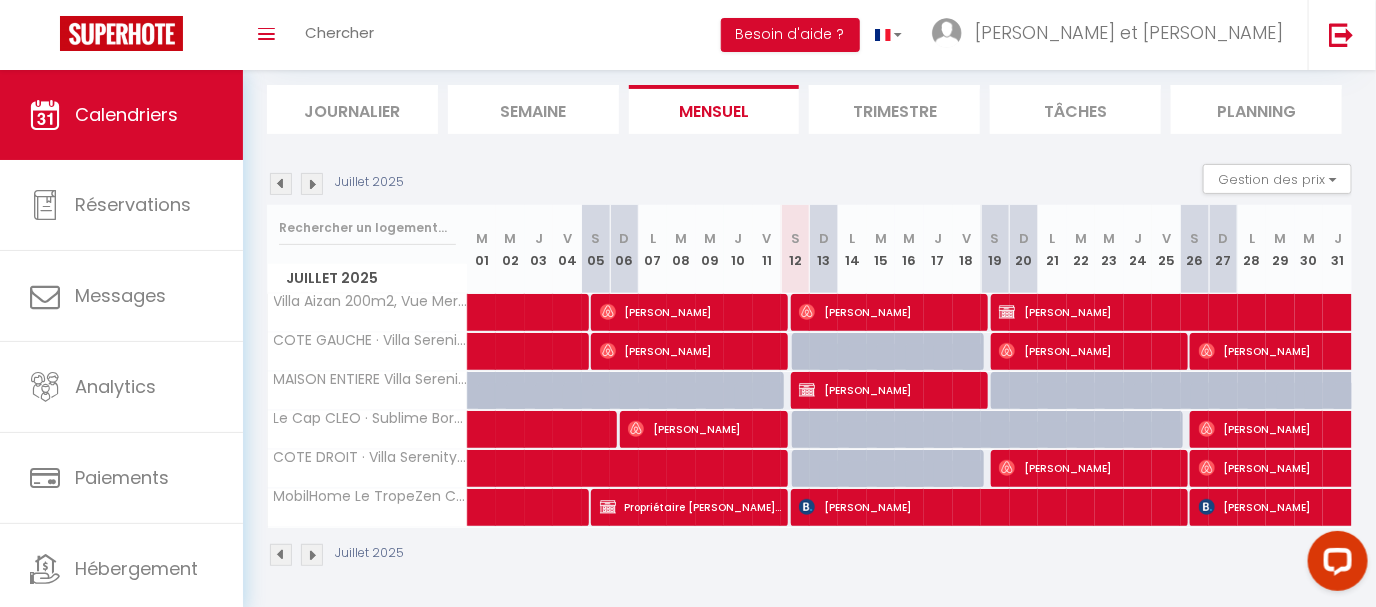 click at bounding box center (312, 184) 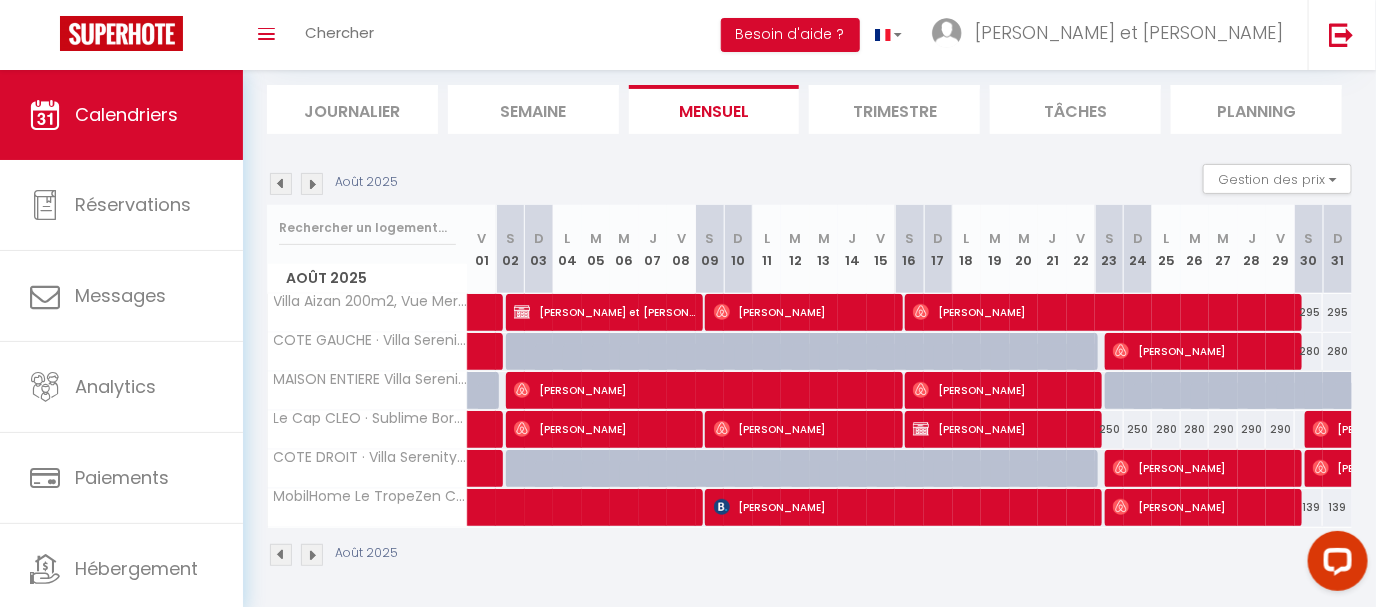 scroll, scrollTop: 69, scrollLeft: 0, axis: vertical 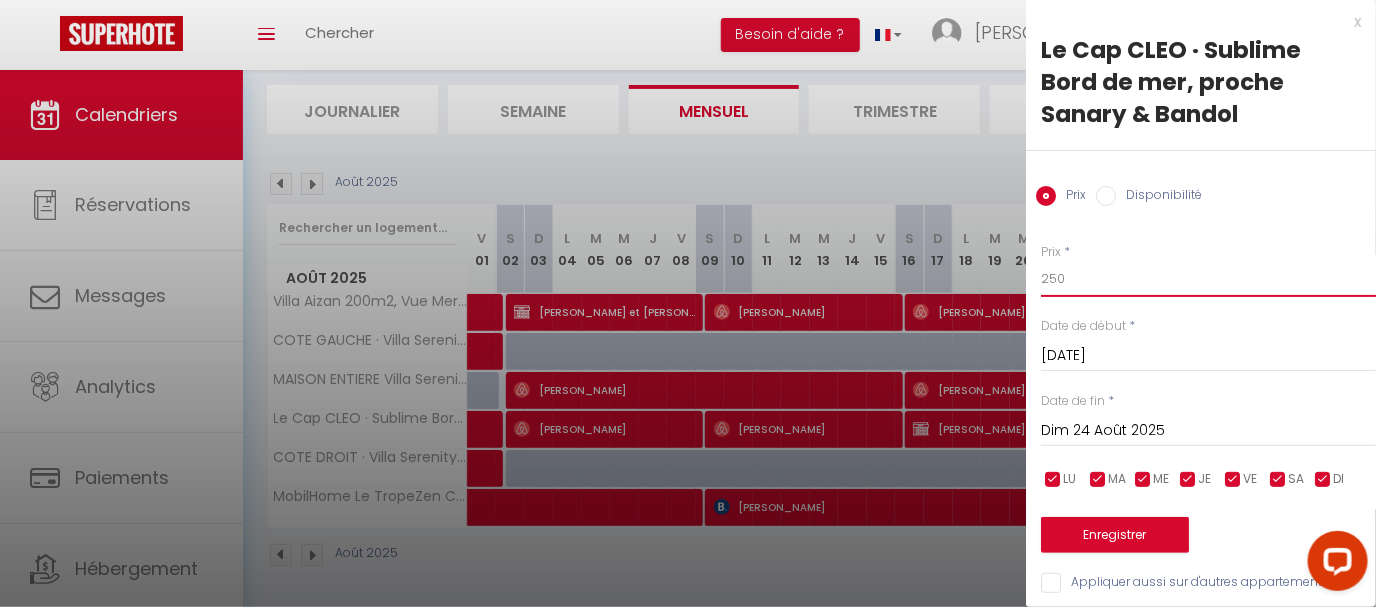 drag, startPoint x: 1096, startPoint y: 281, endPoint x: 979, endPoint y: 276, distance: 117.10679 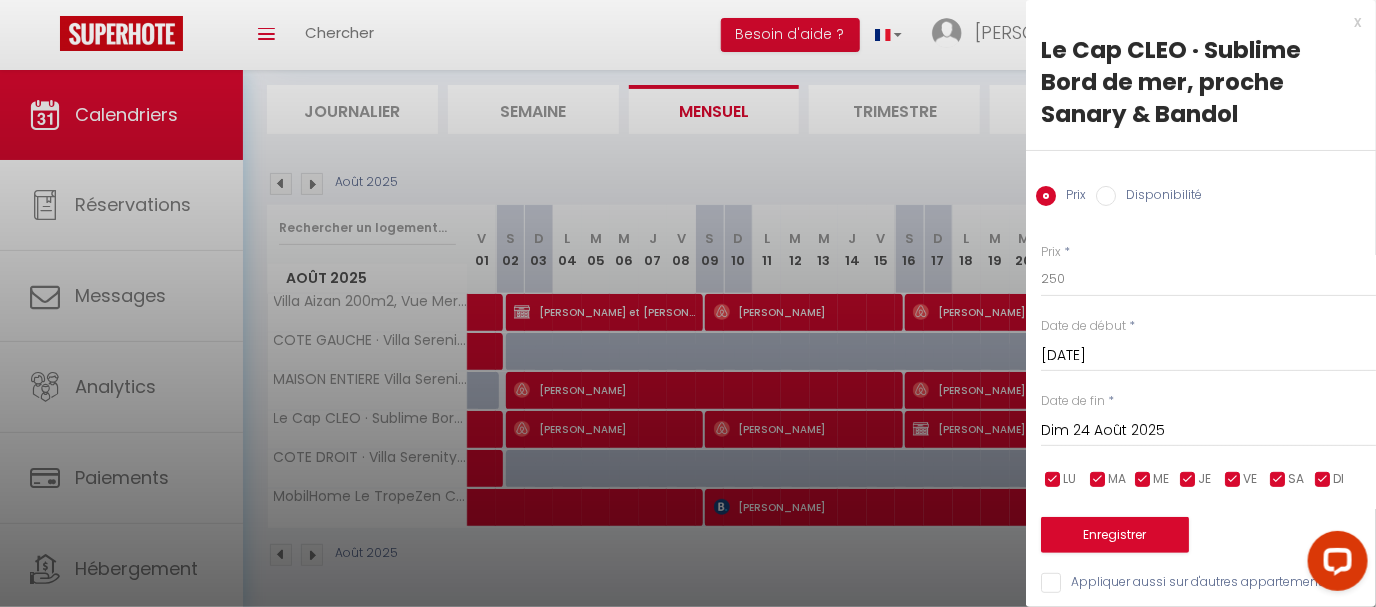 click on "x" at bounding box center (1193, 22) 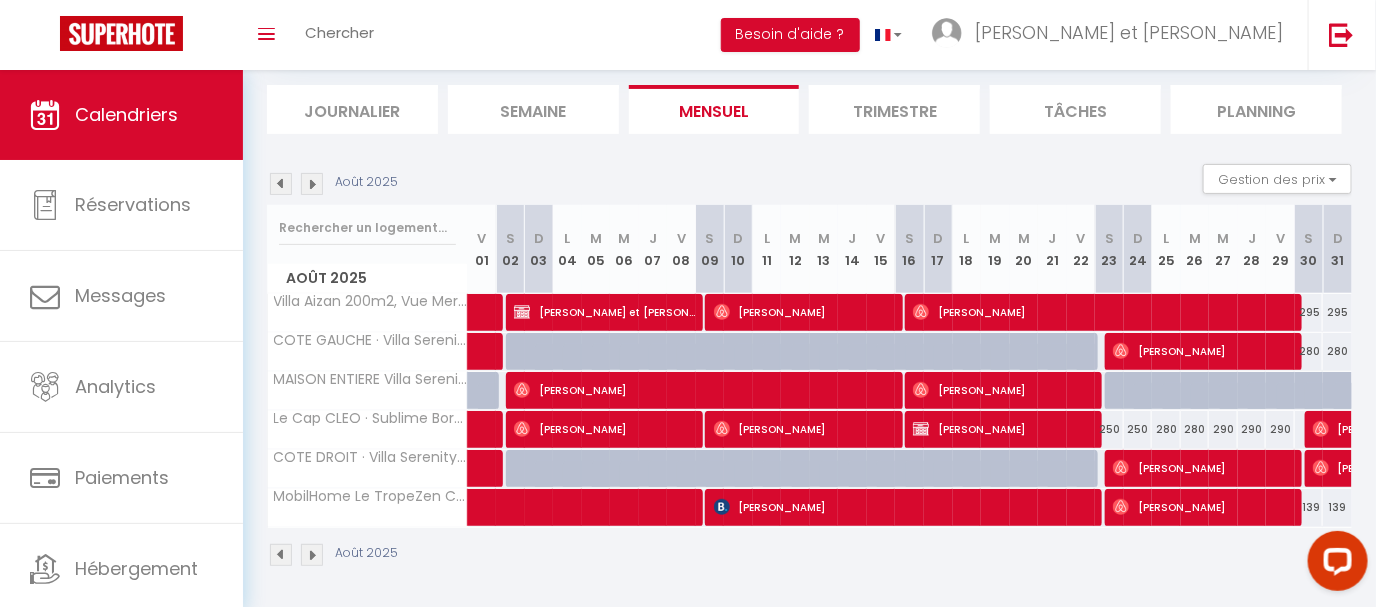 click at bounding box center (281, 184) 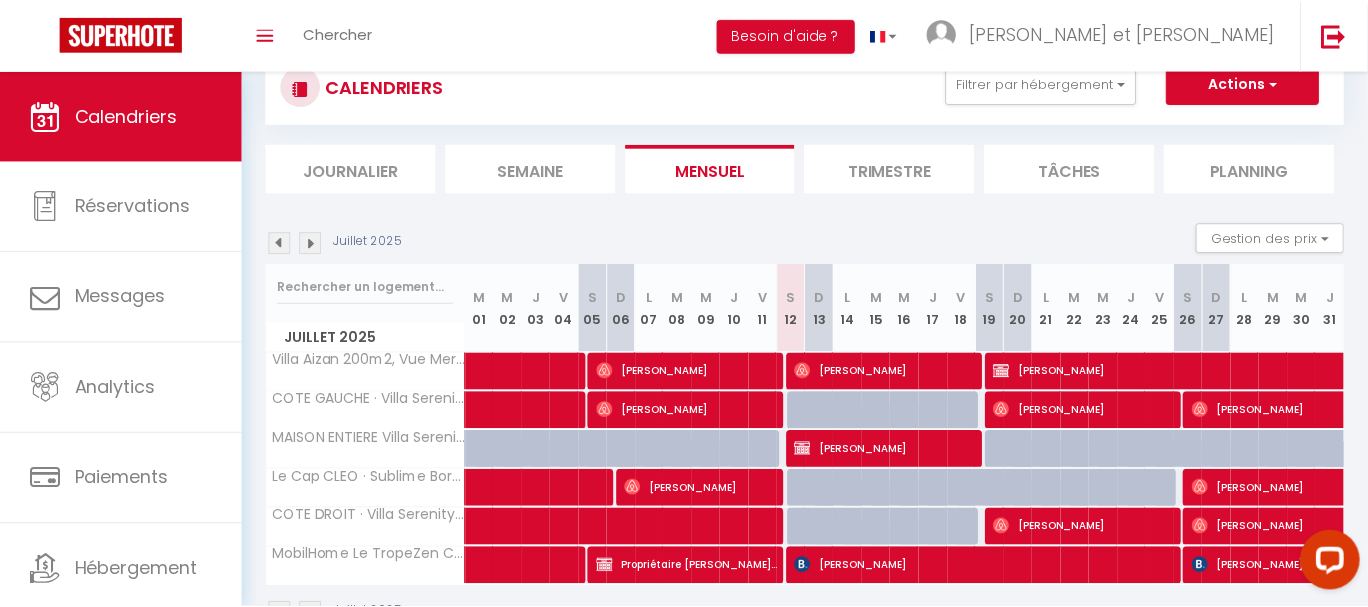 scroll, scrollTop: 68, scrollLeft: 0, axis: vertical 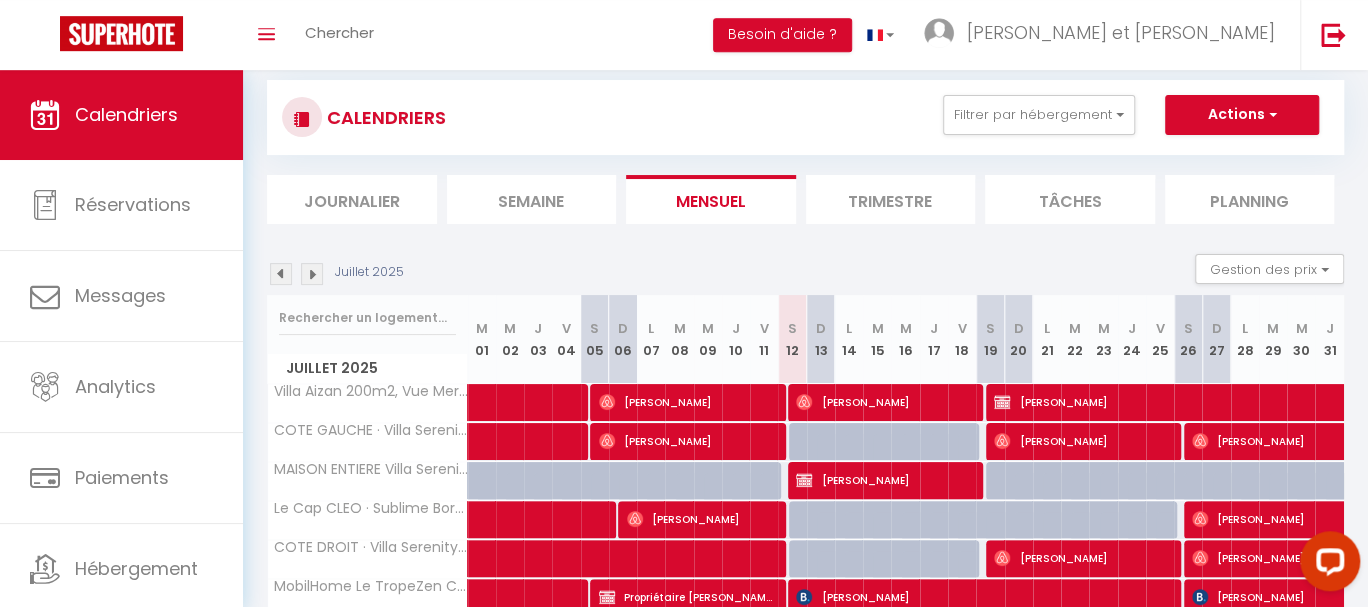 click on "[PERSON_NAME]" at bounding box center [1316, 402] 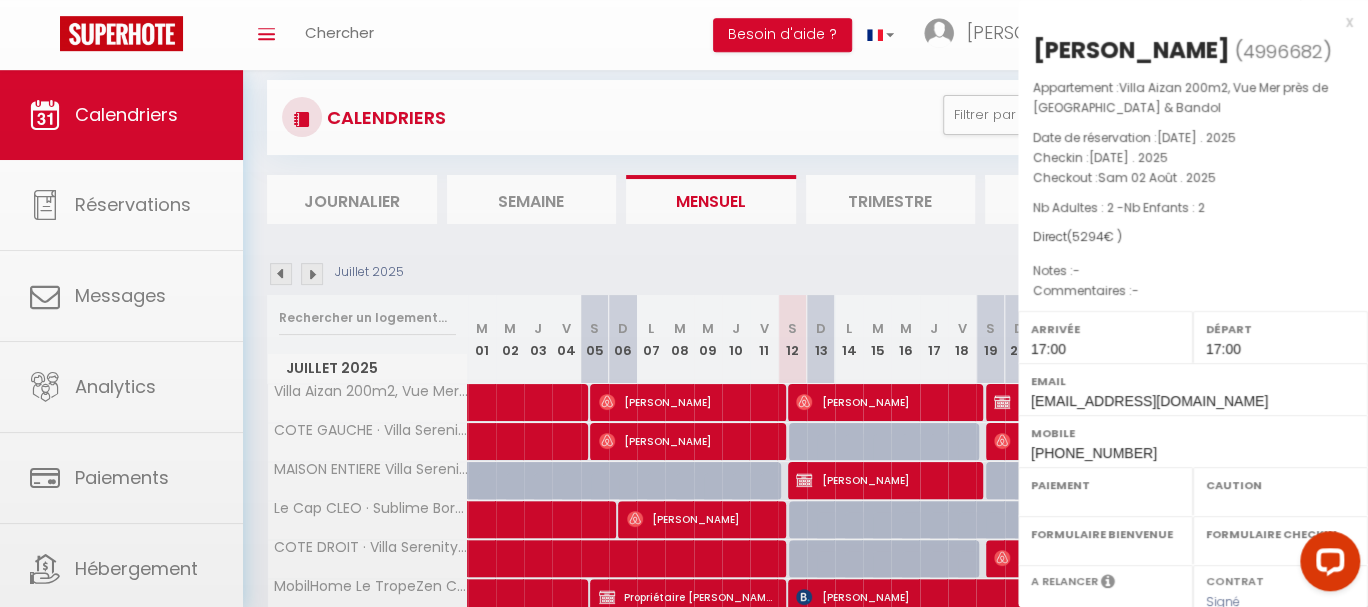 select on "OK" 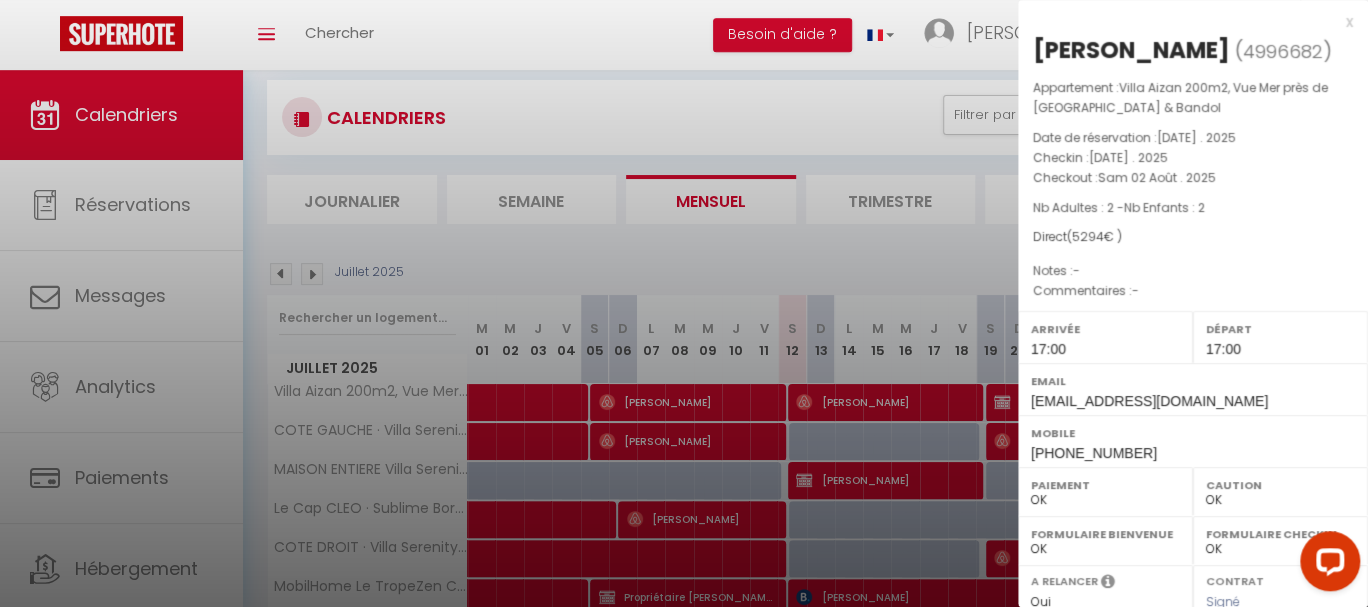 select on "19297" 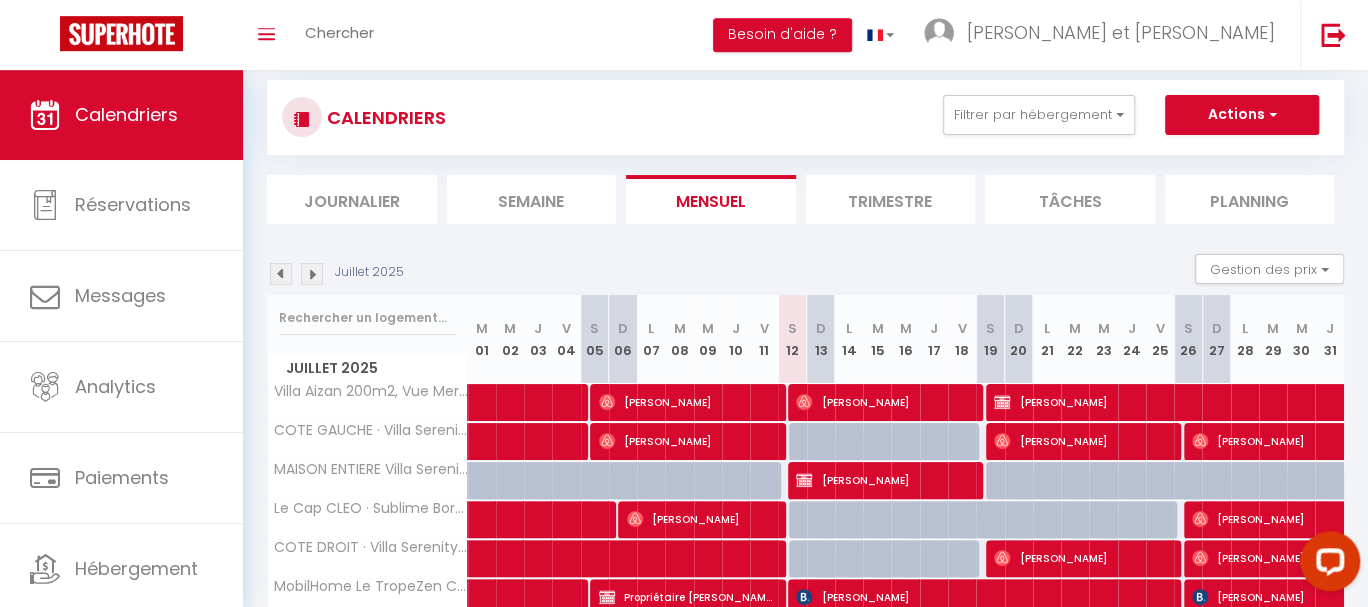 click on "[PERSON_NAME]" at bounding box center (1316, 402) 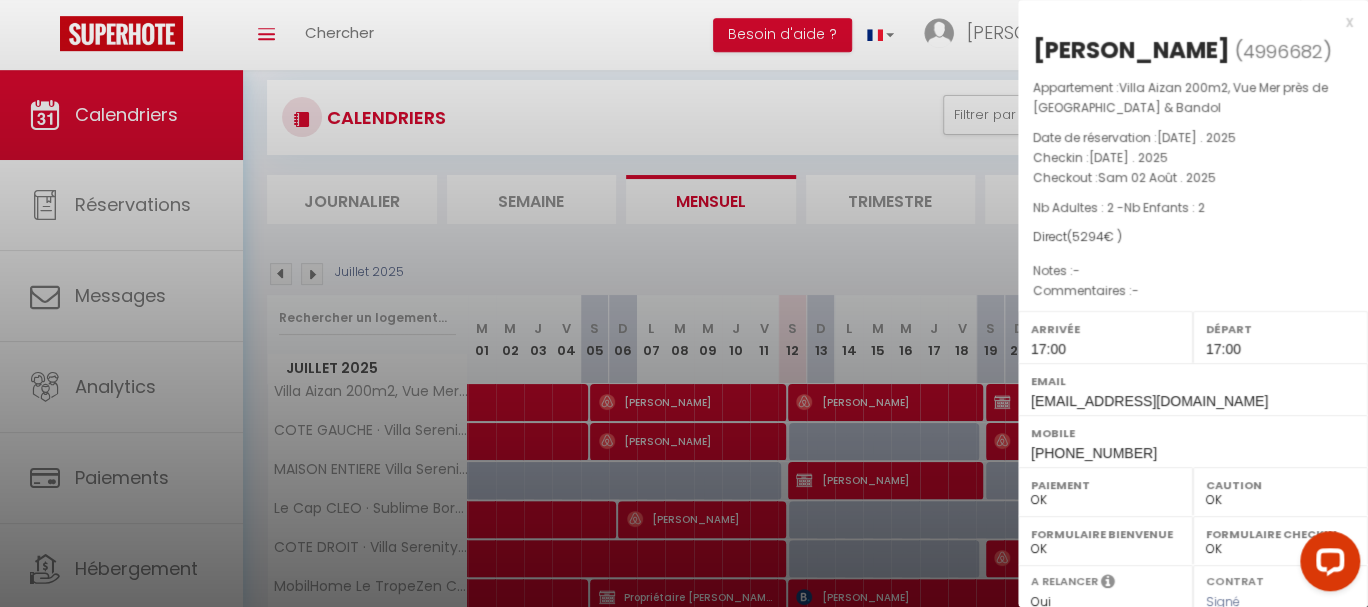 click on "Nick Mötzung
( 4996682 )
Appartement :
Villa Aizan 200m2, Vue Mer près de Sanary & Bandol
Date de réservation :
Sam 25 Janvier . 2025
Checkin :
Sam 19 Juillet . 2025
Checkout :
Sam 02 Août . 2025
Nb Adultes : 2 -
Nb Enfants :
2
Direct
(
5294
€ )
Notes :
-
Commentaires :
-   Arrivée
17:00   Départ
17:00   Email
nick.motzung@icloud.com   Mobile
+491735318251   Paiement
OK" at bounding box center (1193, 478) 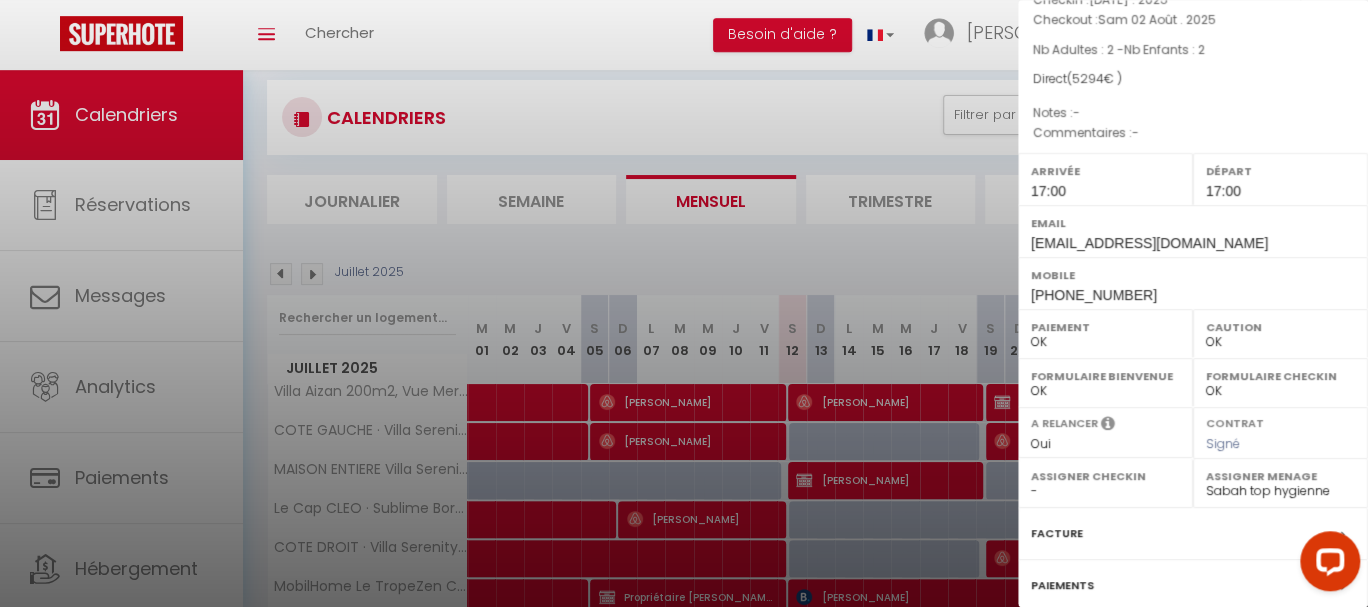 scroll, scrollTop: 341, scrollLeft: 0, axis: vertical 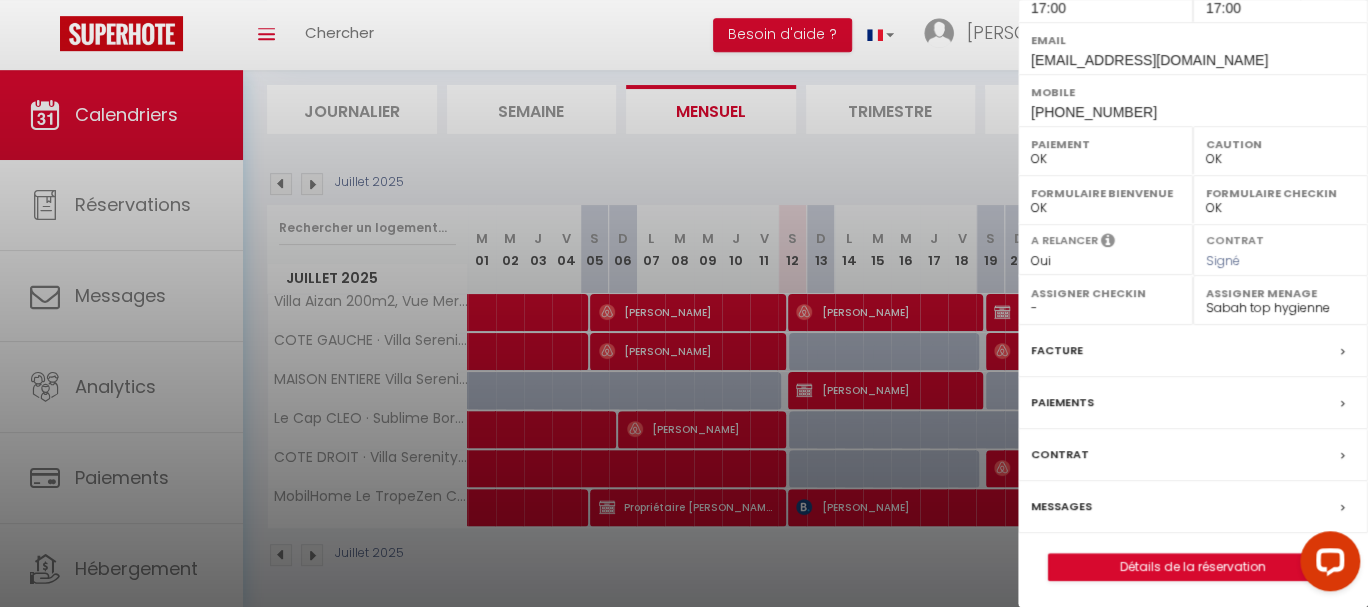 click on "Messages" at bounding box center [1061, 506] 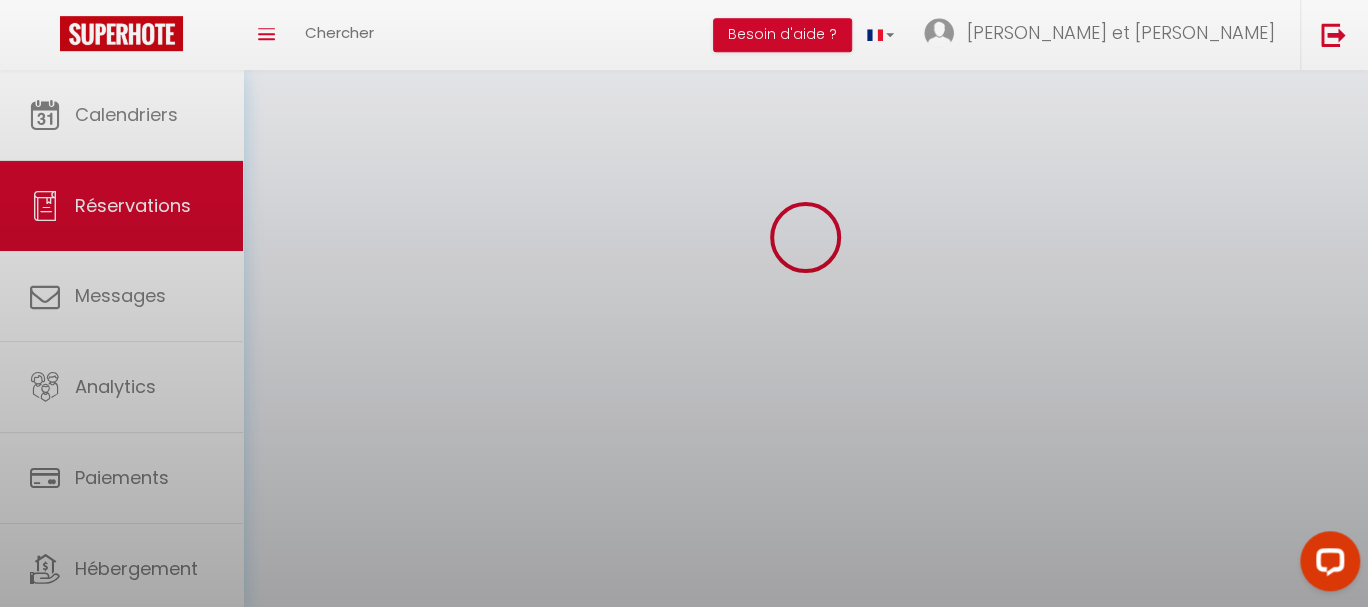 scroll, scrollTop: 0, scrollLeft: 0, axis: both 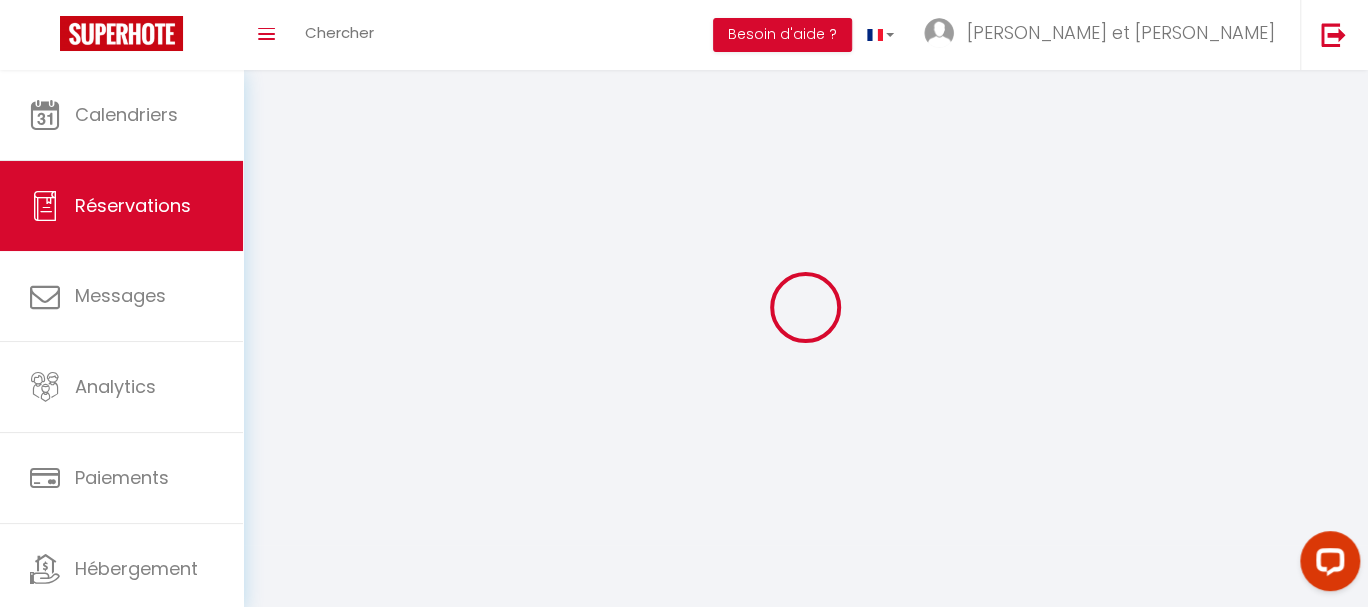 type on "[PERSON_NAME]" 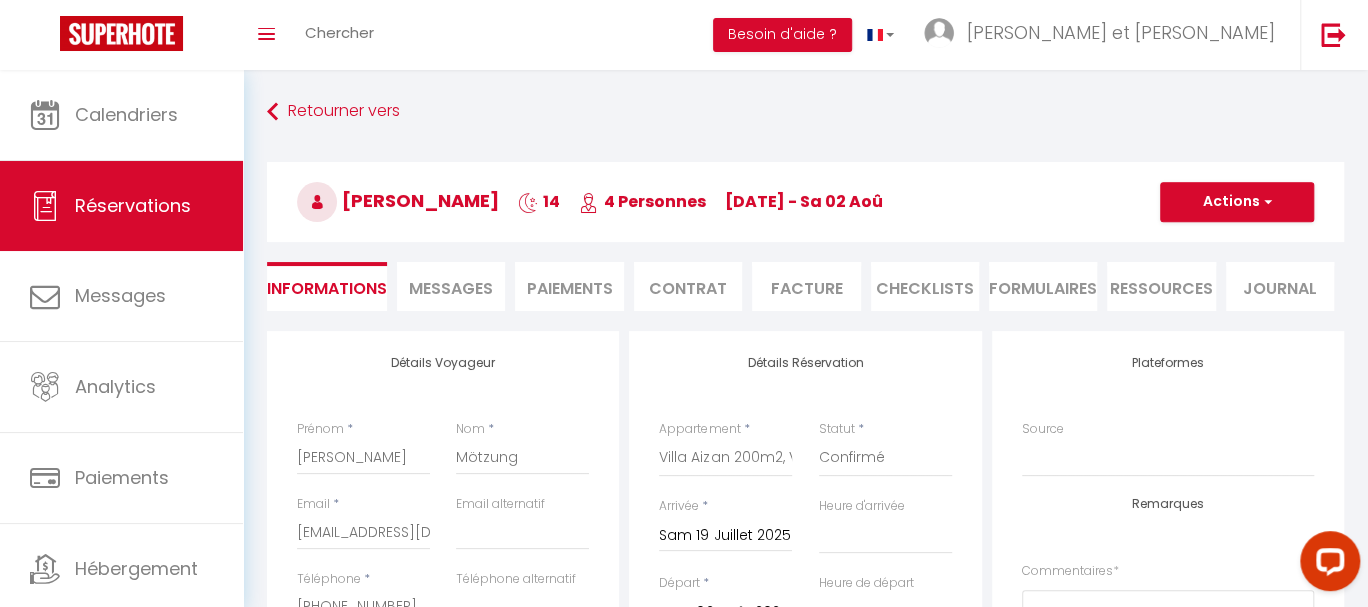select 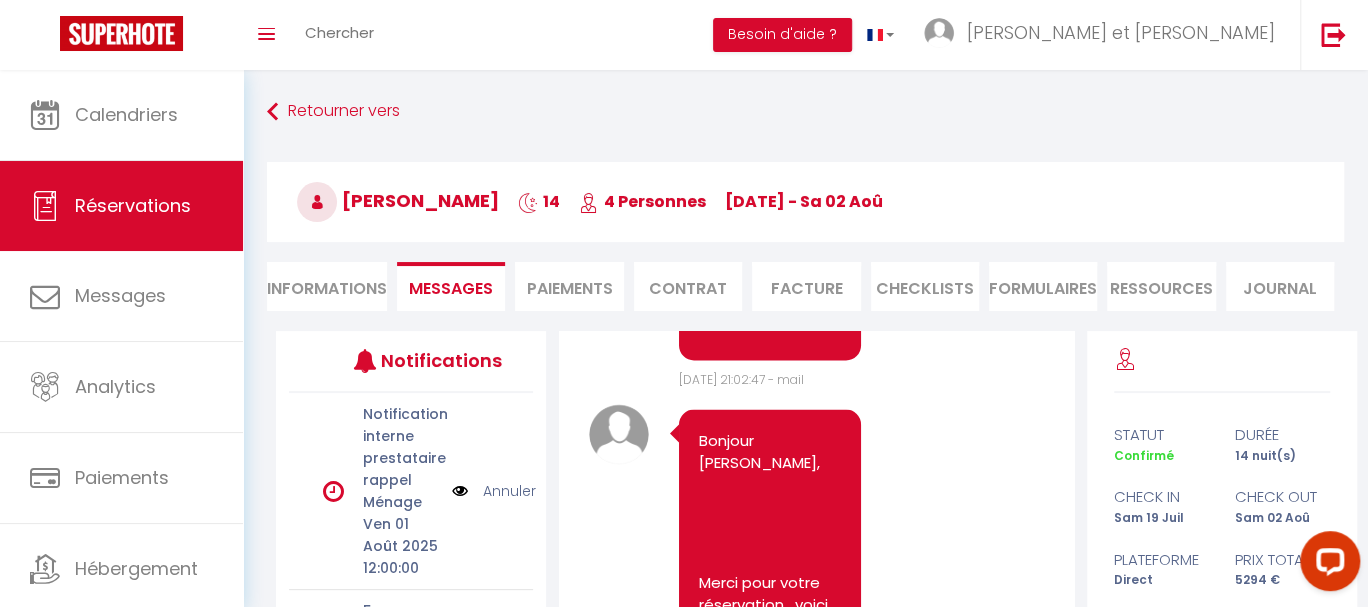 scroll, scrollTop: 2001, scrollLeft: 0, axis: vertical 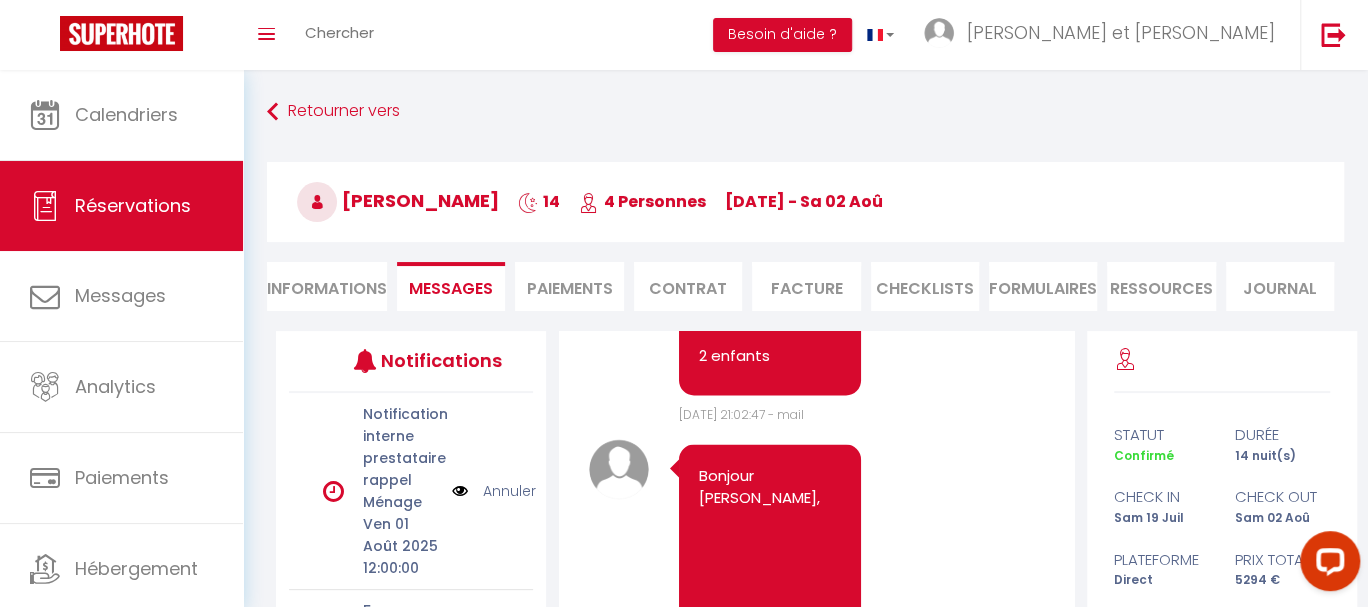click on "Contrat" at bounding box center [688, 286] 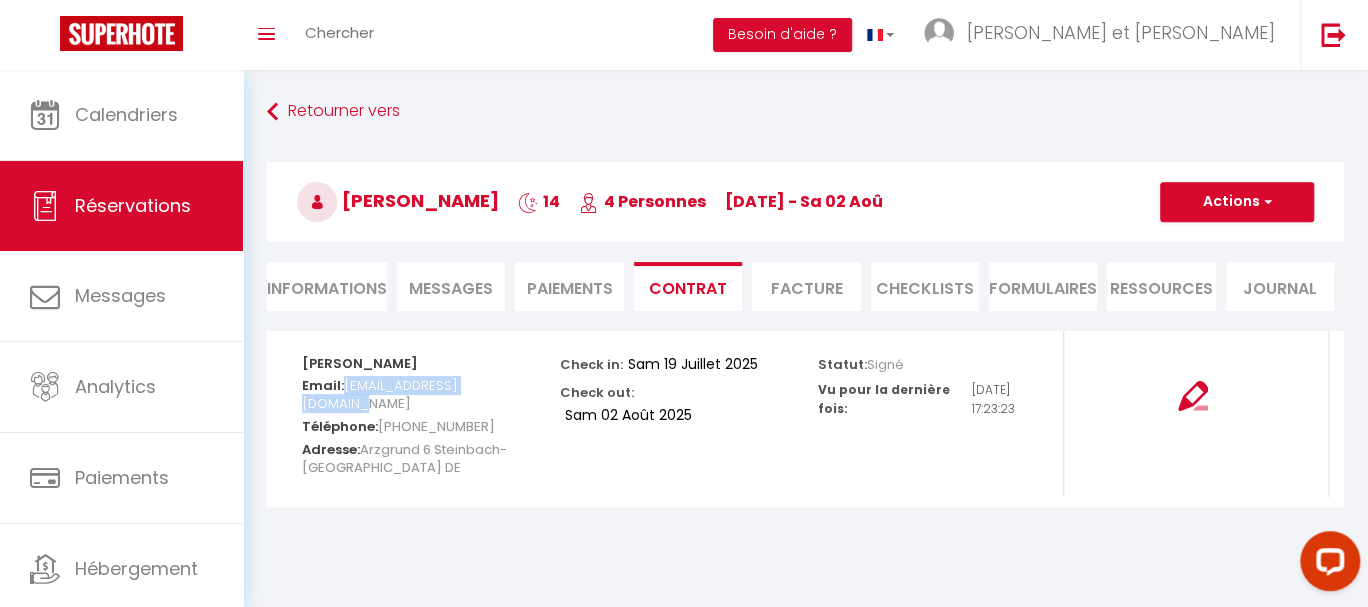 drag, startPoint x: 517, startPoint y: 386, endPoint x: 345, endPoint y: 386, distance: 172 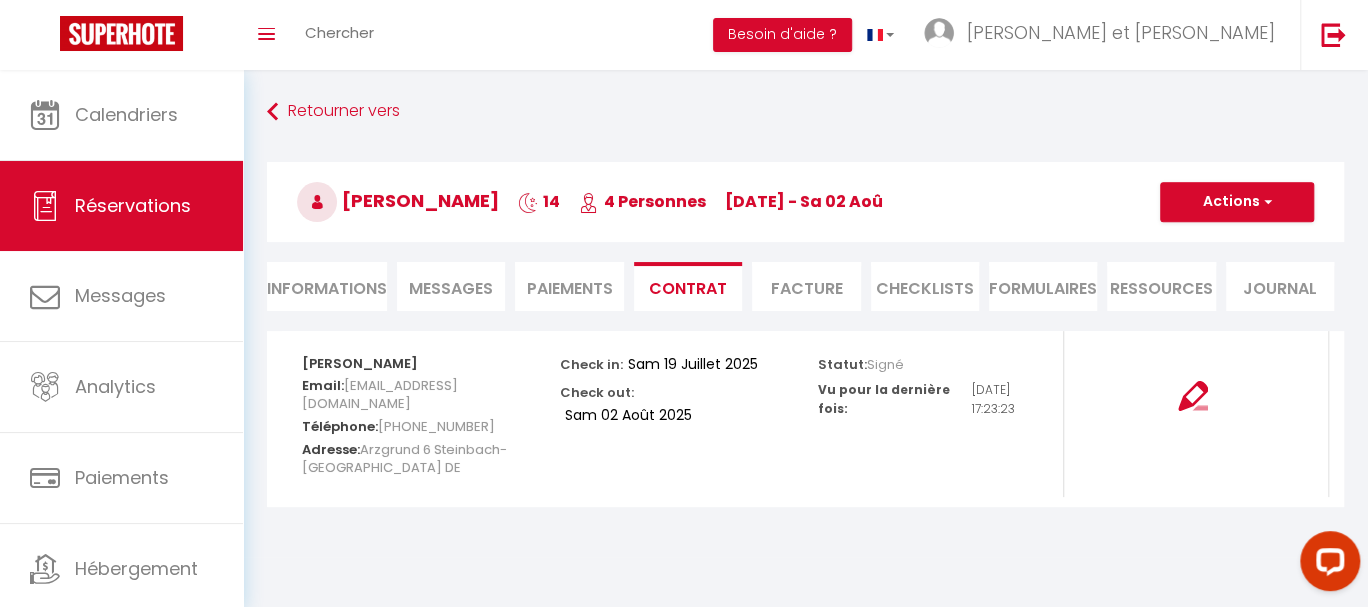 drag, startPoint x: 705, startPoint y: 601, endPoint x: 420, endPoint y: 488, distance: 306.5844 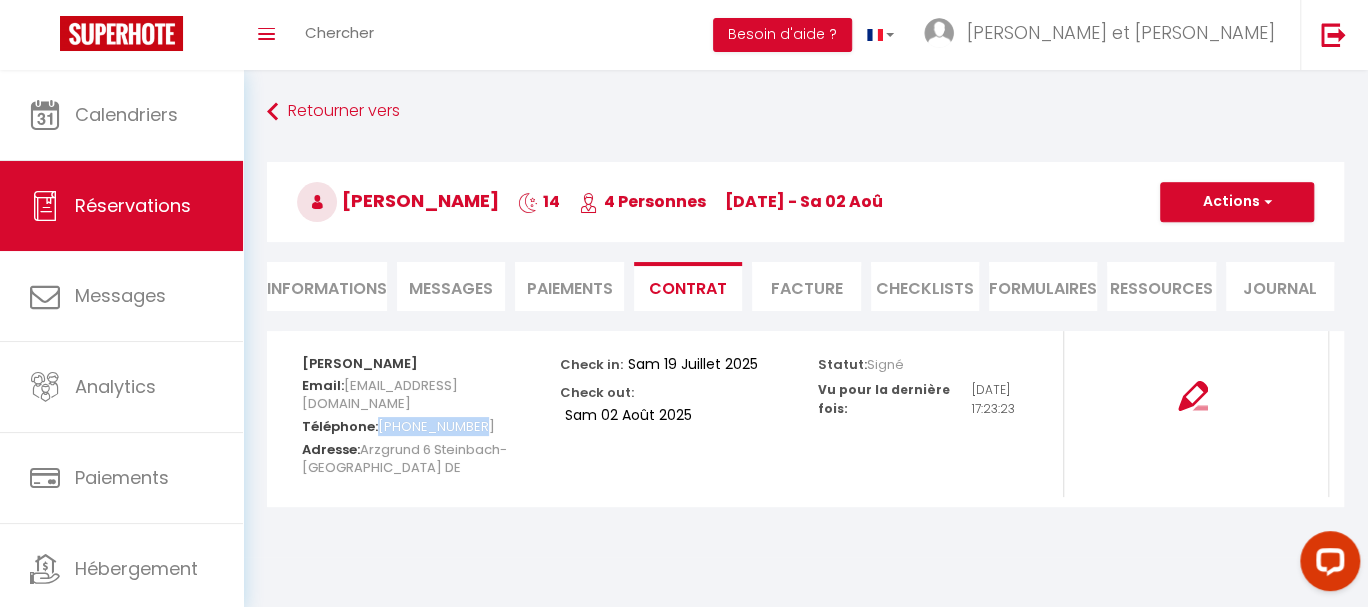 drag, startPoint x: 493, startPoint y: 415, endPoint x: 395, endPoint y: 410, distance: 98.12747 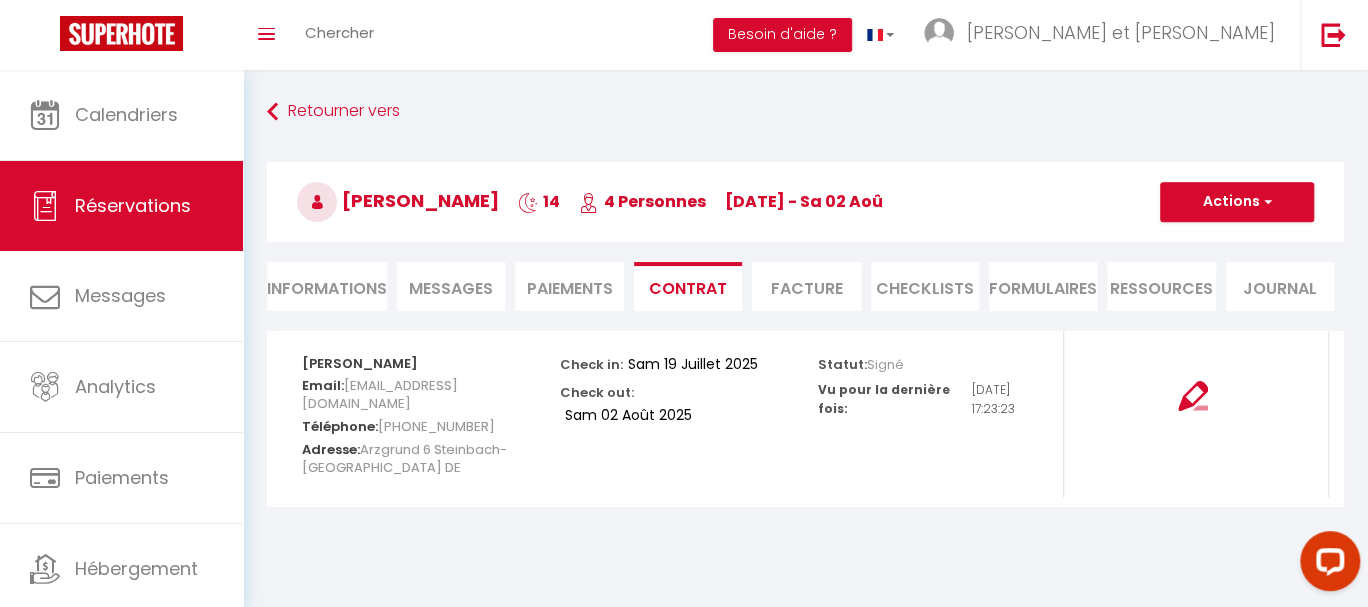 click on "Check in:   Sam 19 Juillet 2025       Check out:   Sam 02 Août 2025" at bounding box center (676, 414) 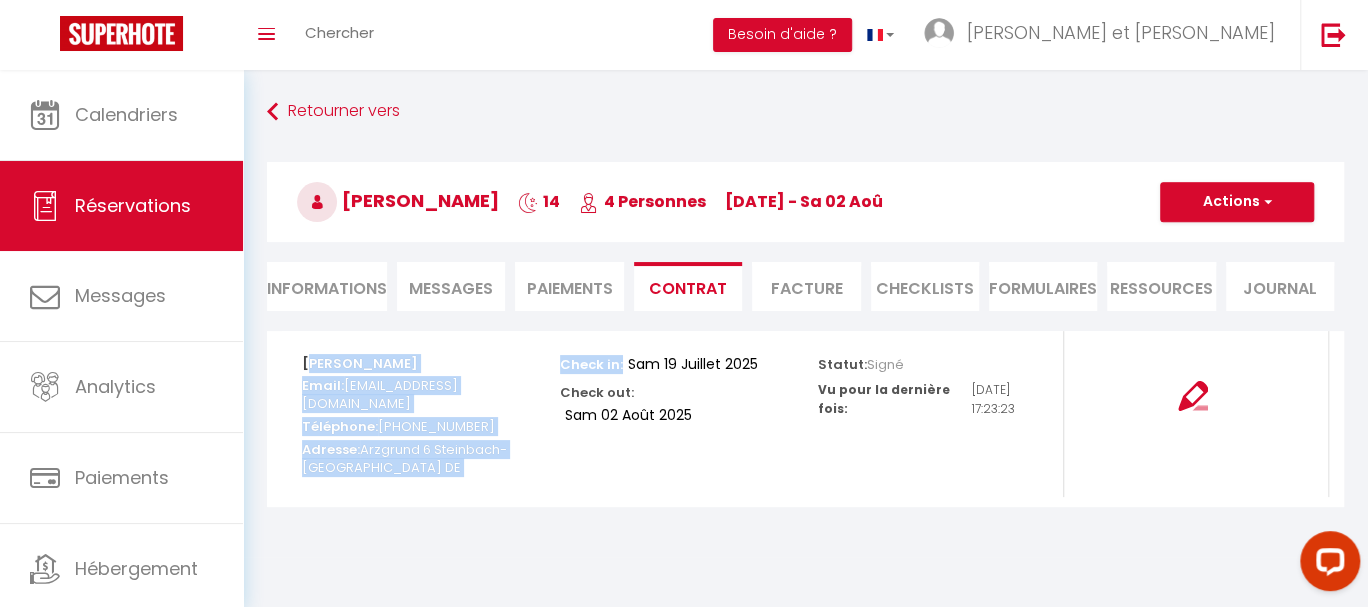 drag, startPoint x: 504, startPoint y: 483, endPoint x: 301, endPoint y: 356, distance: 239.45354 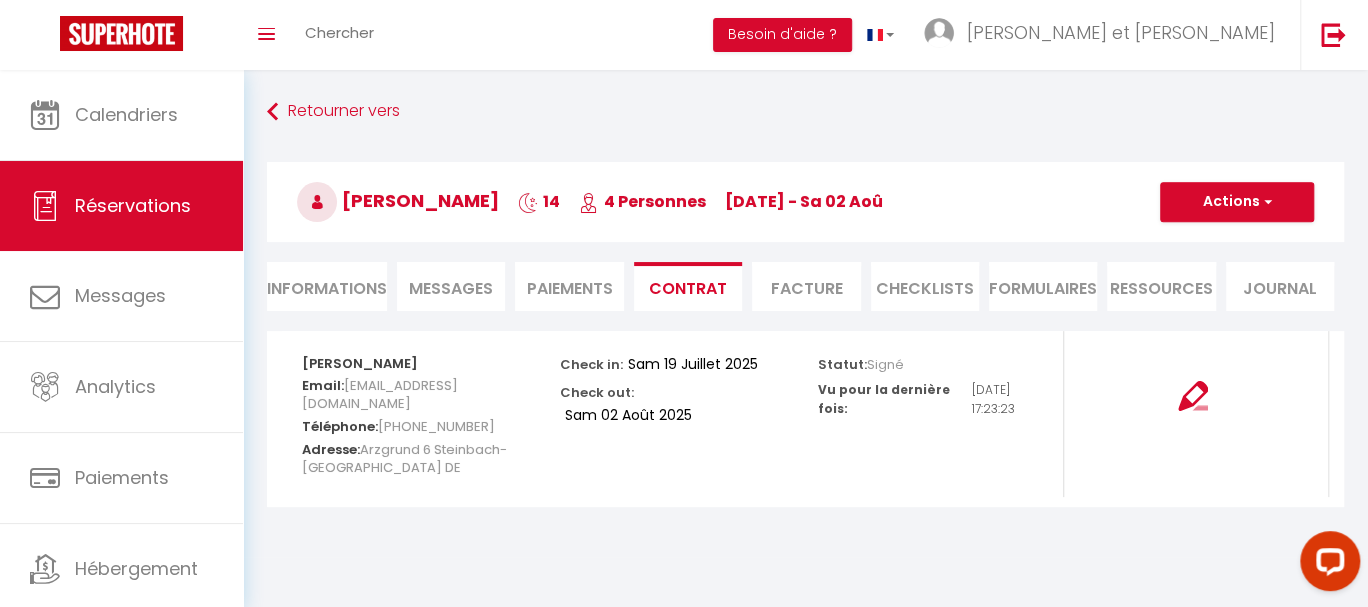 click on "Retourner vers    [PERSON_NAME]   14    4 Personnes
sa 19 Juil - sa 02 Aoû
Actions
Enregistrer   Dupliquer   Supprimer
Actions
Enregistrer   Aperçu et éditer   Envoyer la facture   Copier le lien
Actions
Voir le contrat   Envoyer le contrat   Copier le lien
Actions
Encaisser un paiement     Encaisser une caution     Créer nouveau [PERSON_NAME]     Créer nouveau lien caution     Envoyer un paiement global
Actions
Informations   Messages     Paiements   Contrat   Facture   CHECKLISTS   FORMULAIRES   Ressources   Journal   Détails Voyageur   Prénom   *   [PERSON_NAME]   *   Mötzung   Email   *   [EMAIL_ADDRESS][DOMAIN_NAME]   Email alternatif       Téléphone   *" at bounding box center [805, 313] 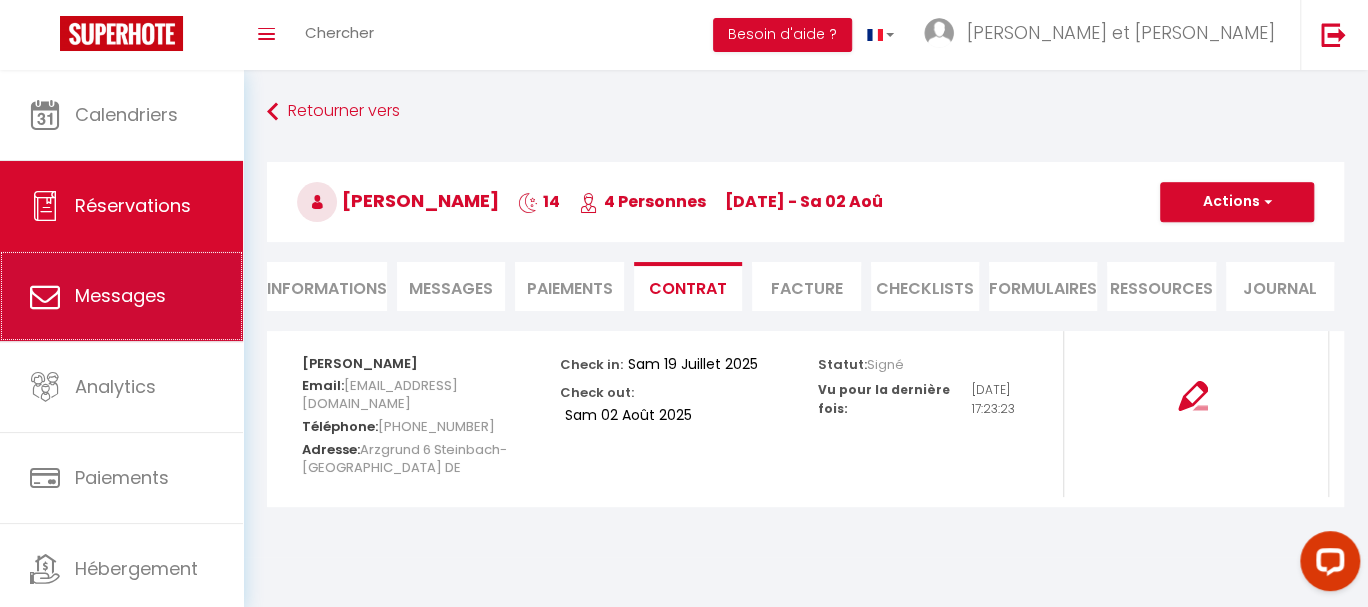 click on "Messages" at bounding box center [121, 296] 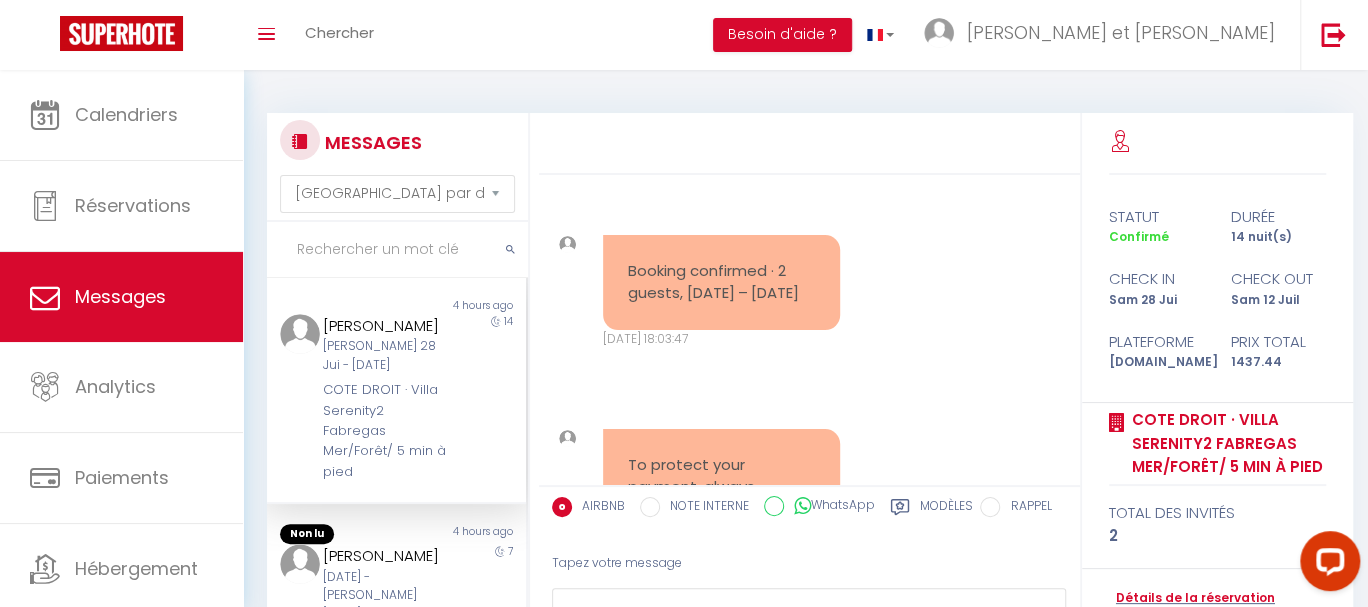 scroll, scrollTop: 8150, scrollLeft: 0, axis: vertical 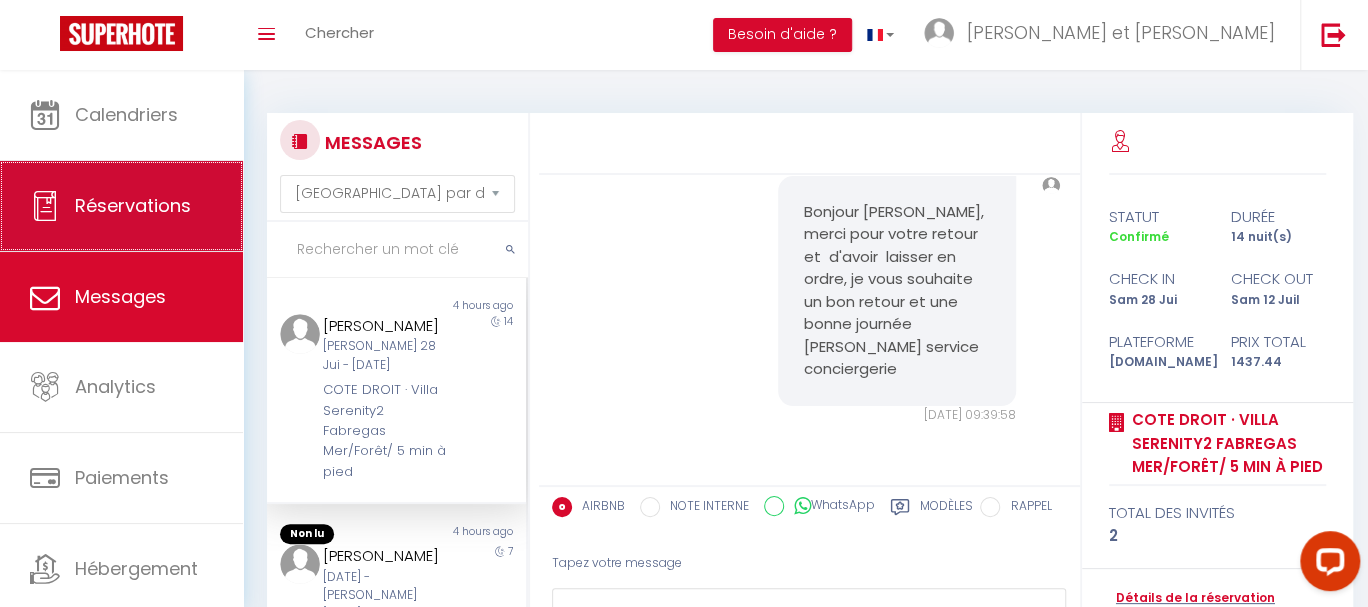 click on "Réservations" at bounding box center [121, 206] 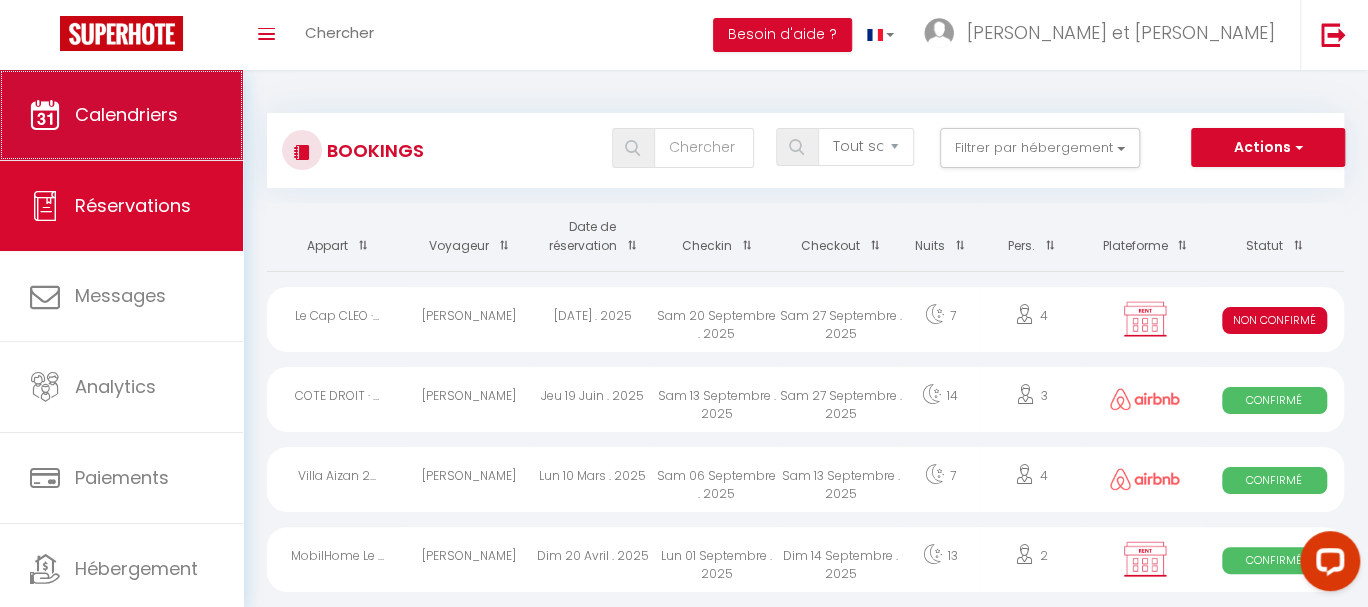 click on "Calendriers" at bounding box center [121, 115] 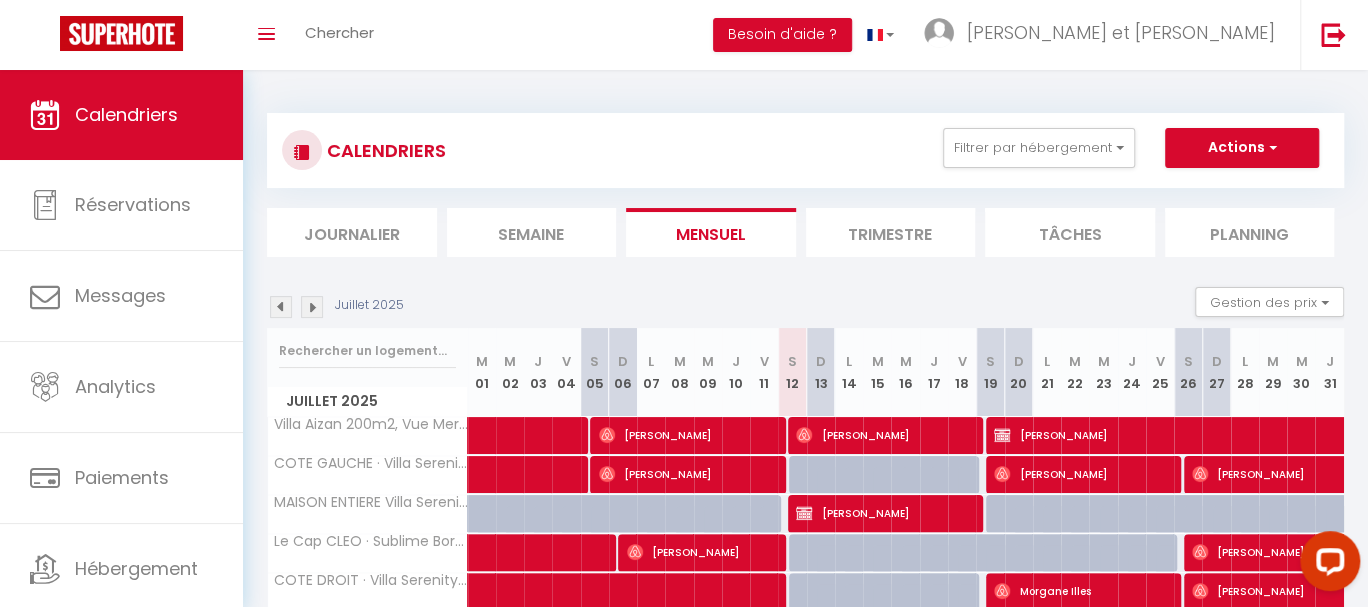 scroll, scrollTop: 0, scrollLeft: 0, axis: both 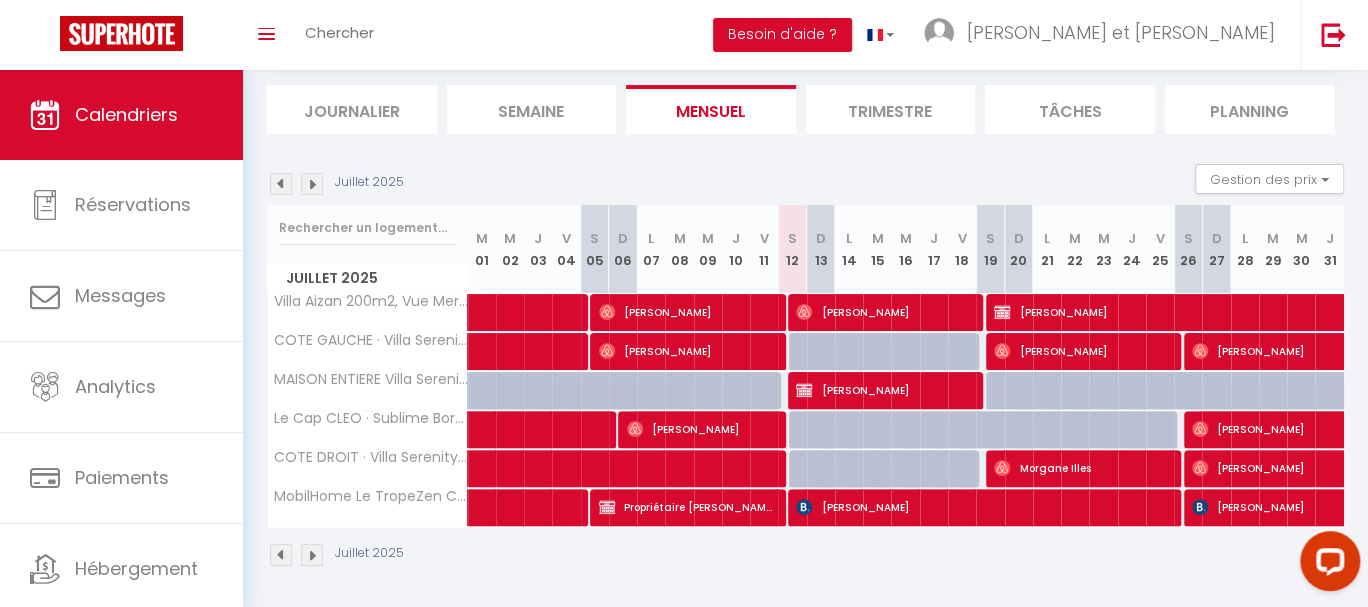 click at bounding box center [312, 184] 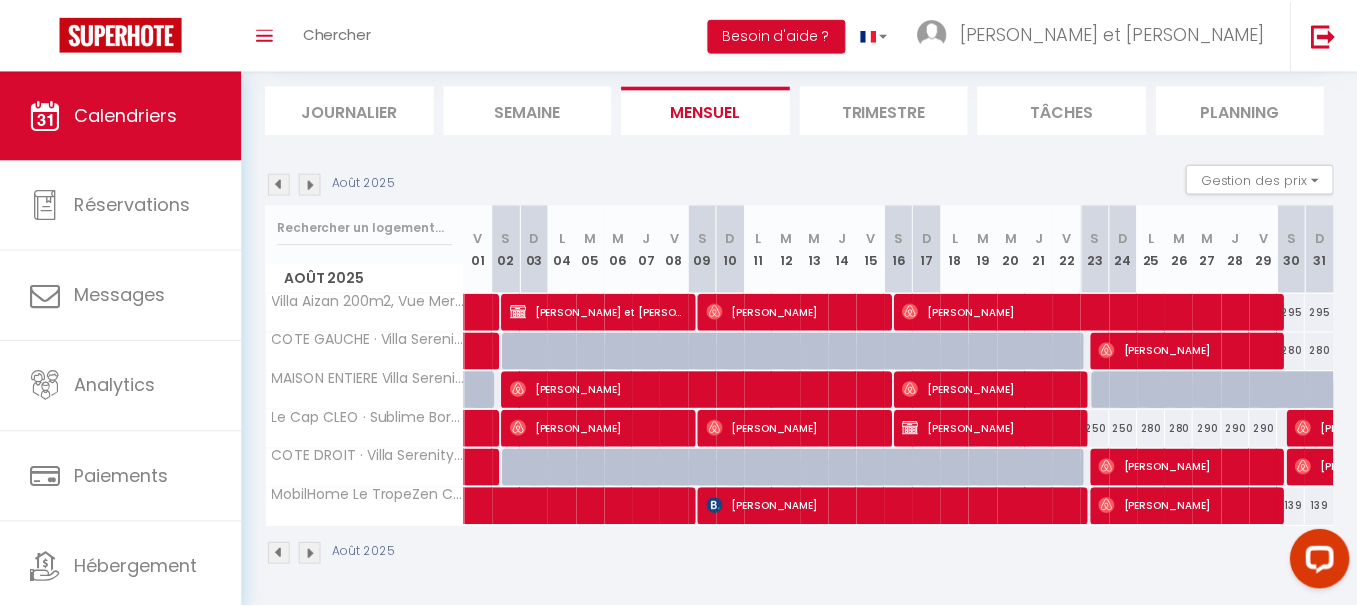 scroll, scrollTop: 69, scrollLeft: 0, axis: vertical 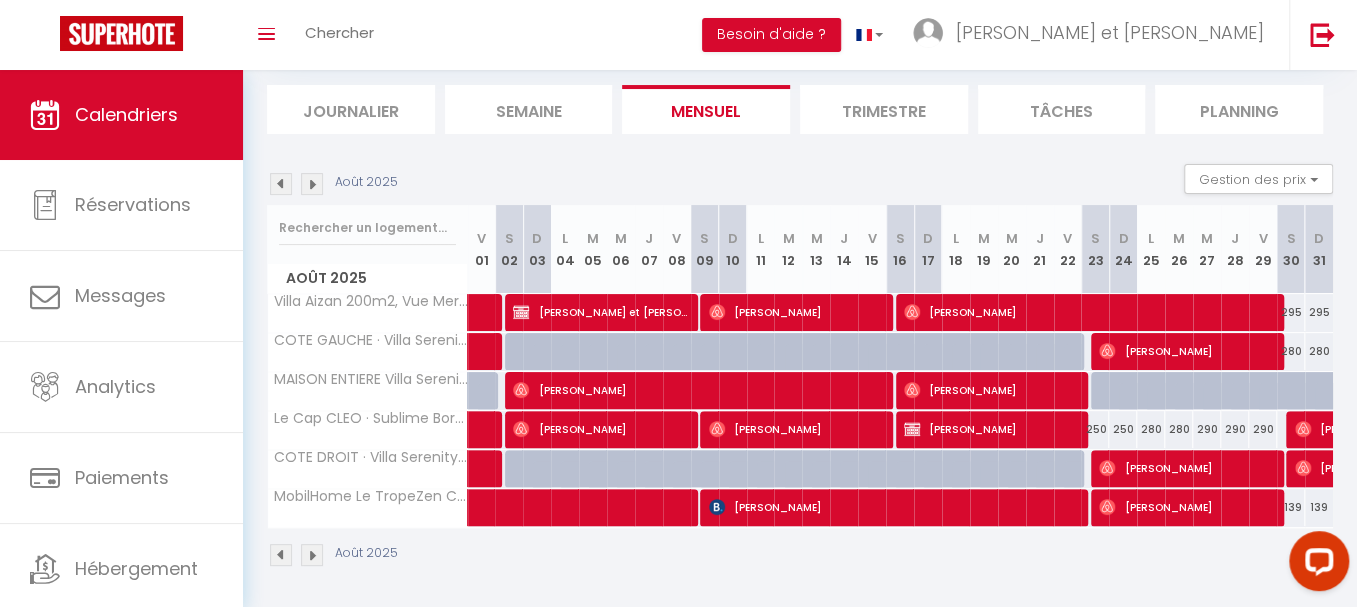 click at bounding box center [281, 184] 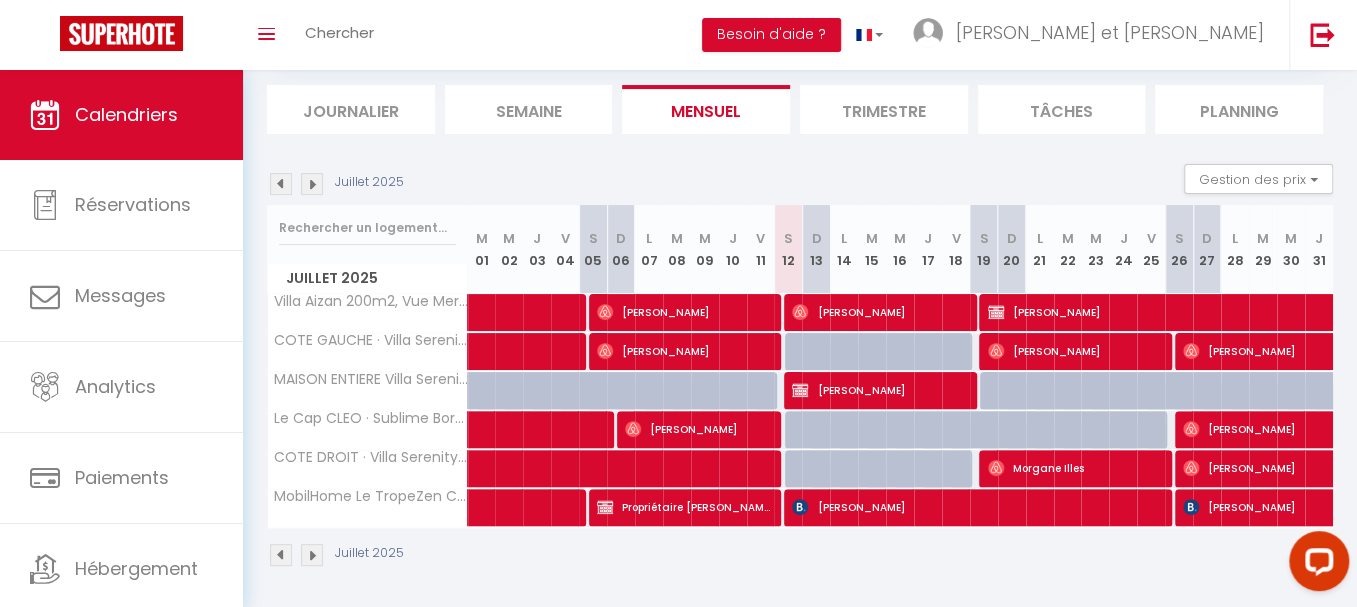 scroll, scrollTop: 69, scrollLeft: 0, axis: vertical 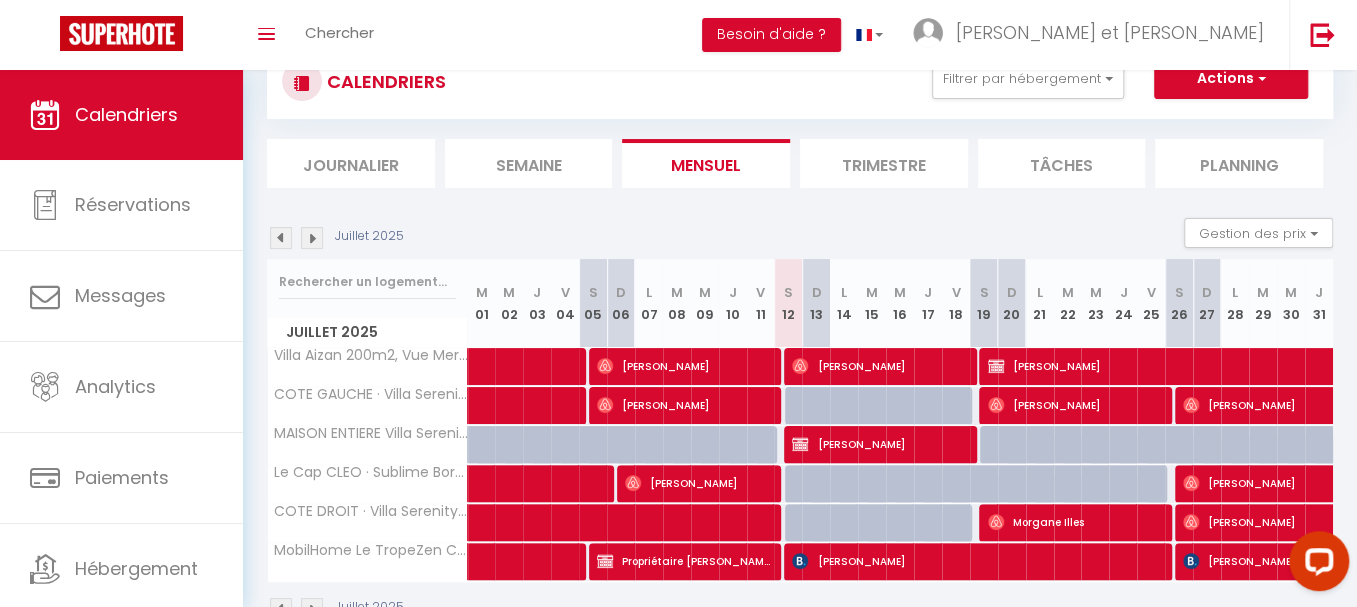 click on "[PERSON_NAME]" at bounding box center [1076, 405] 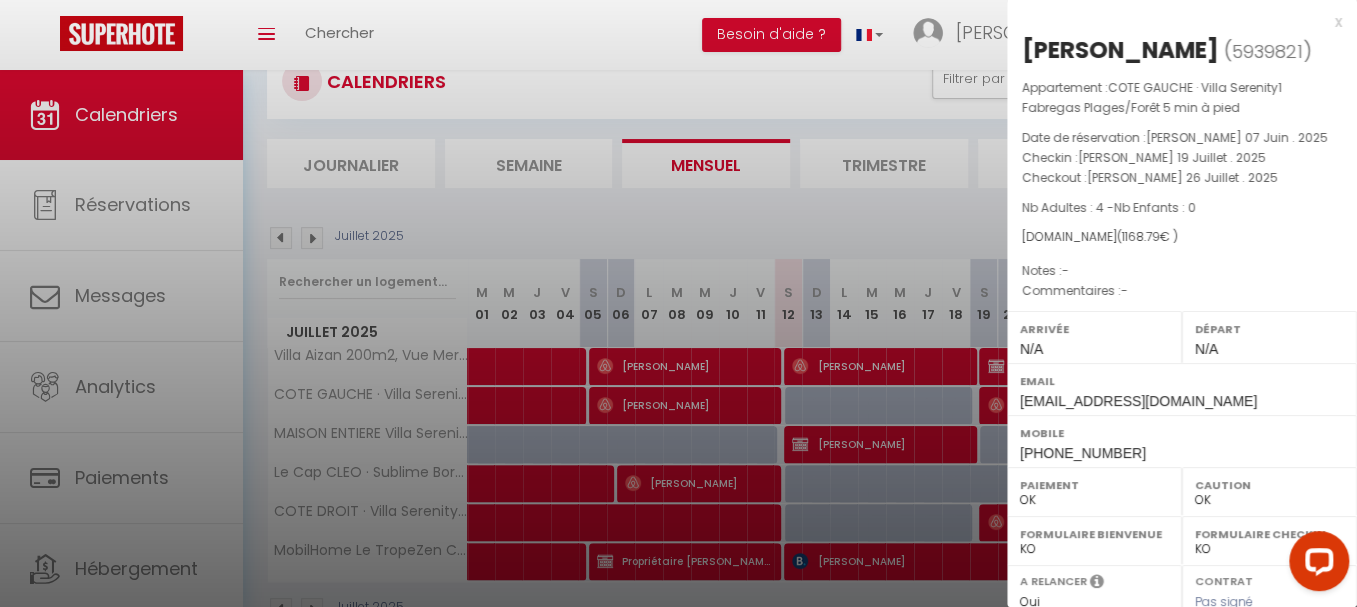 select on "43481" 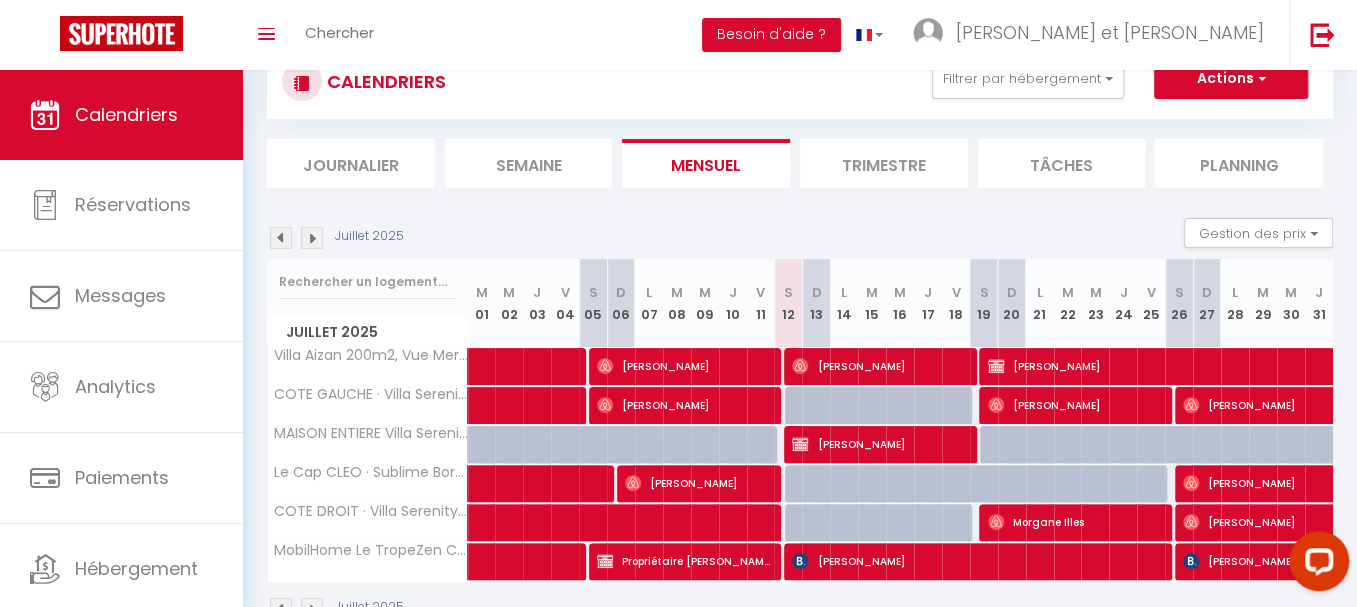 click at bounding box center [996, 405] 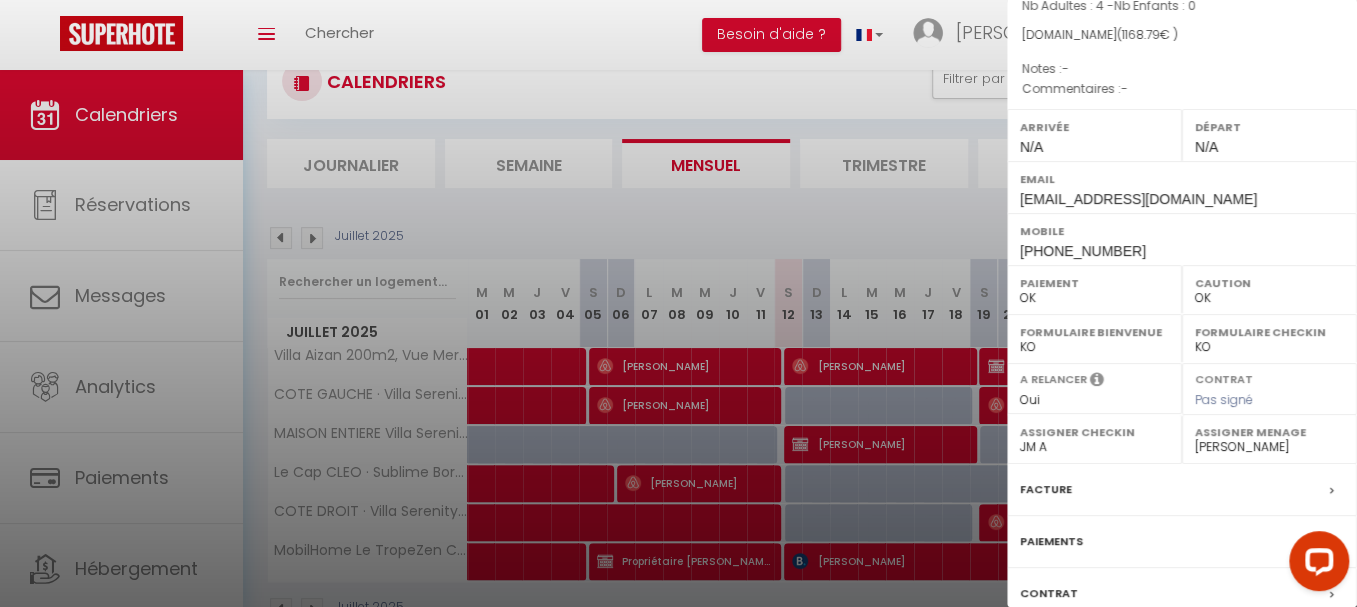 scroll, scrollTop: 341, scrollLeft: 0, axis: vertical 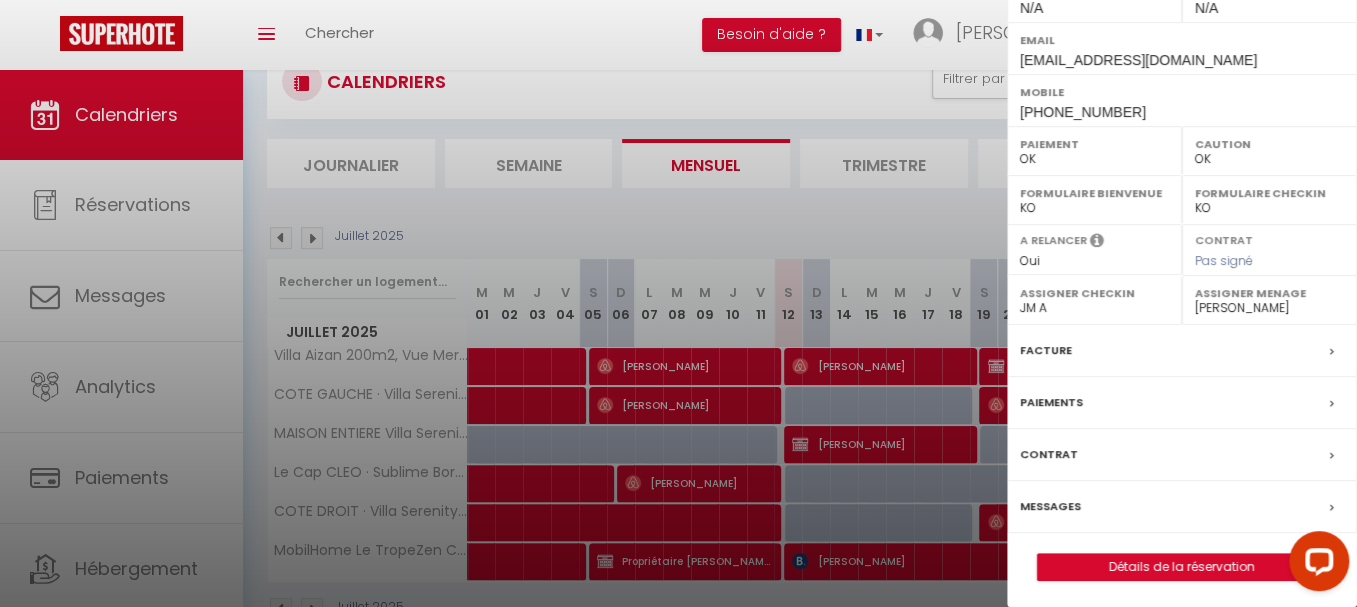 click on "Messages" at bounding box center [1050, 506] 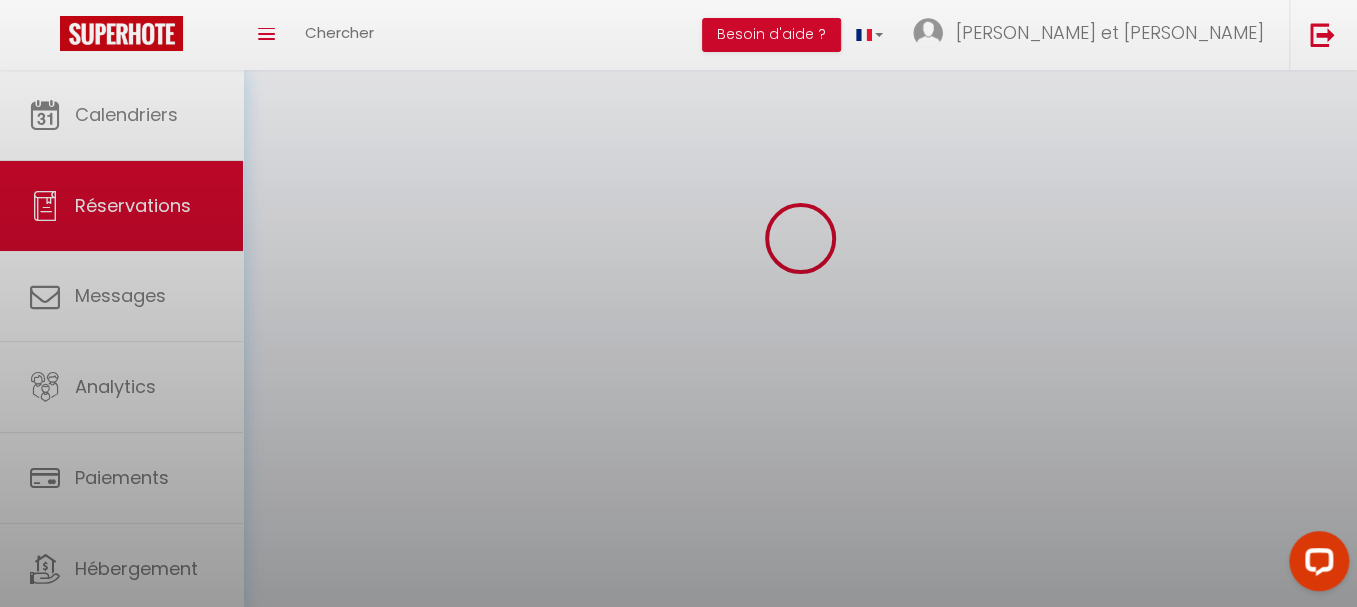 scroll, scrollTop: 0, scrollLeft: 0, axis: both 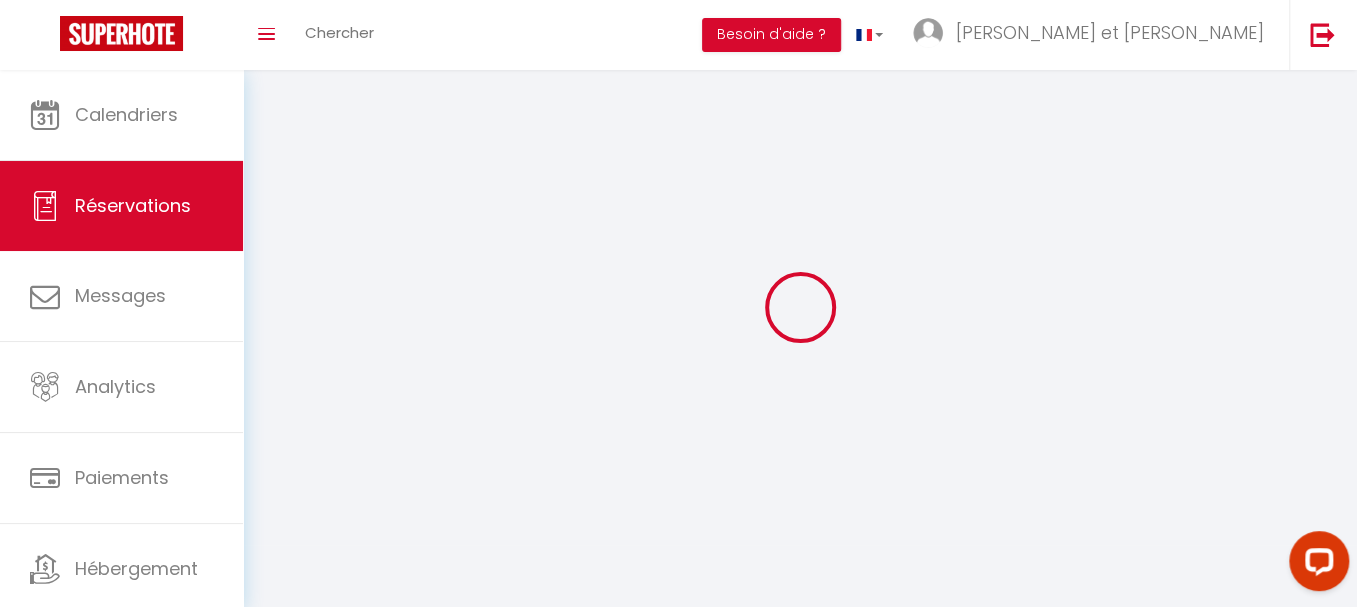 select 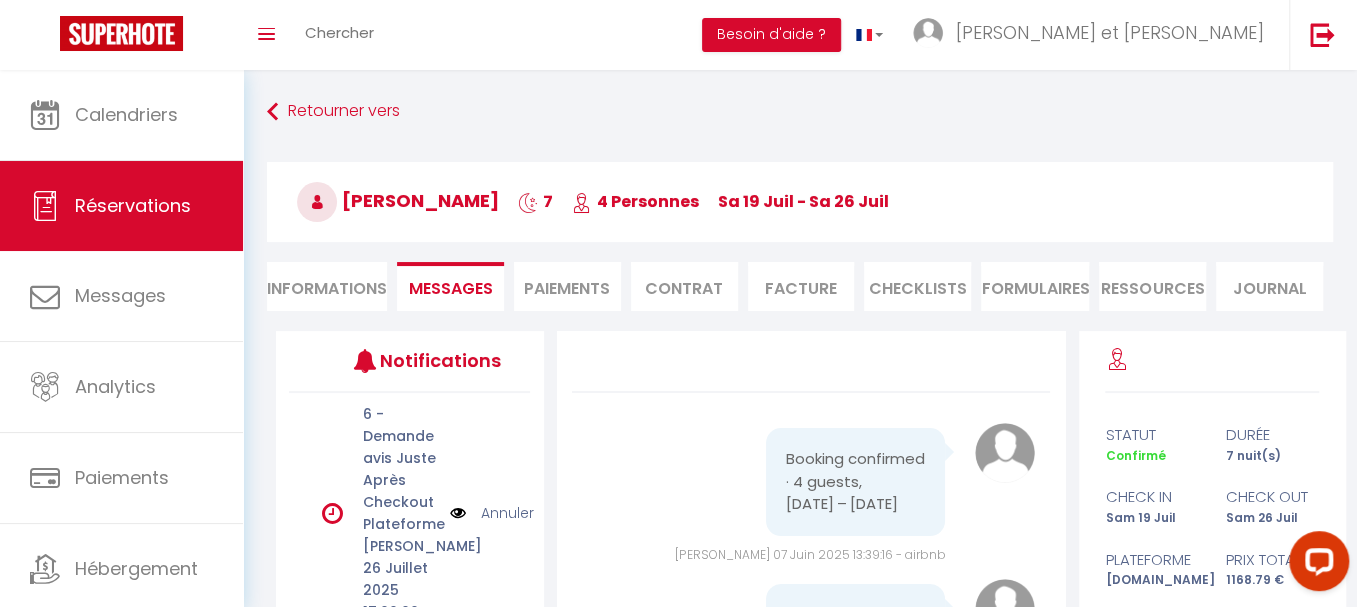 scroll, scrollTop: 3307, scrollLeft: 0, axis: vertical 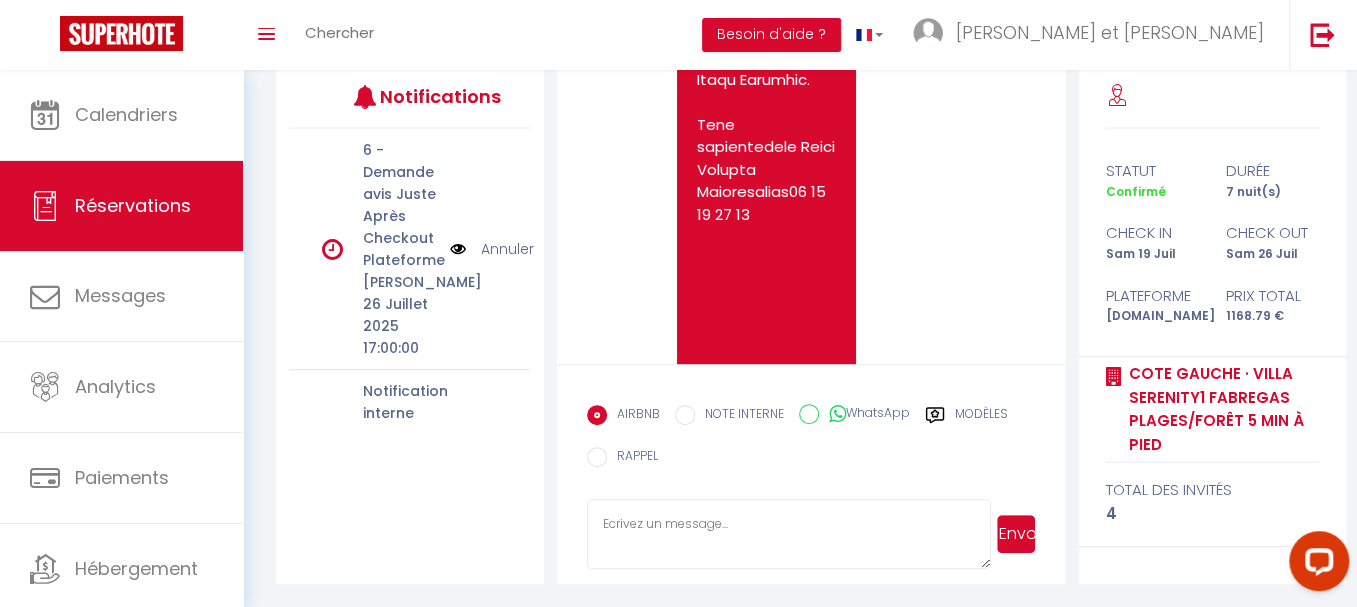click at bounding box center [789, 534] 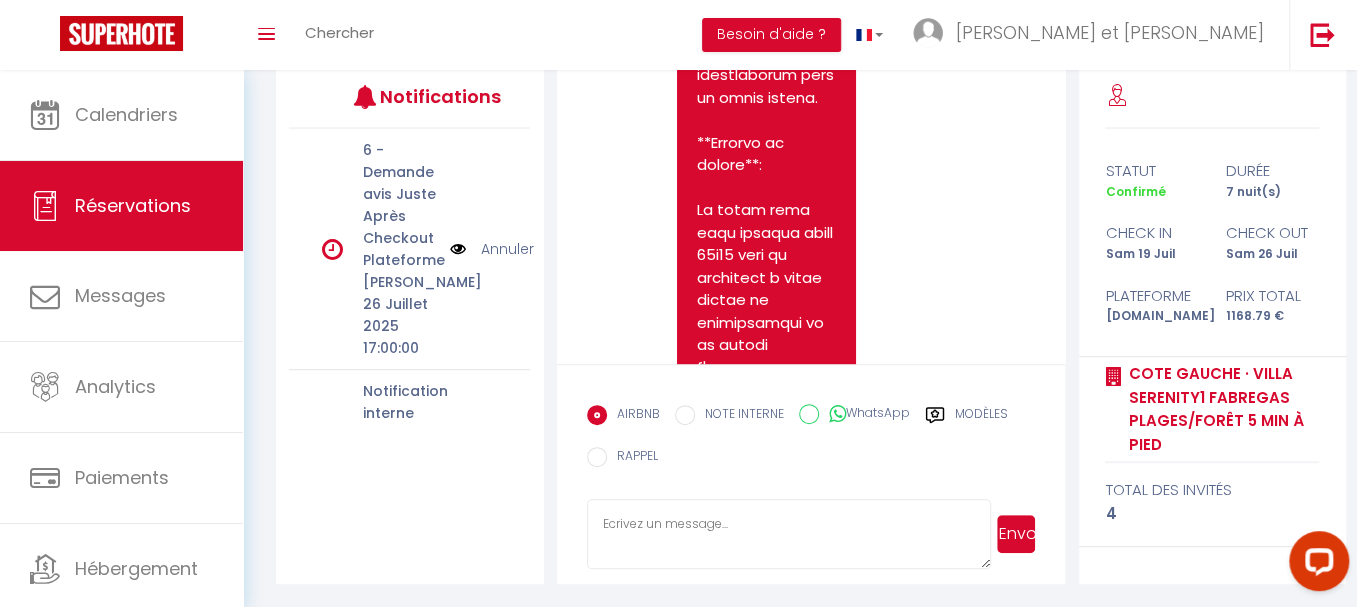 scroll, scrollTop: 2661, scrollLeft: 0, axis: vertical 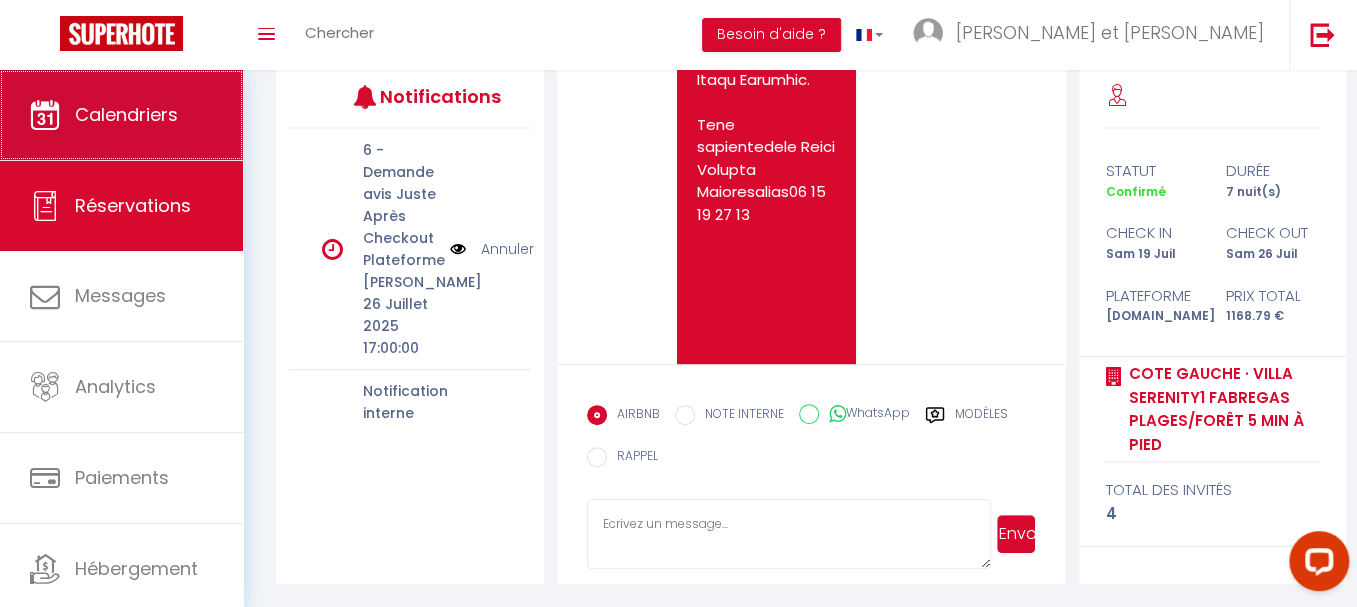 click on "Calendriers" at bounding box center [121, 115] 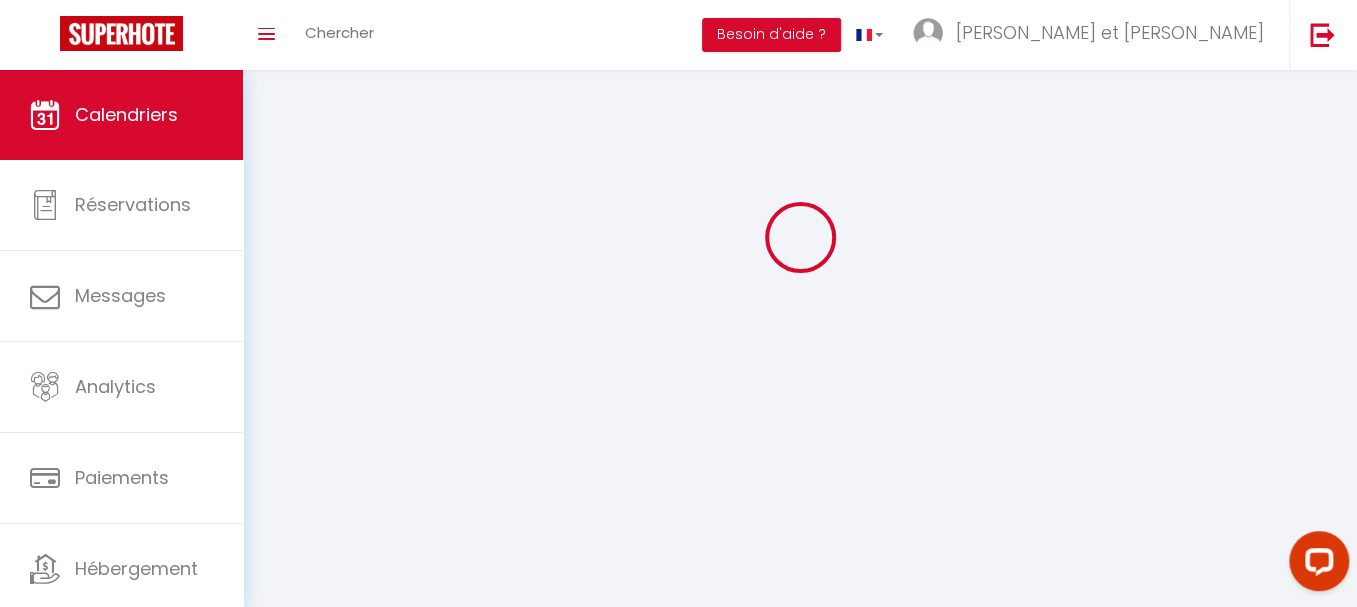 scroll, scrollTop: 69, scrollLeft: 0, axis: vertical 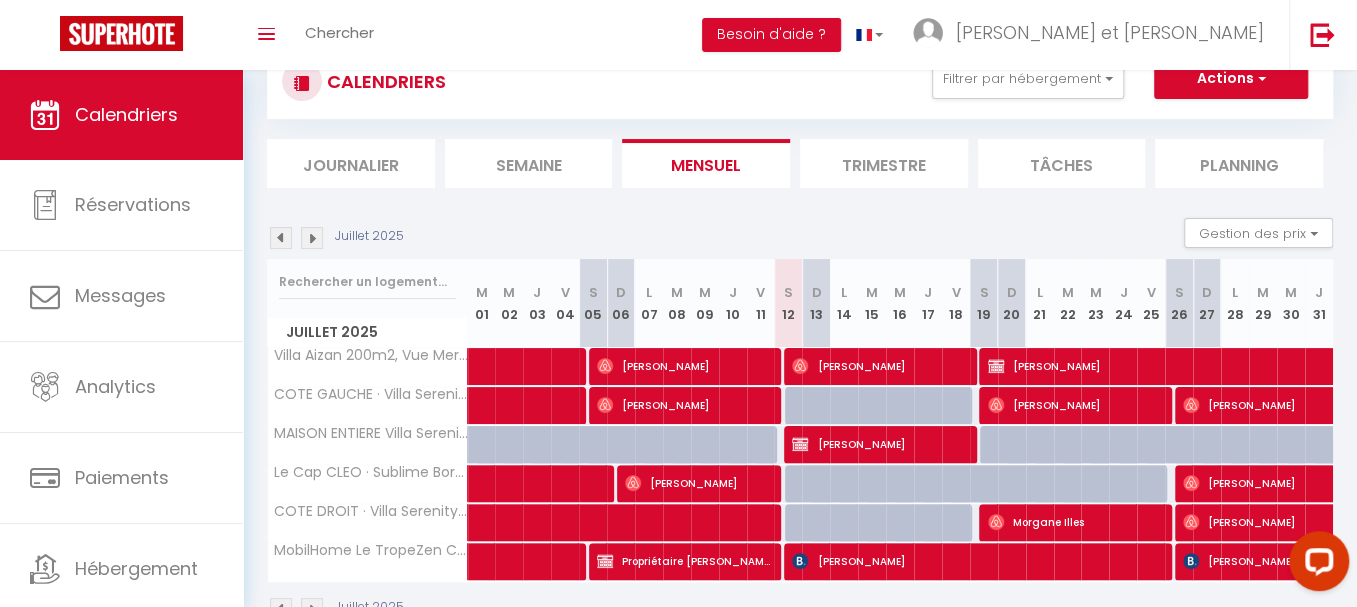 click on "[PERSON_NAME]" at bounding box center [1310, 366] 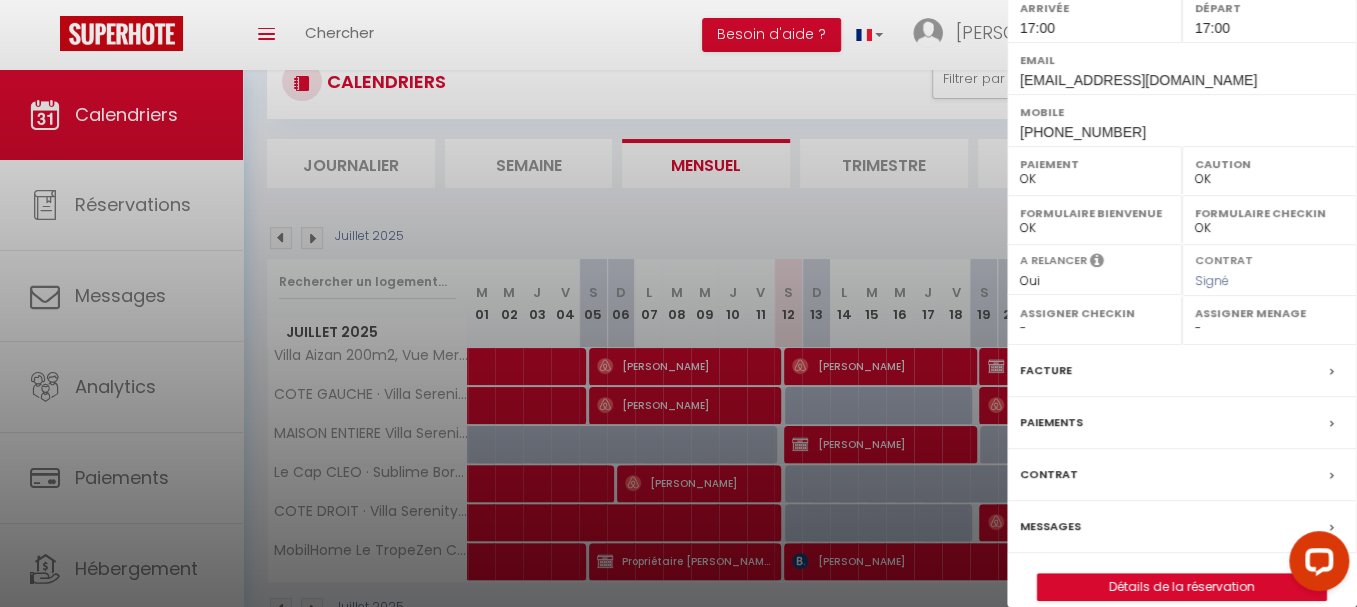 select on "19297" 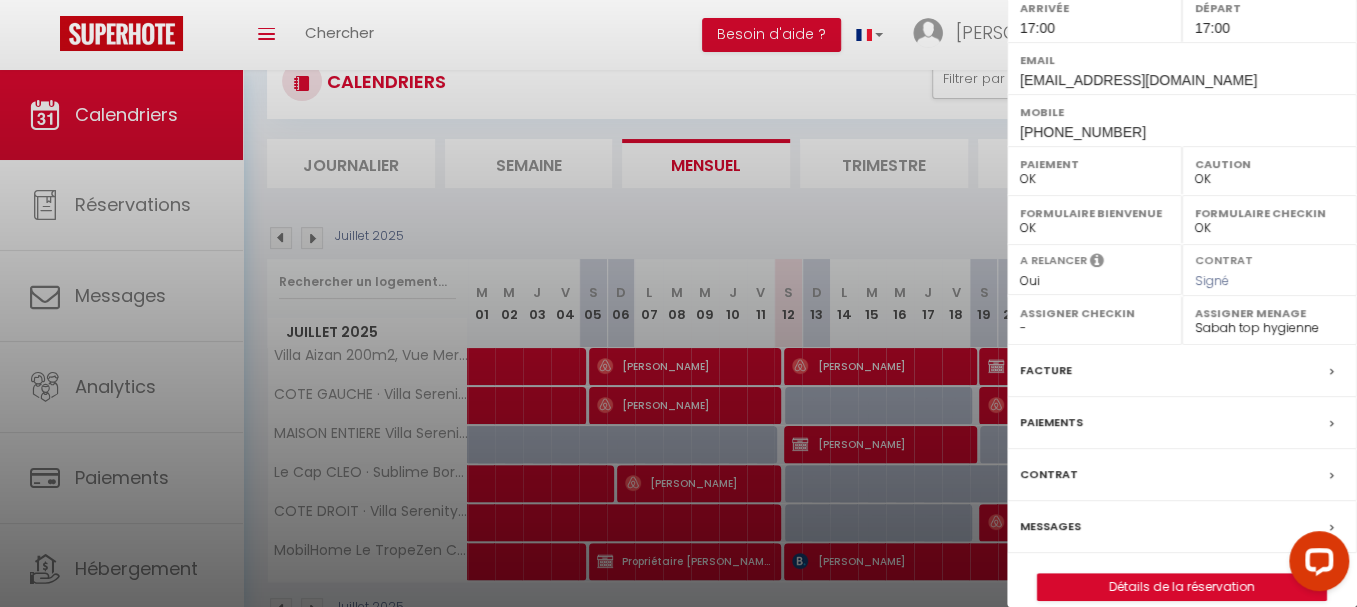 click on "Contrat" at bounding box center [1049, 474] 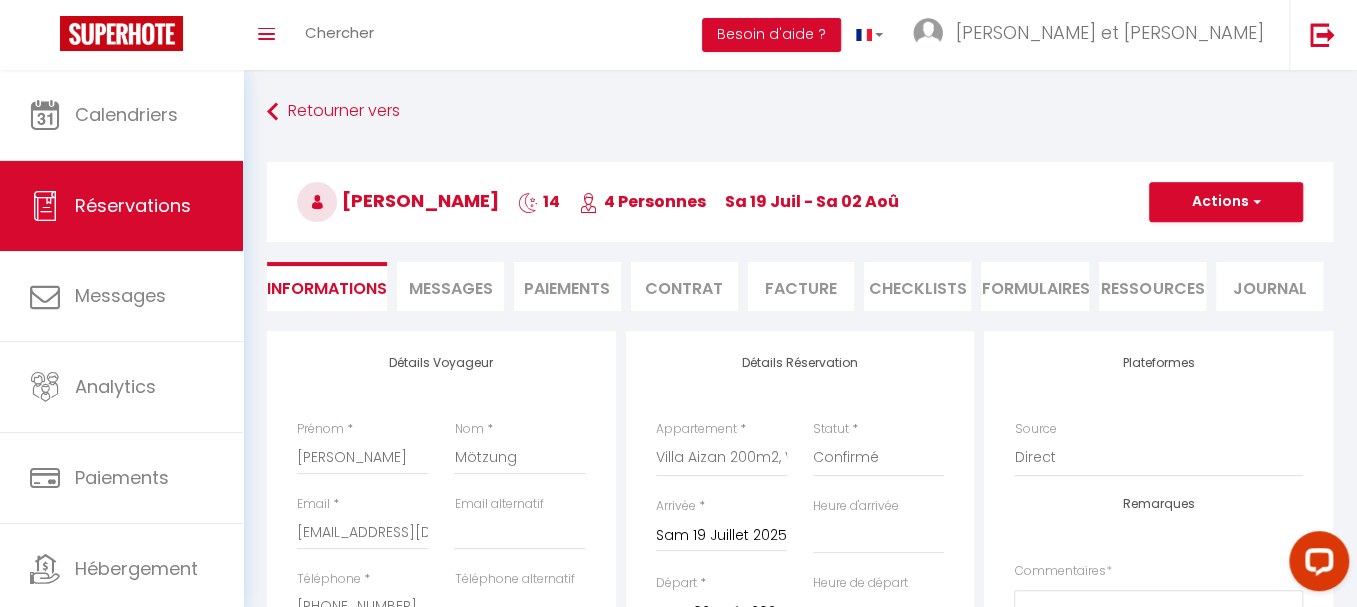 select 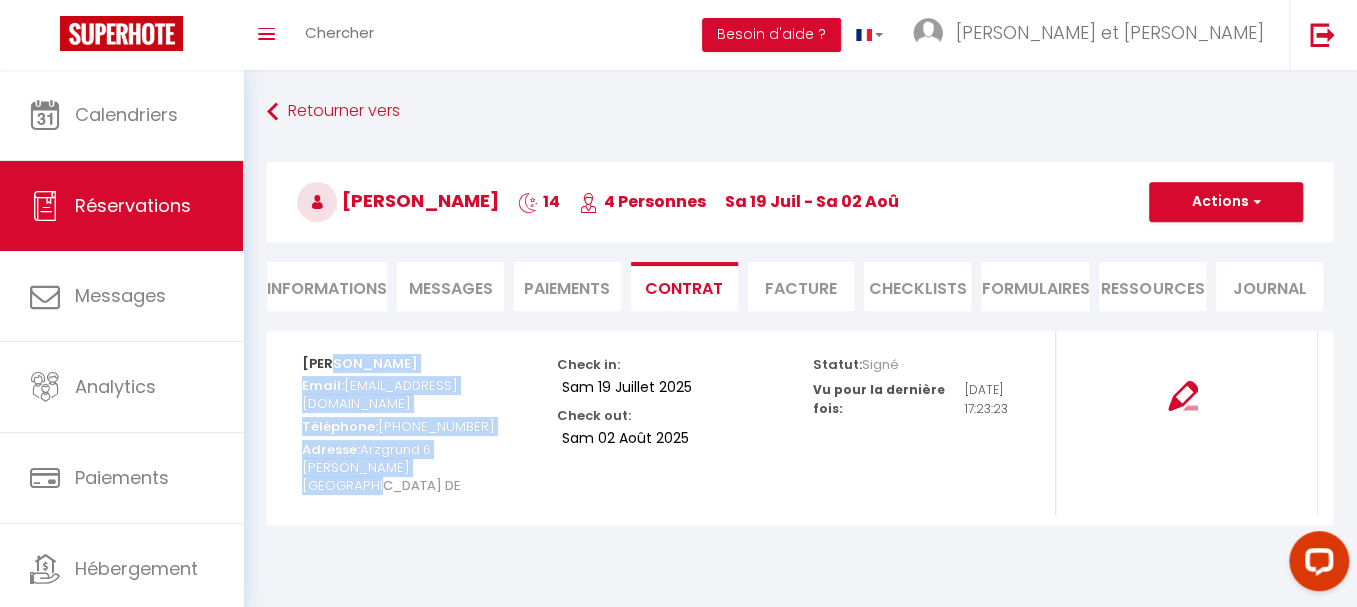 drag, startPoint x: 476, startPoint y: 458, endPoint x: 320, endPoint y: 351, distance: 189.16924 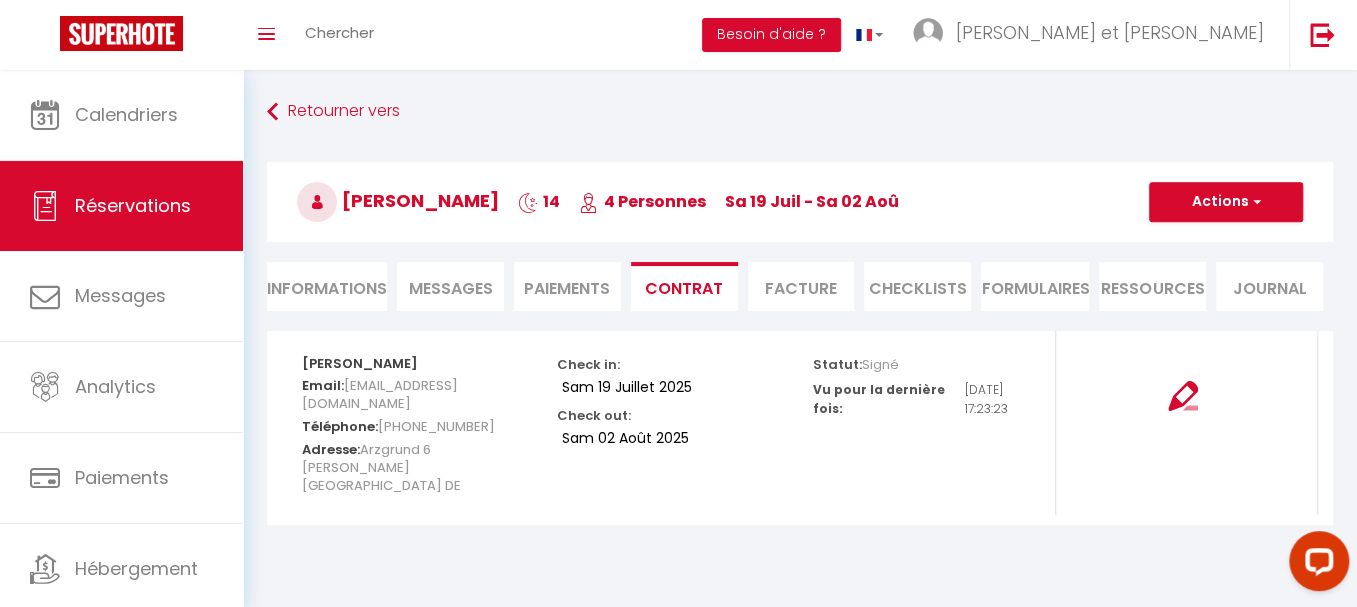 click on "Retourner vers    [PERSON_NAME]   14    4 Personnes
sa 19 Juil - sa 02 Aoû
Actions
Enregistrer   Dupliquer   Supprimer
Actions
Enregistrer   Aperçu et éditer   Envoyer la facture   Copier le lien
Actions
Voir le contrat   Envoyer le contrat   Copier le lien
Actions
Encaisser un paiement     Encaisser une caution     Créer nouveau [PERSON_NAME]     Créer nouveau lien caution     Envoyer un paiement global
Actions
Informations   Messages     Paiements   Contrat   Facture   CHECKLISTS   FORMULAIRES   Ressources   Journal   Détails Voyageur   Prénom   *   [PERSON_NAME]   *   Mötzung   Email   *   [EMAIL_ADDRESS][DOMAIN_NAME]   Email alternatif       Téléphone   *" at bounding box center (800, 322) 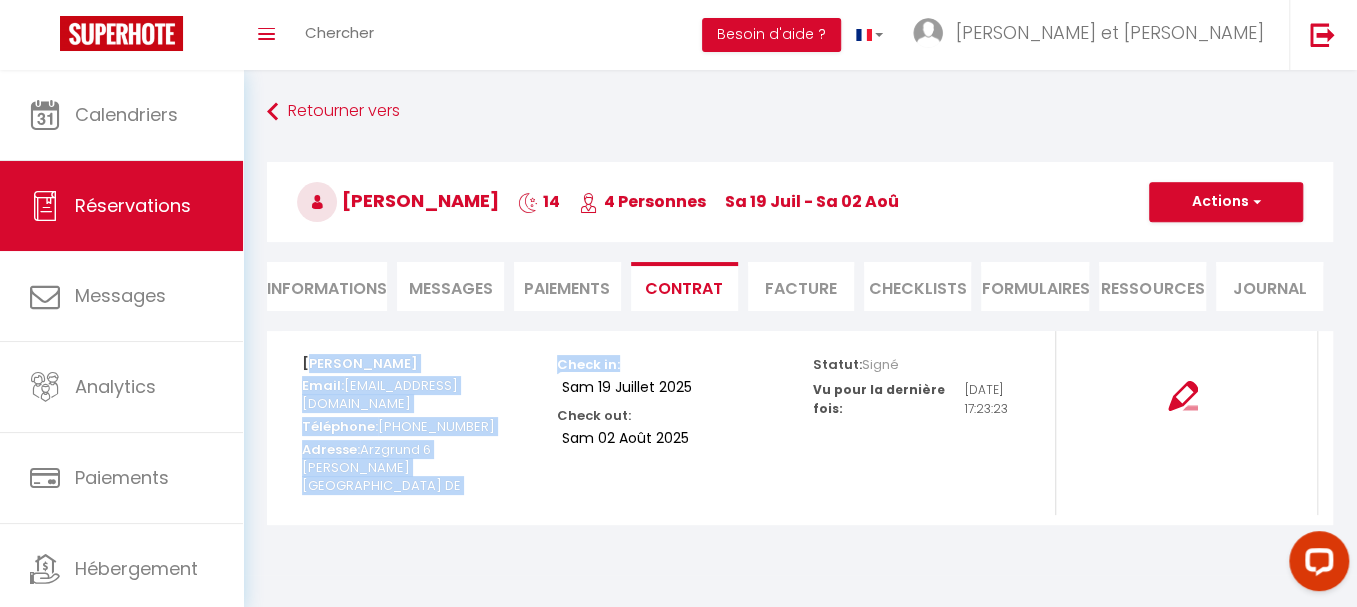 drag, startPoint x: 981, startPoint y: 429, endPoint x: 300, endPoint y: 344, distance: 686.2842 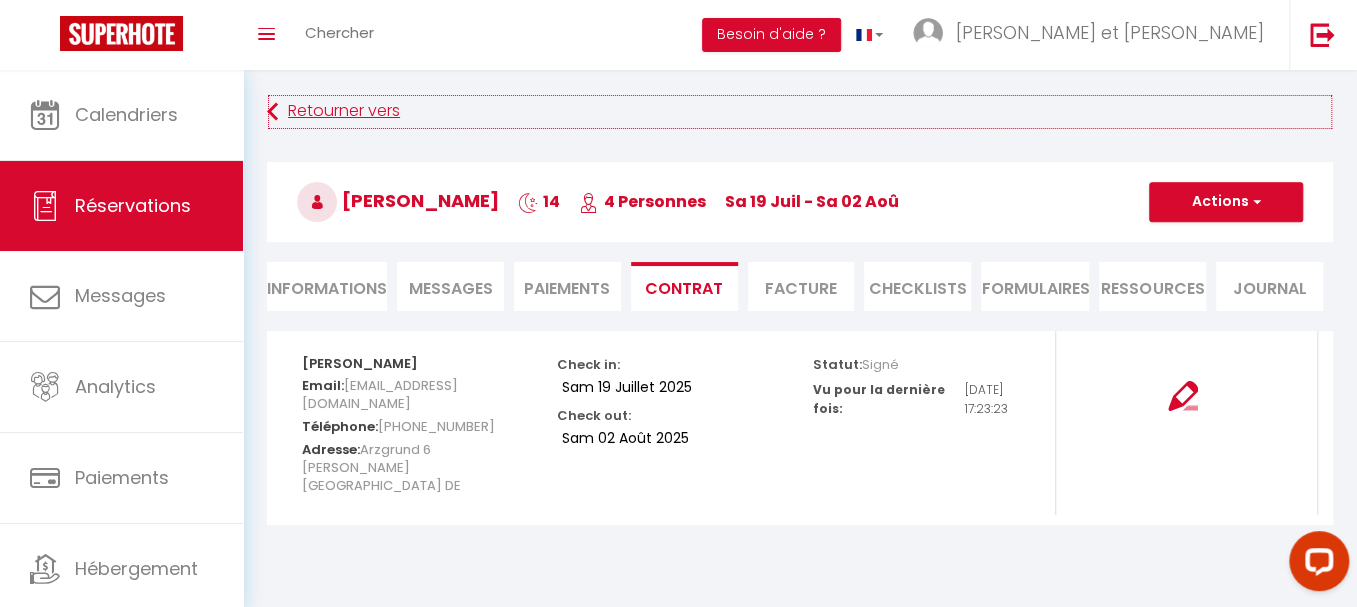 click on "Retourner vers" at bounding box center (800, 112) 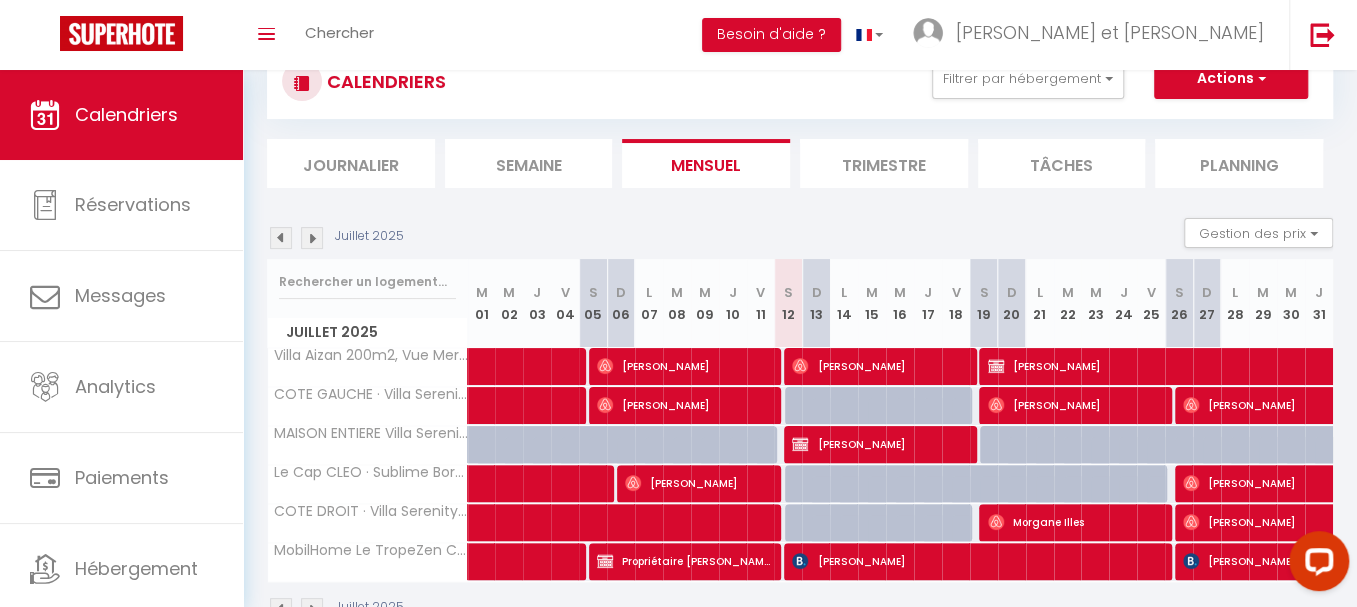 click at bounding box center [312, 238] 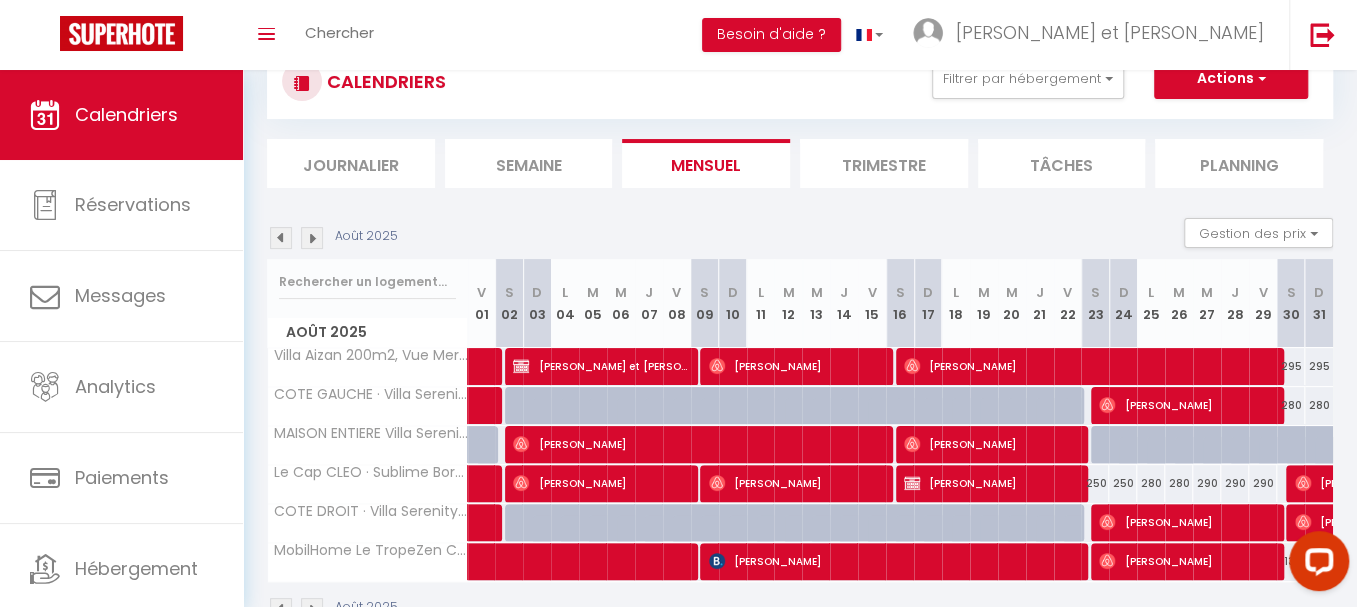 click on "[PERSON_NAME] et [PERSON_NAME]" at bounding box center [601, 366] 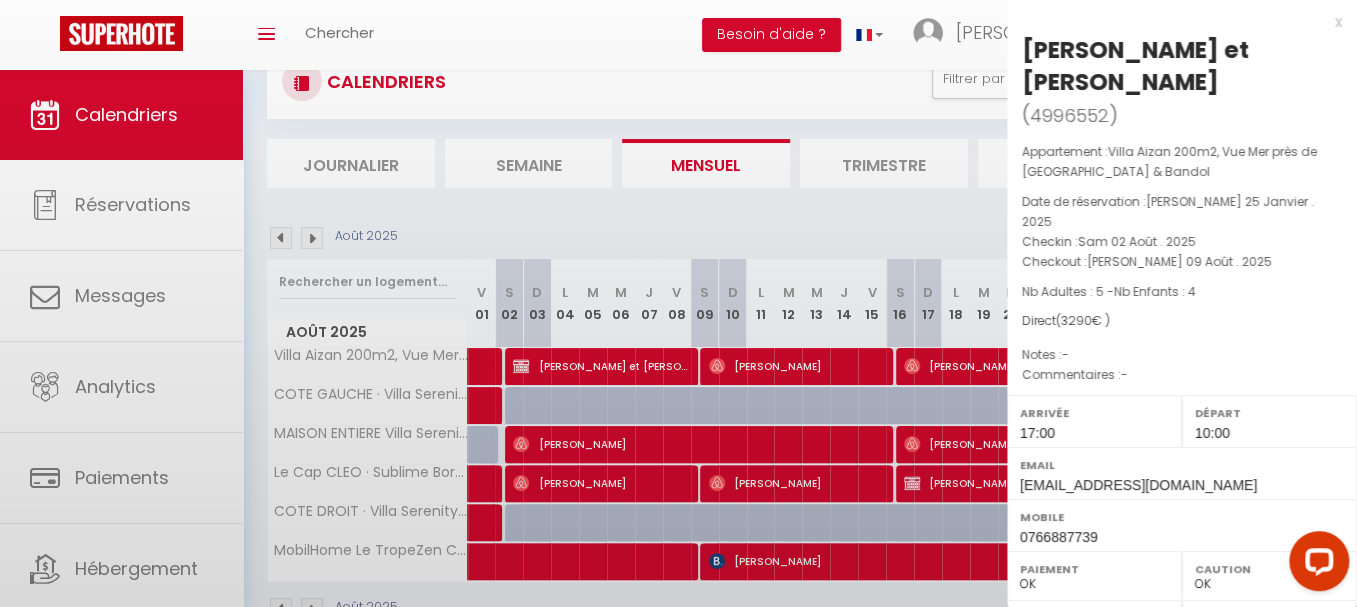 scroll, scrollTop: 341, scrollLeft: 0, axis: vertical 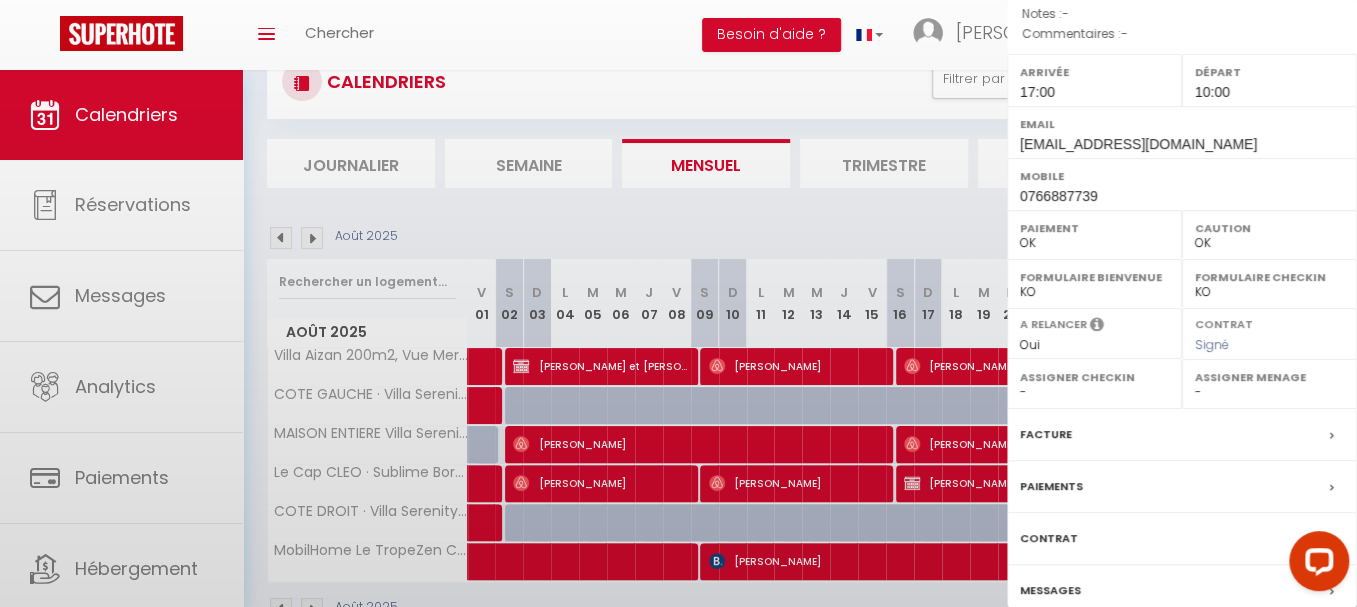 click at bounding box center (678, 303) 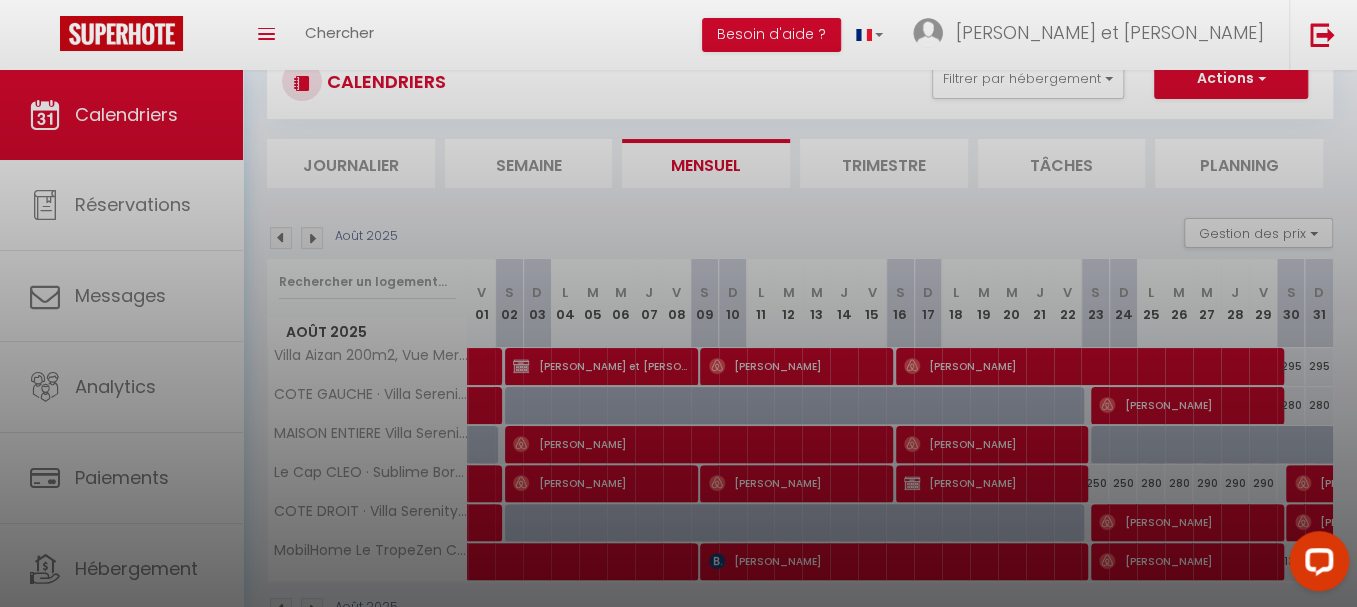 select on "19297" 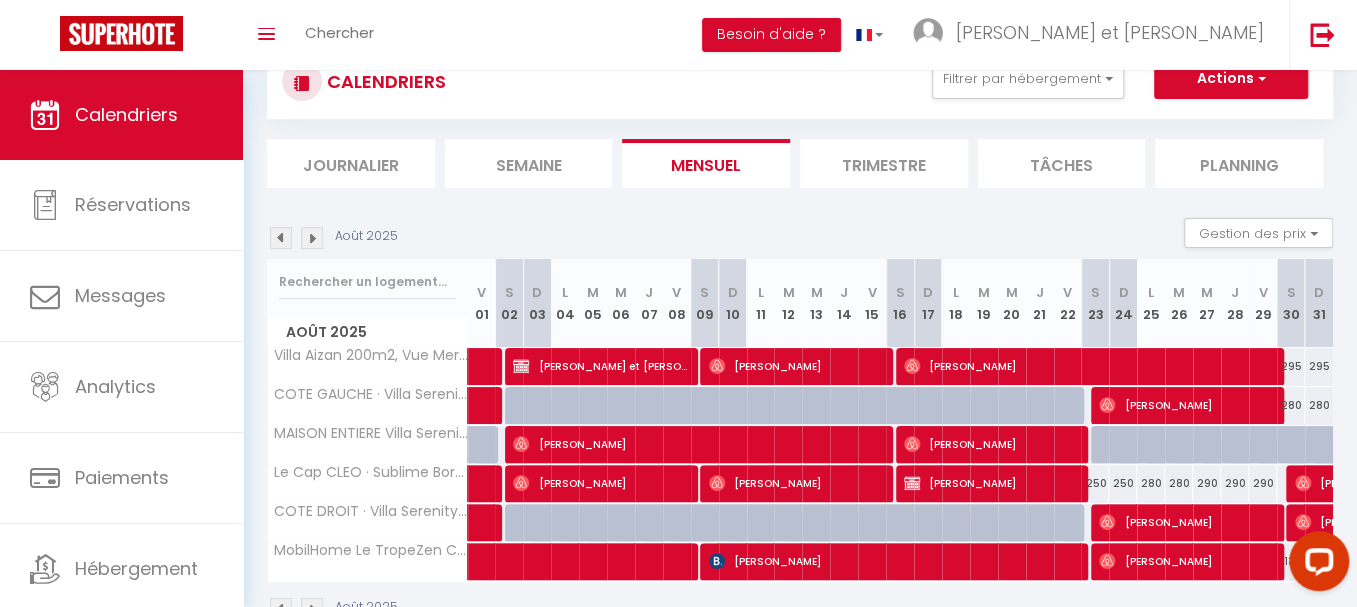click on "[PERSON_NAME] et [PERSON_NAME]" at bounding box center [601, 366] 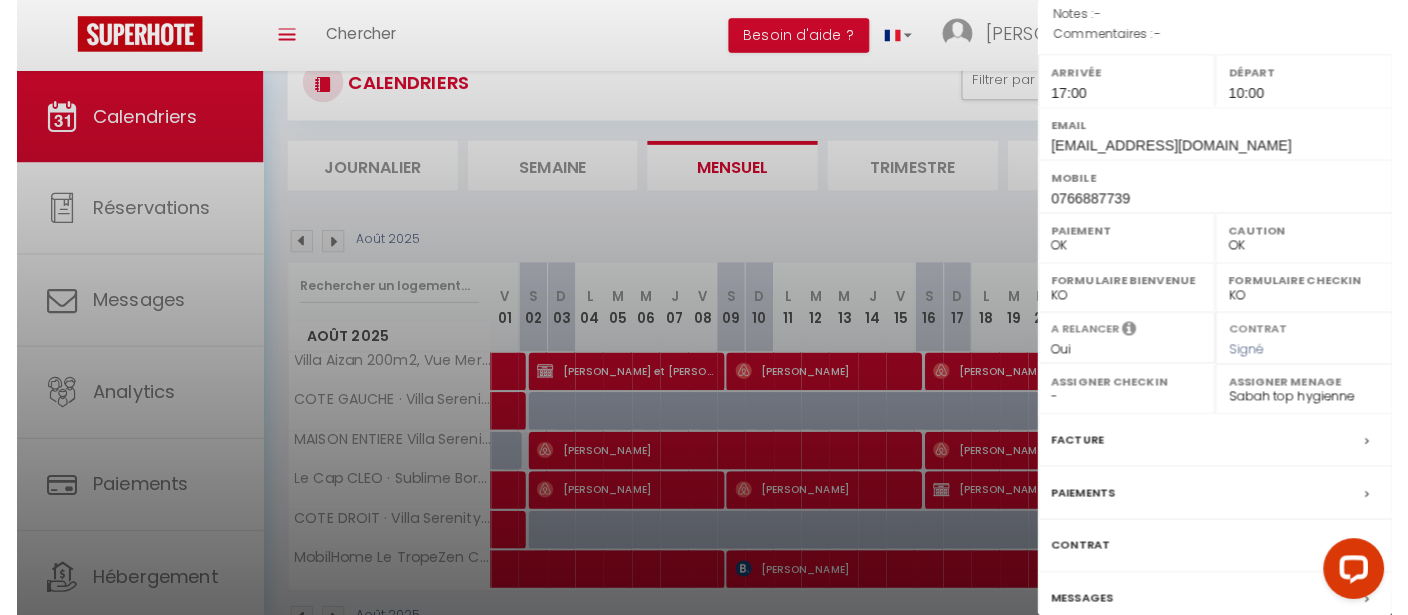 scroll, scrollTop: 0, scrollLeft: 0, axis: both 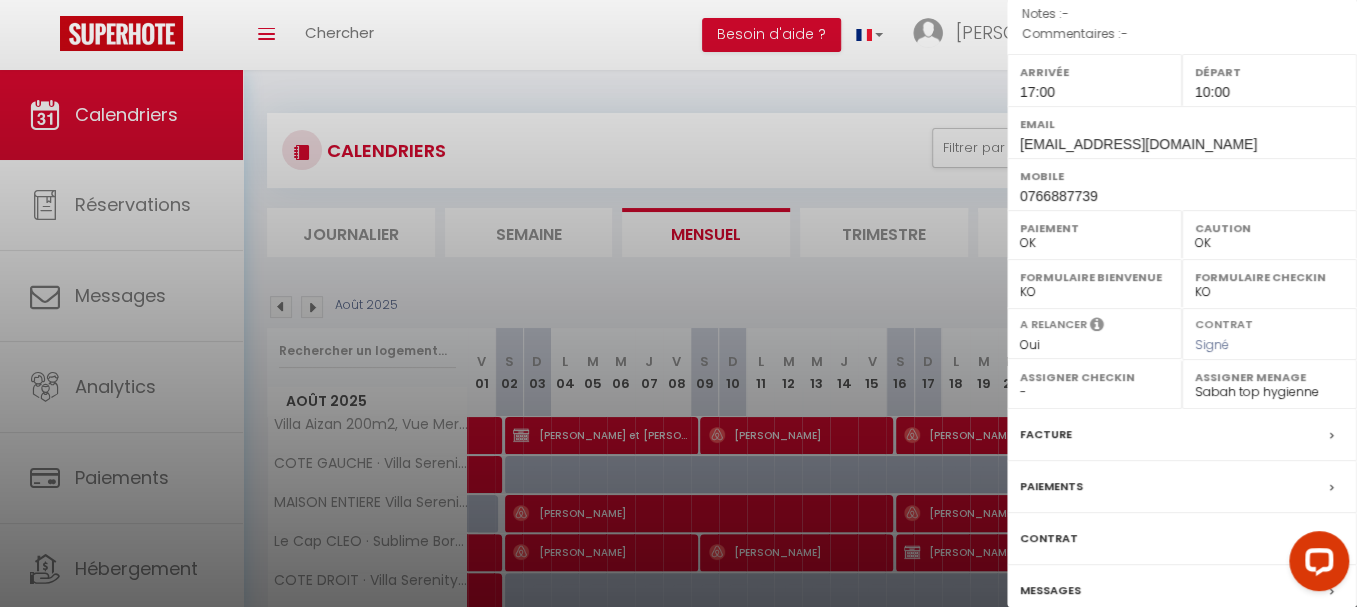 click at bounding box center [678, 303] 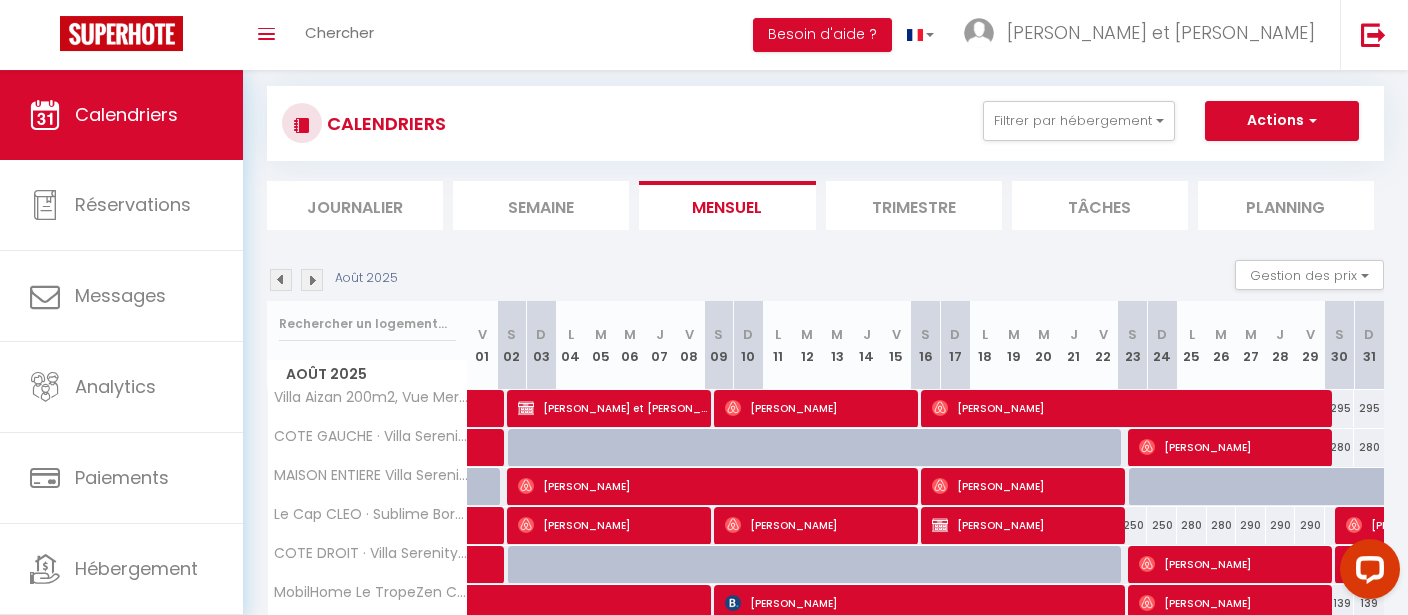 scroll, scrollTop: 16, scrollLeft: 0, axis: vertical 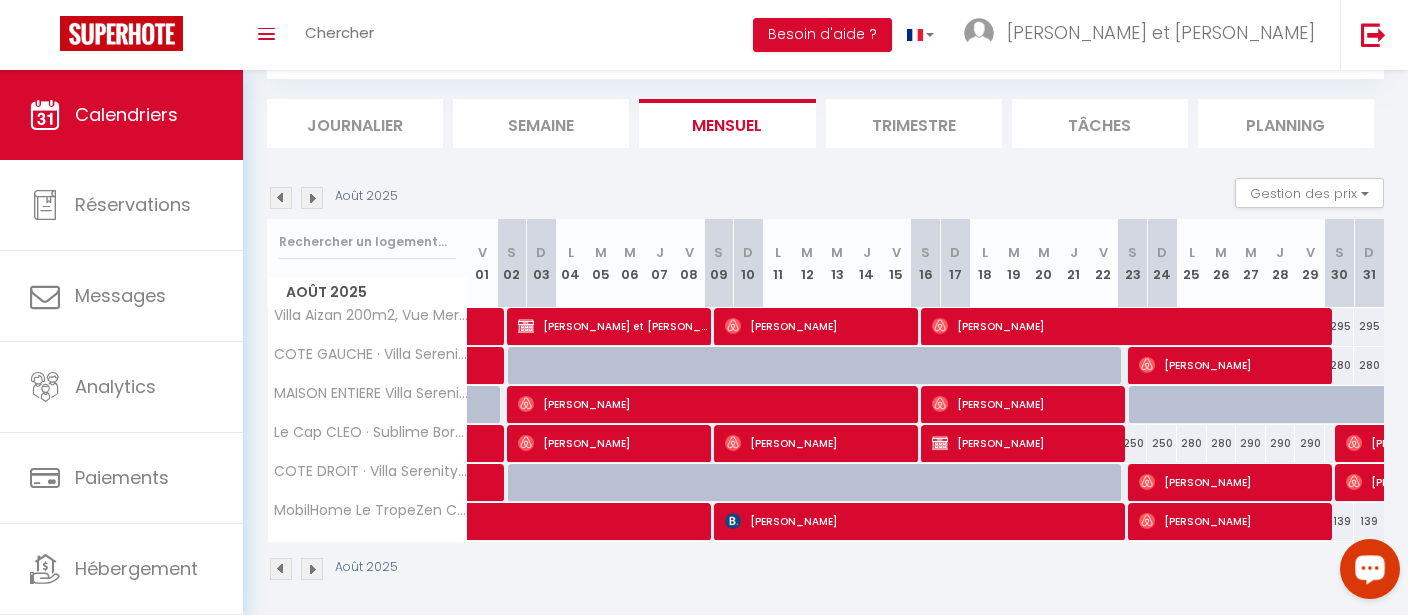 click on "[PERSON_NAME] et [PERSON_NAME]" at bounding box center [613, 326] 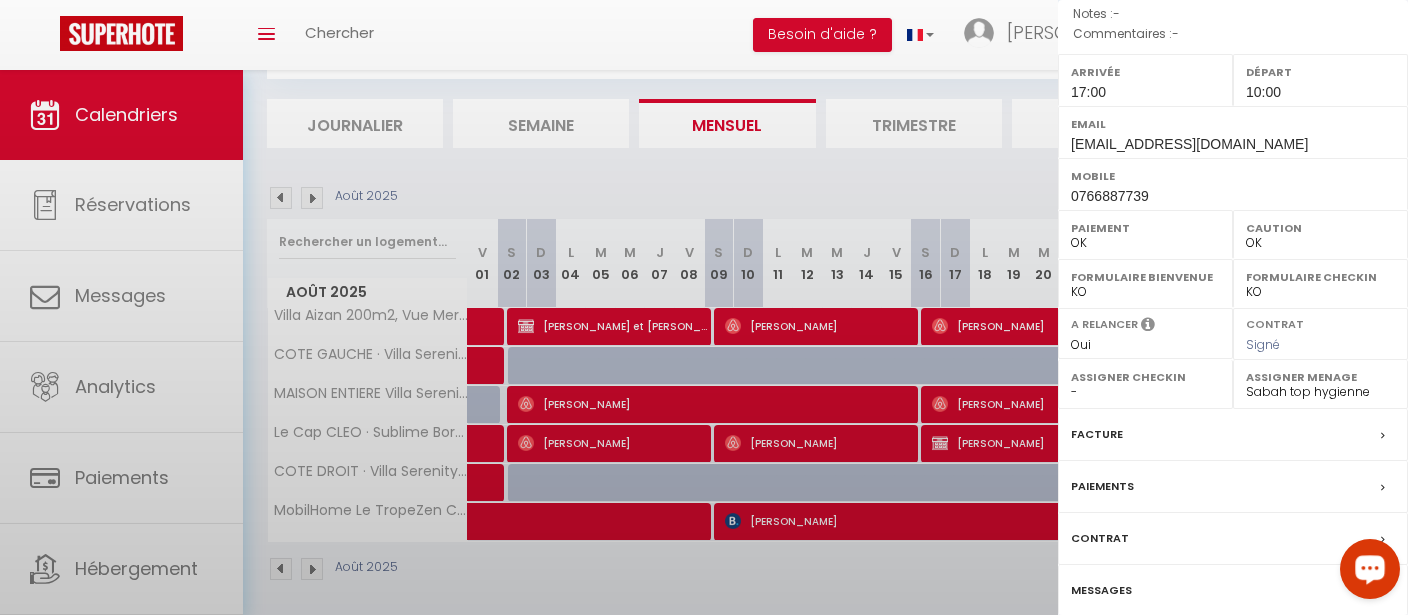scroll, scrollTop: 341, scrollLeft: 0, axis: vertical 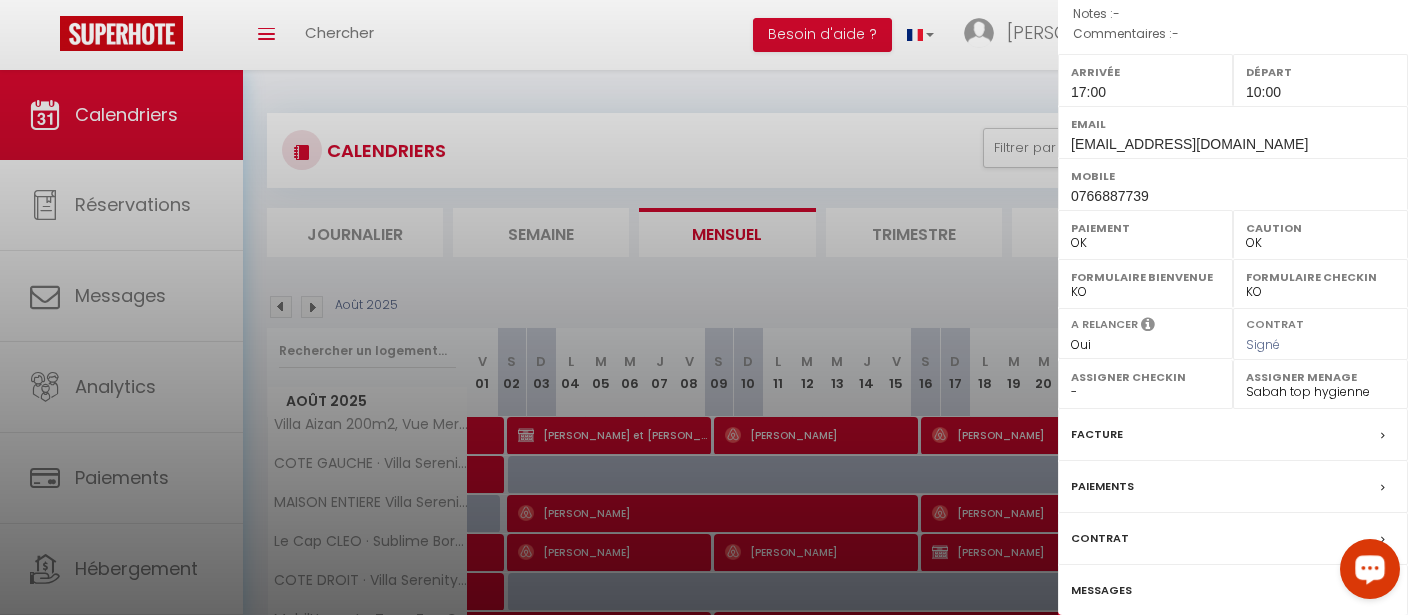 click at bounding box center (704, 307) 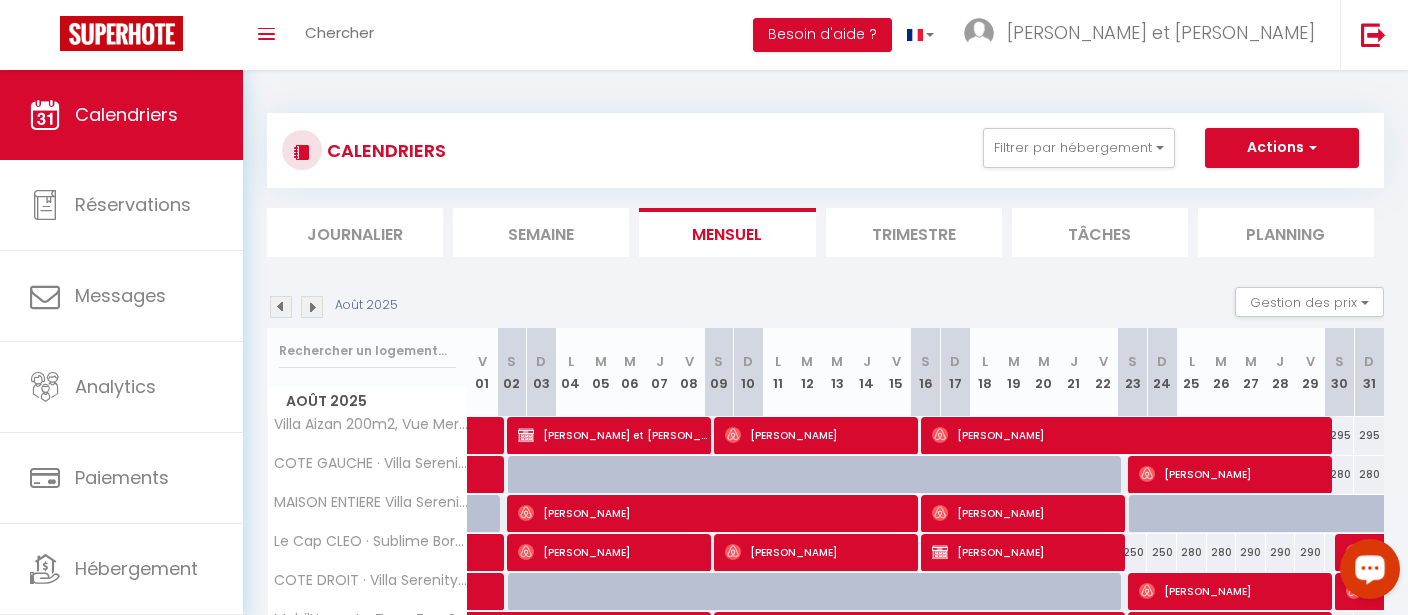 click on "[PERSON_NAME] et [PERSON_NAME]" at bounding box center (613, 435) 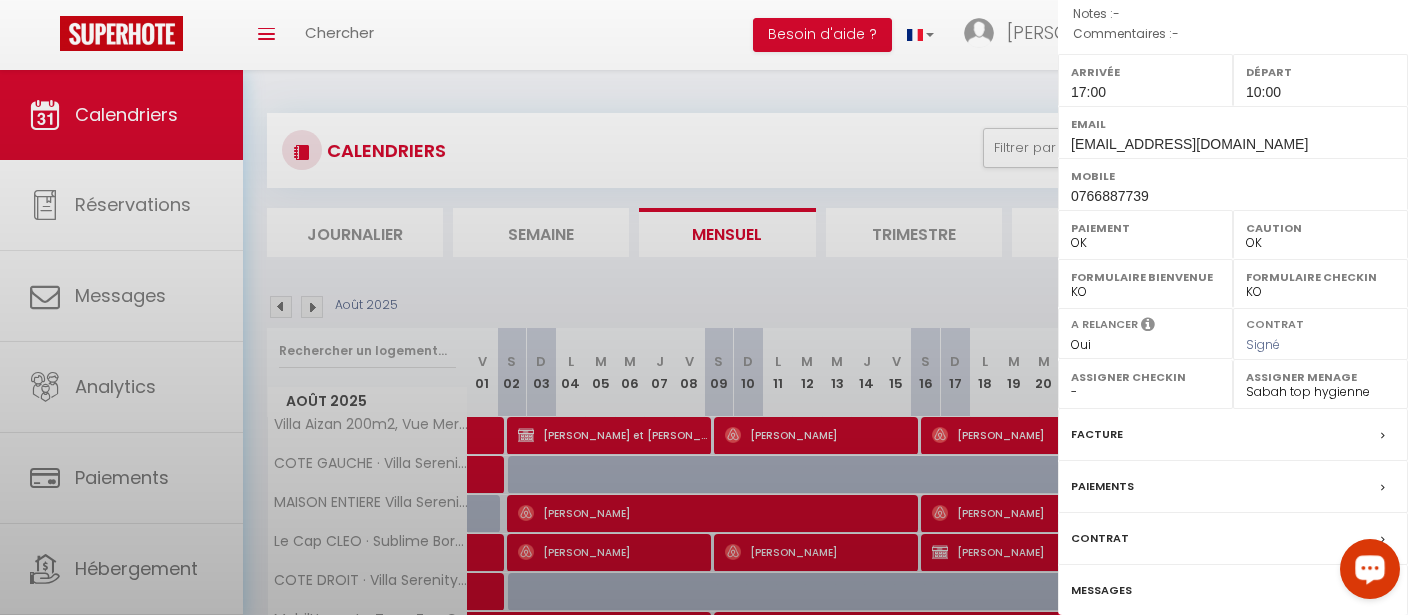 click at bounding box center (704, 307) 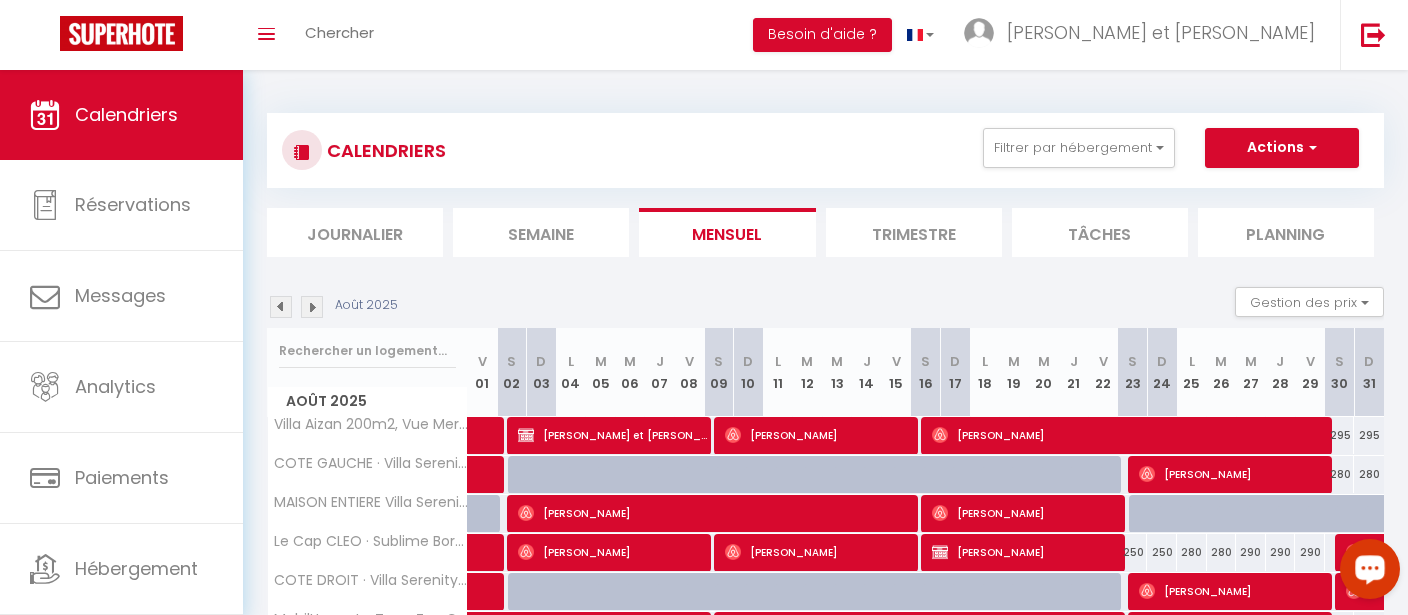 click on "[PERSON_NAME] et [PERSON_NAME]" at bounding box center [613, 435] 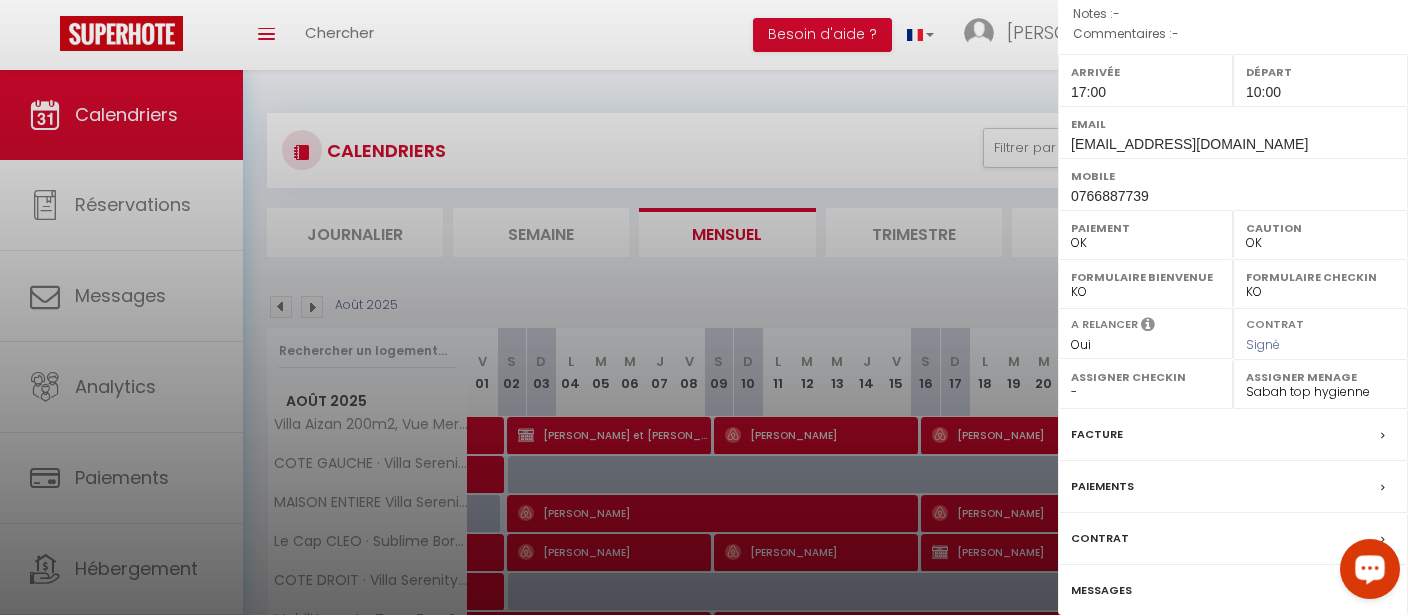 click at bounding box center (704, 307) 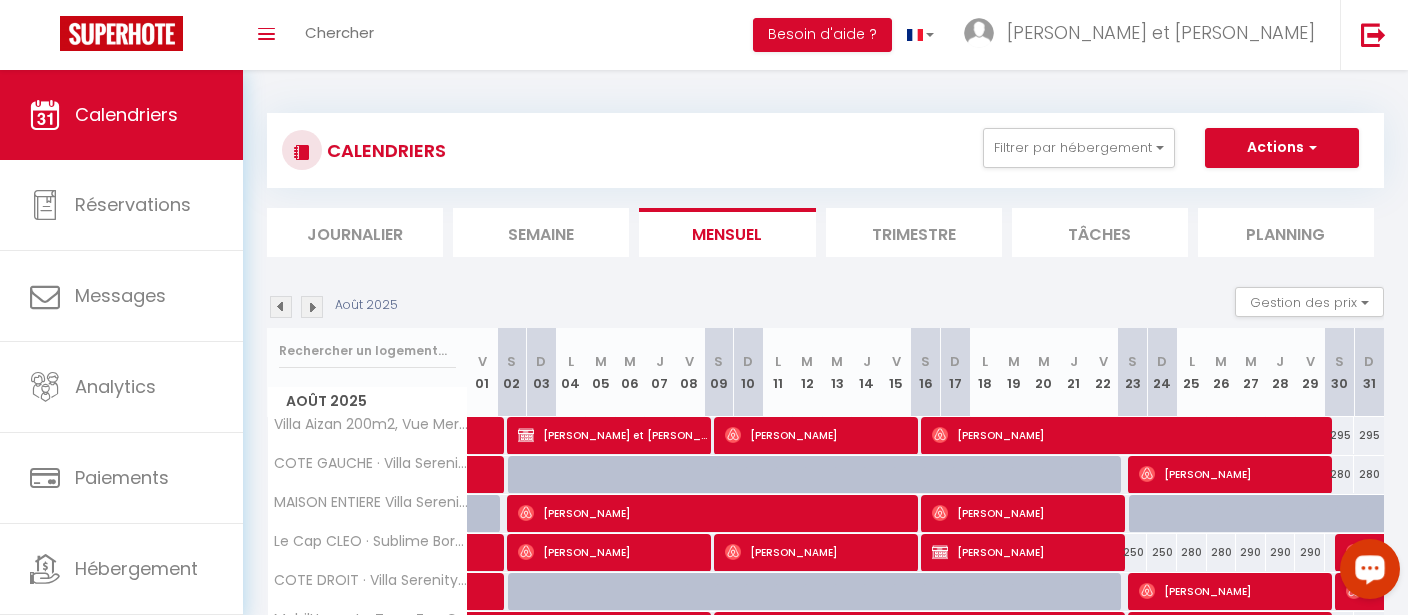 scroll, scrollTop: 115, scrollLeft: 0, axis: vertical 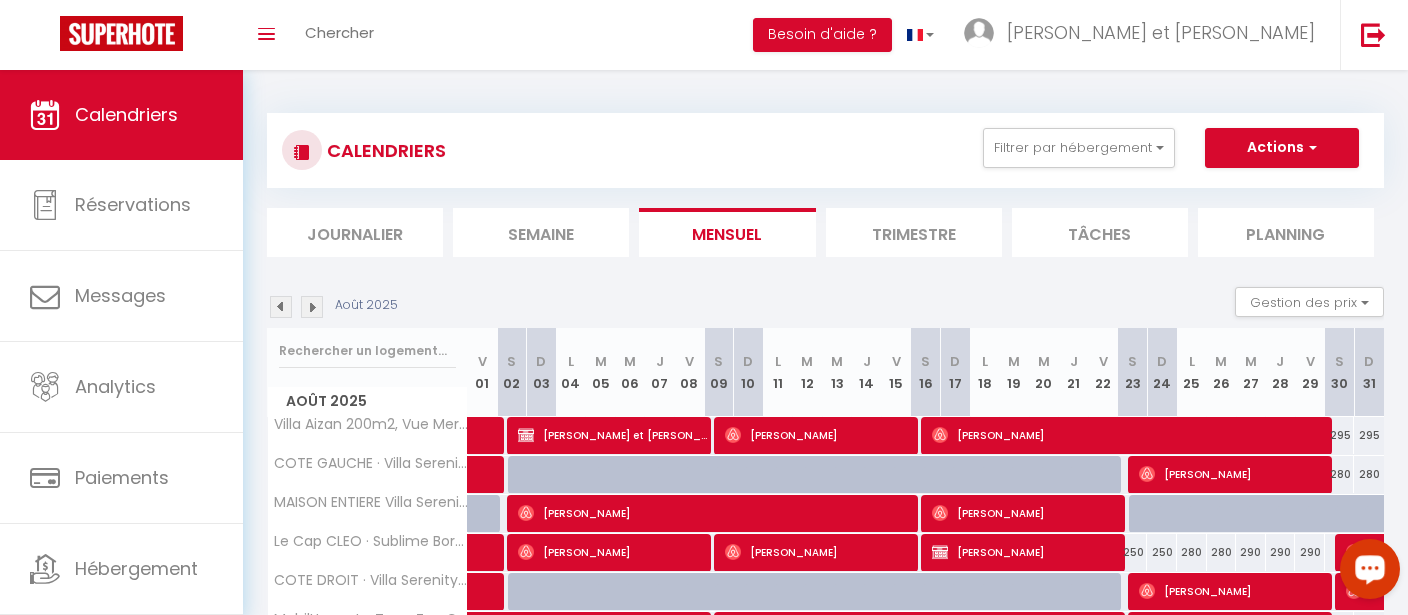 click at bounding box center (281, 307) 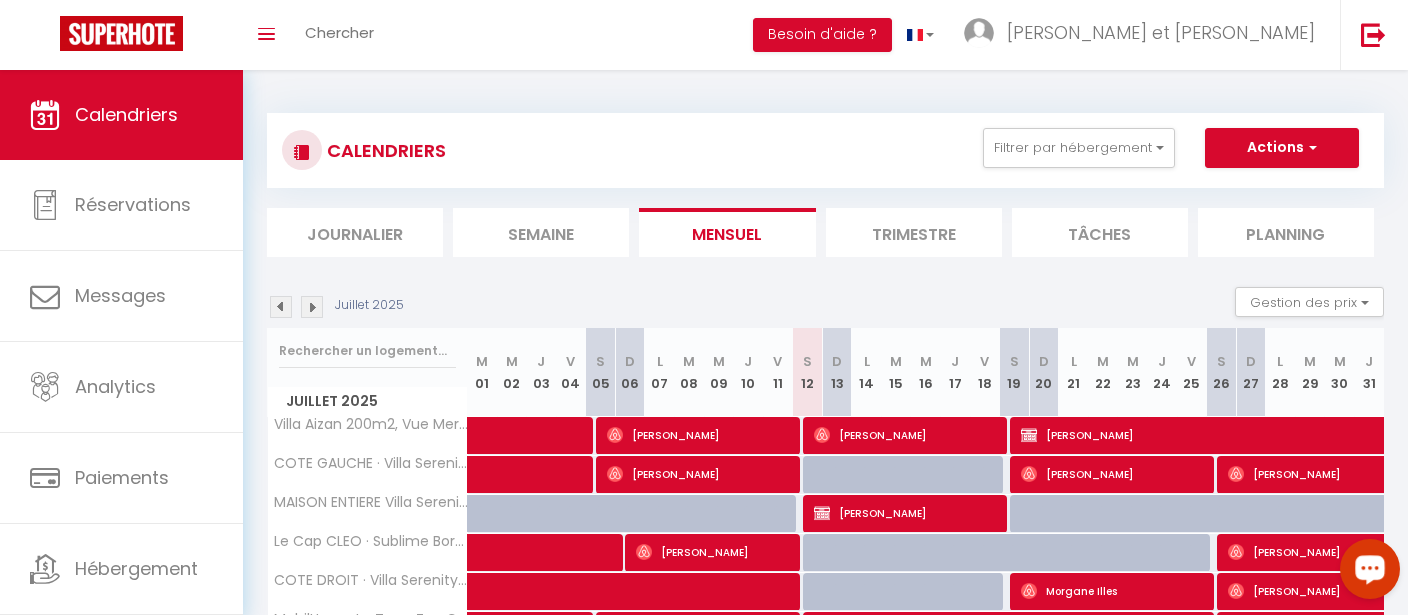click at bounding box center [312, 307] 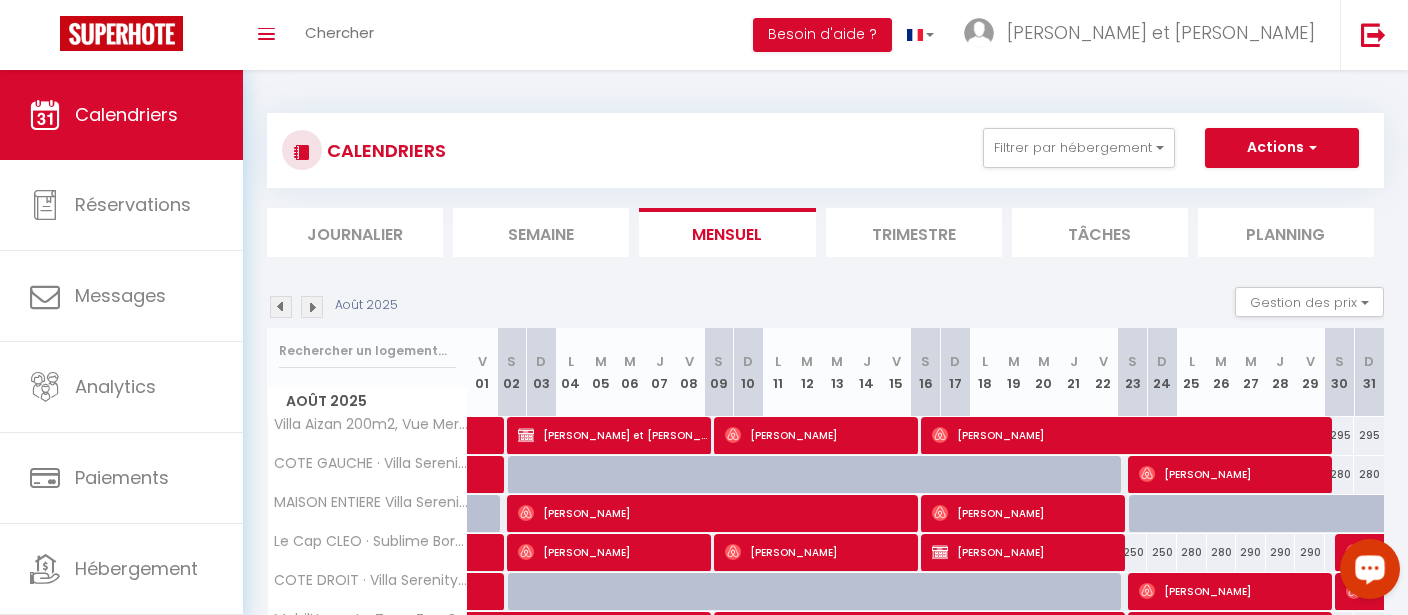 click on "[PERSON_NAME] et [PERSON_NAME]" at bounding box center (613, 435) 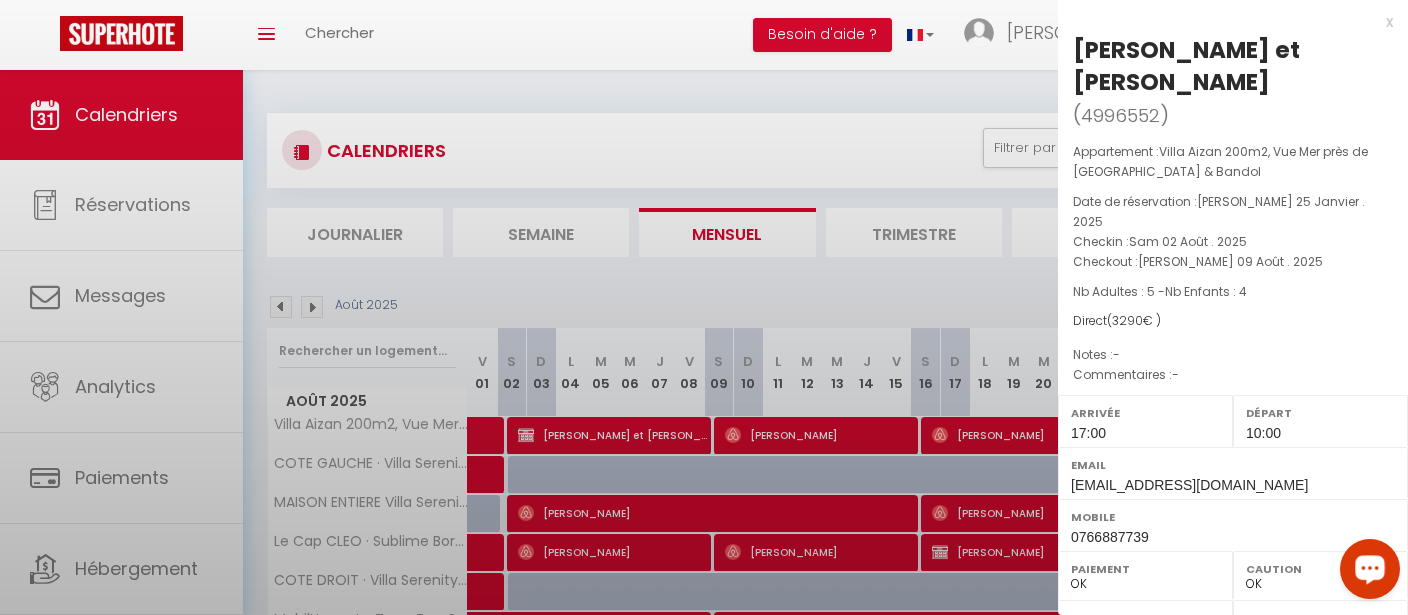scroll, scrollTop: 341, scrollLeft: 0, axis: vertical 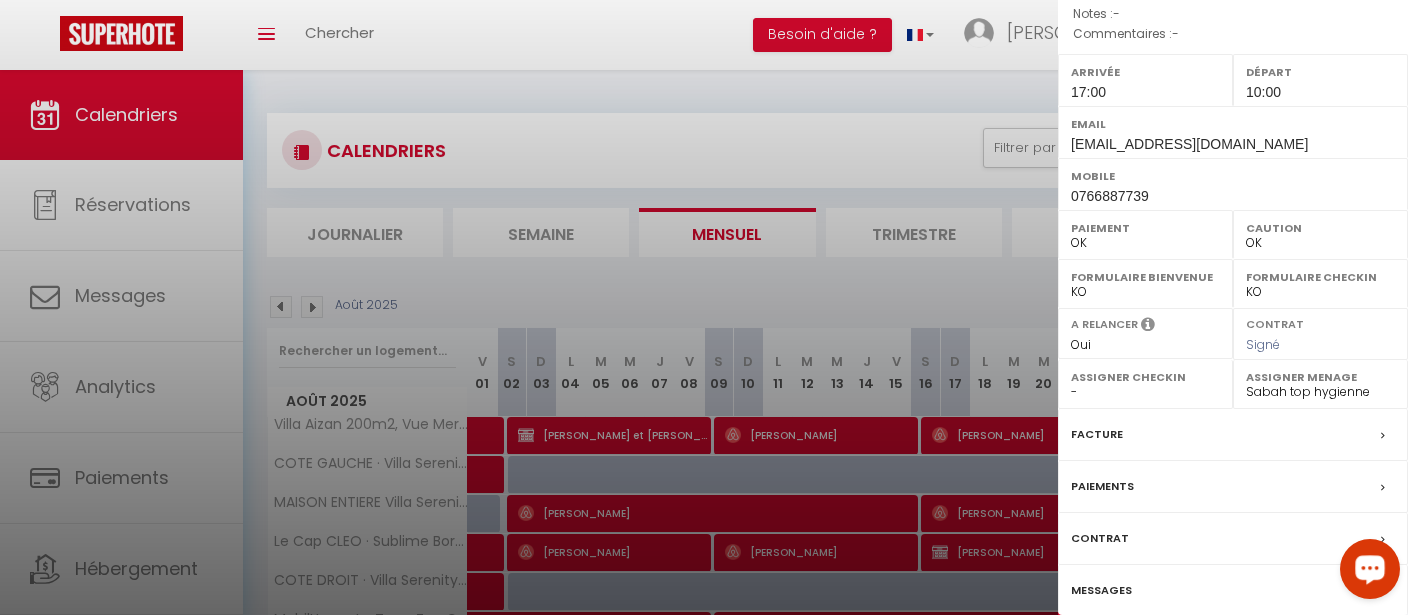click on "Contrat" at bounding box center [1100, 538] 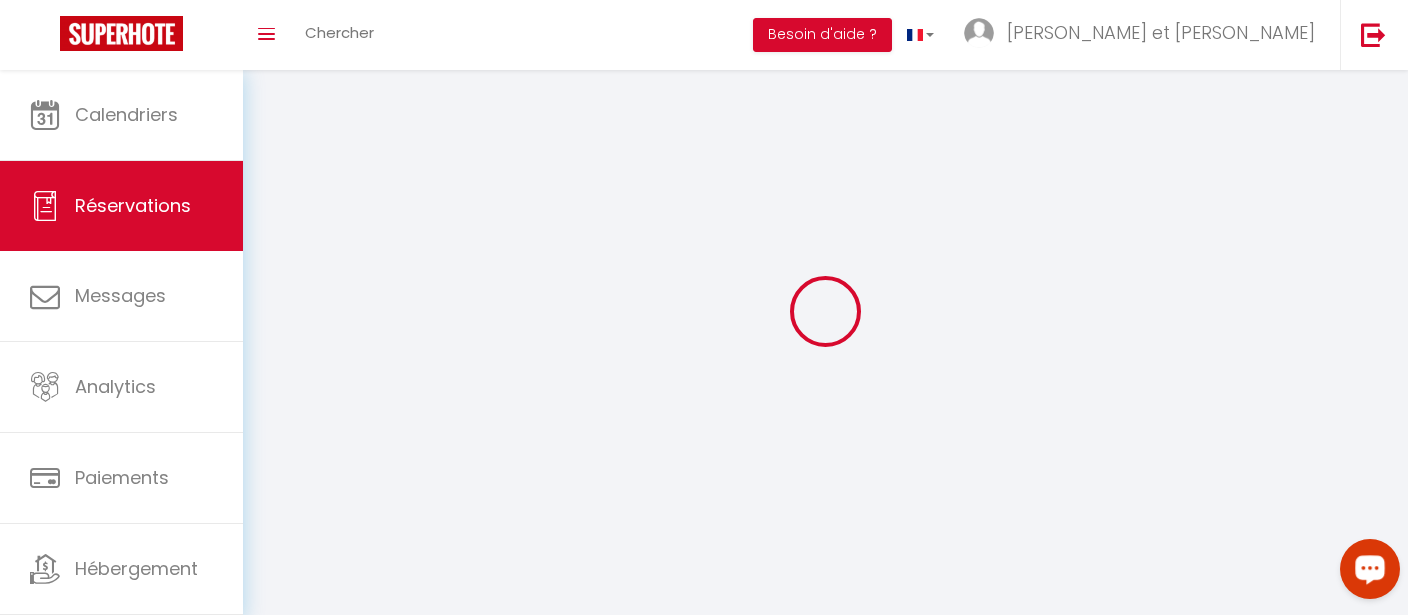 select 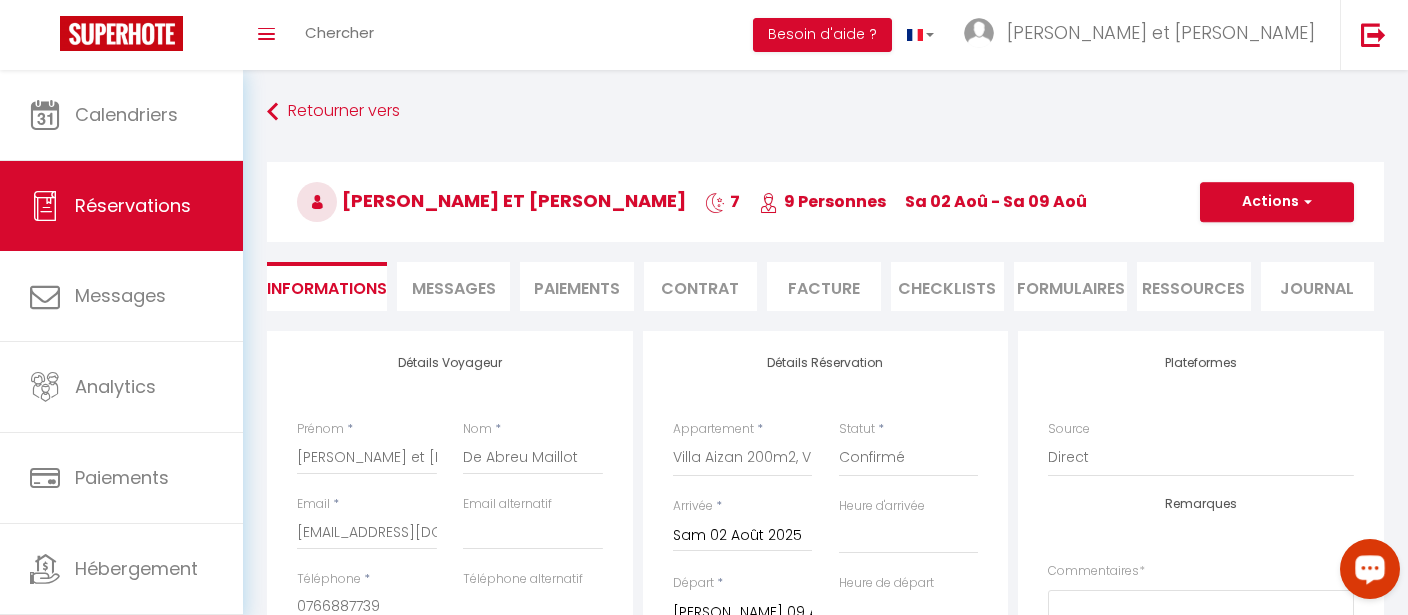 select 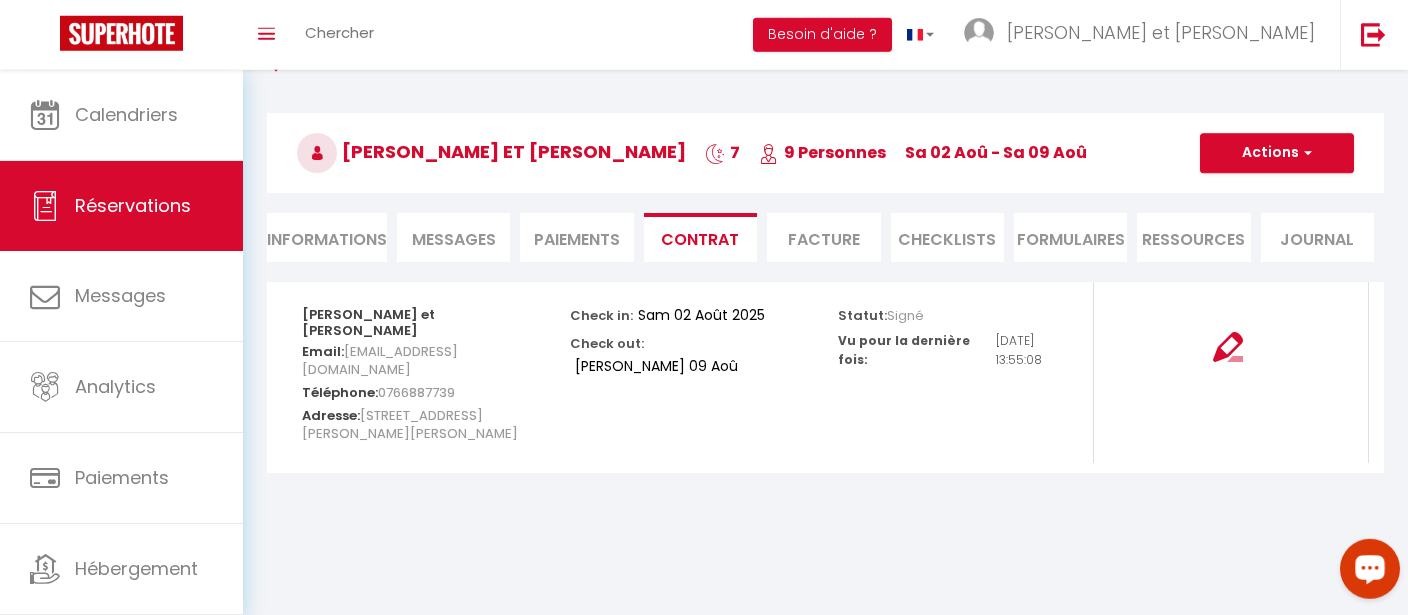 scroll, scrollTop: 69, scrollLeft: 0, axis: vertical 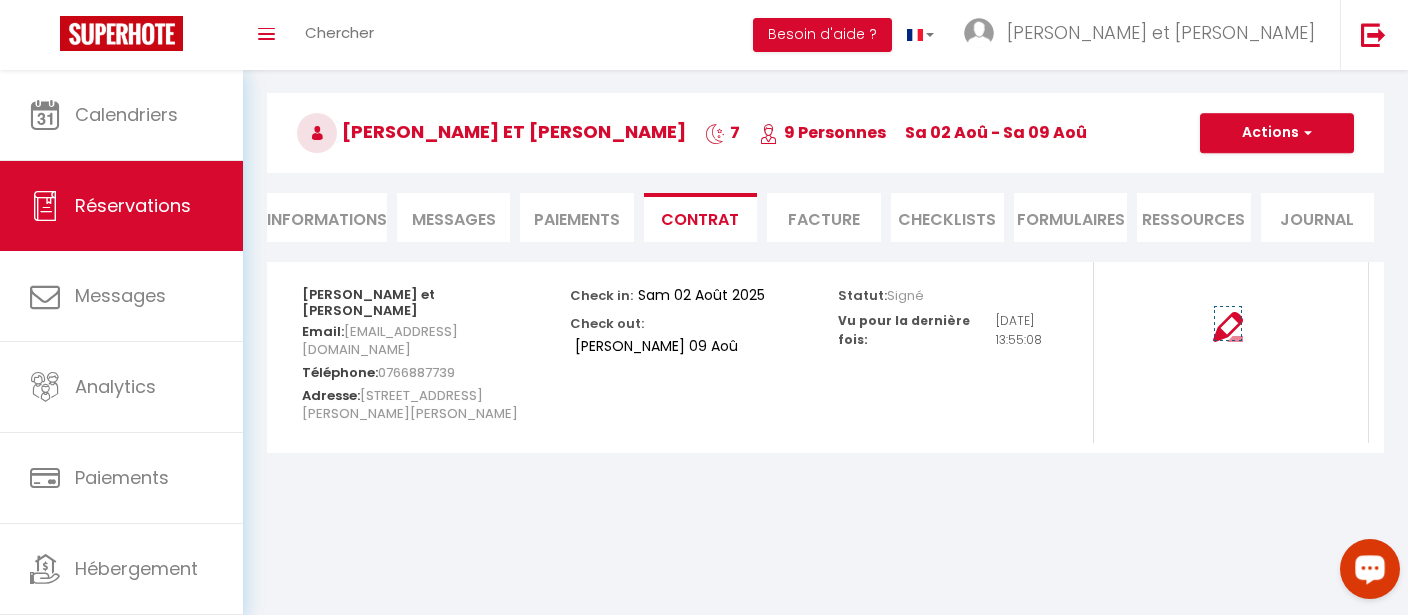 click at bounding box center (1228, 327) 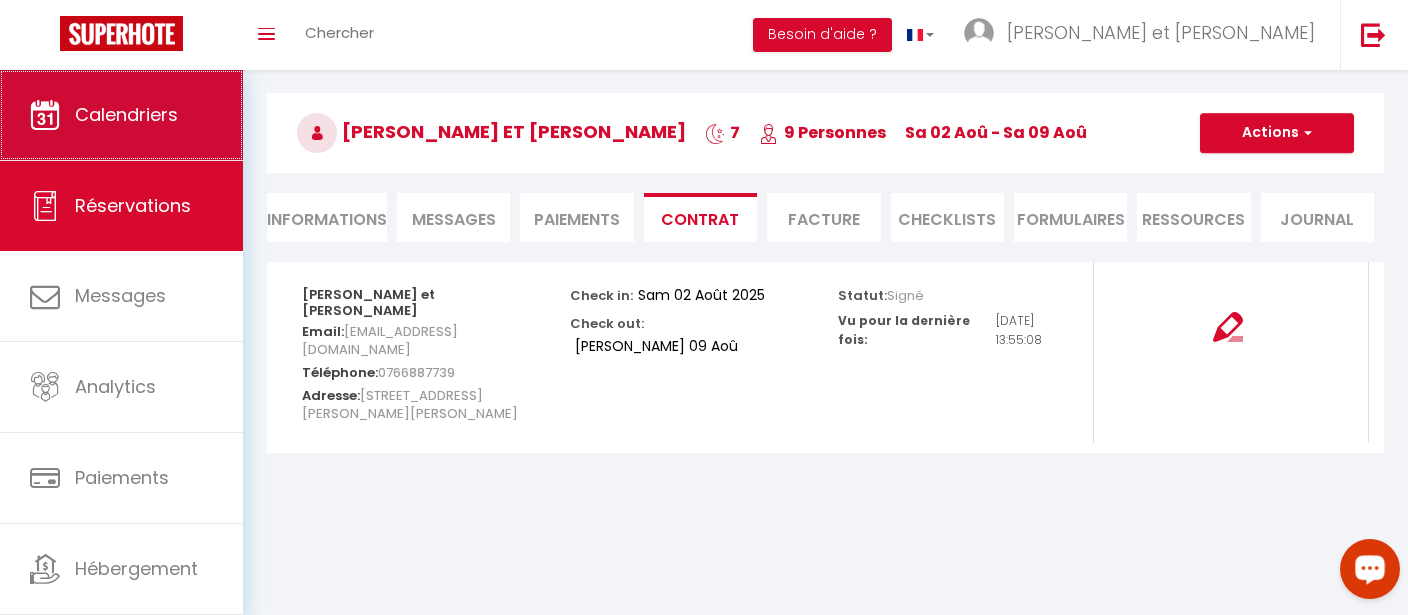 click on "Calendriers" at bounding box center [126, 114] 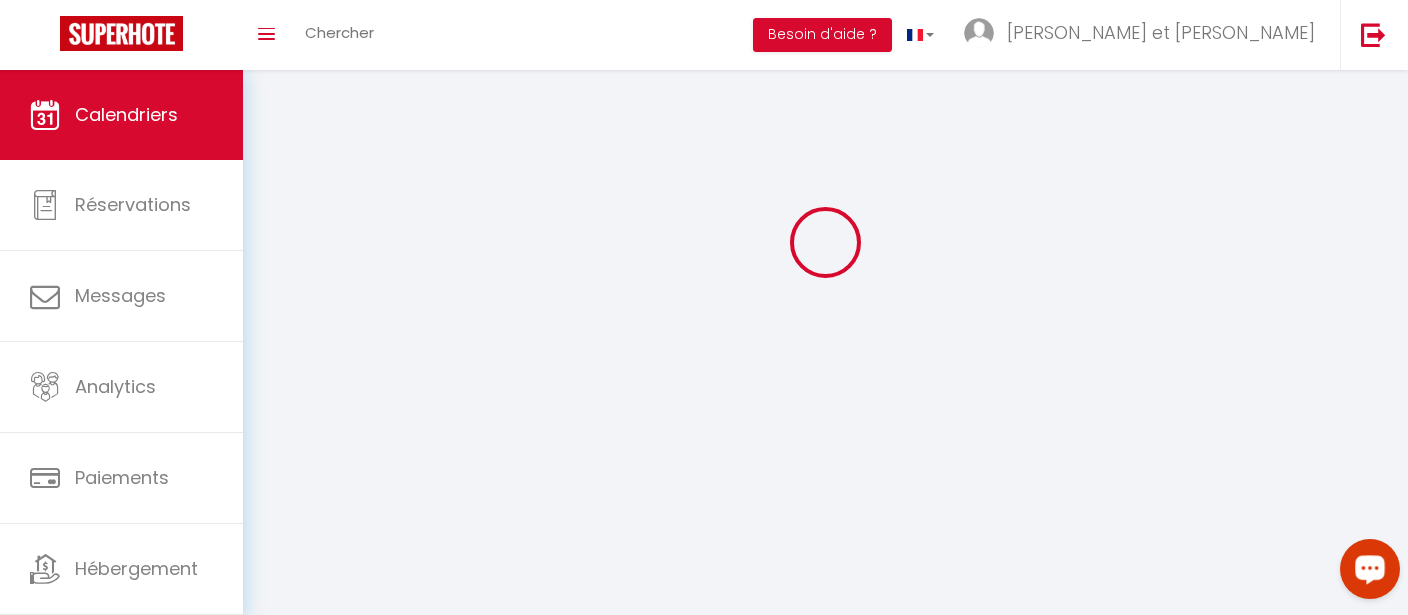scroll, scrollTop: 0, scrollLeft: 0, axis: both 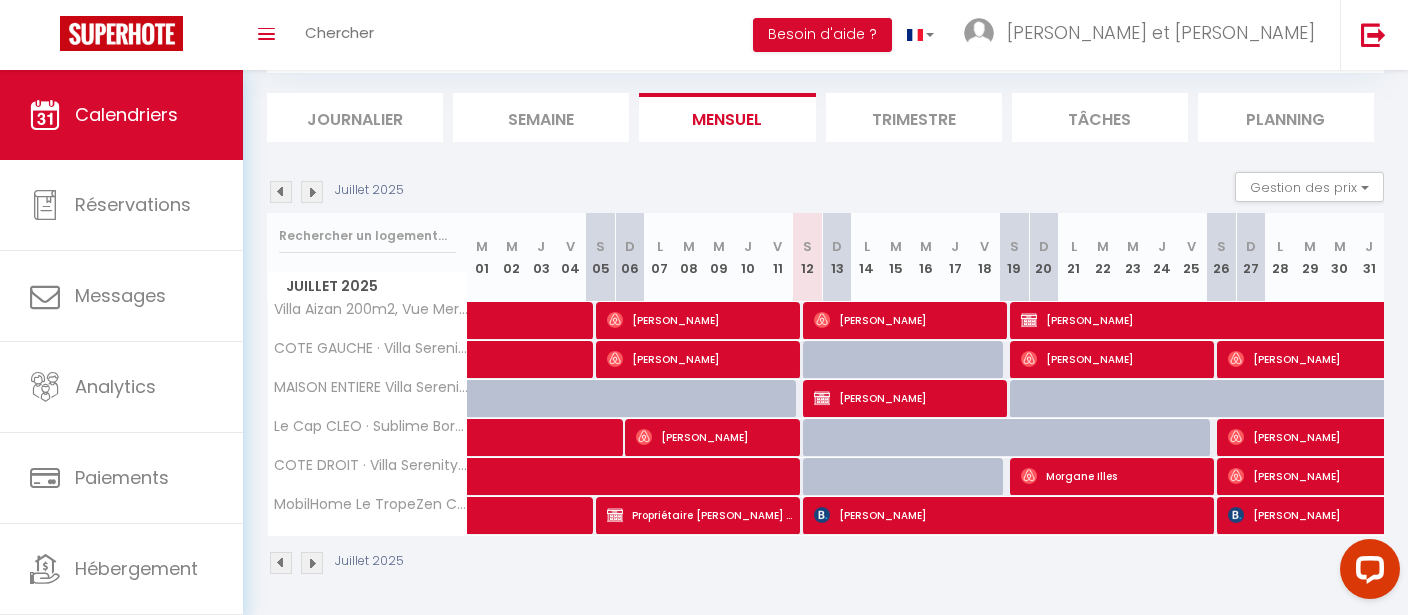 click at bounding box center (312, 192) 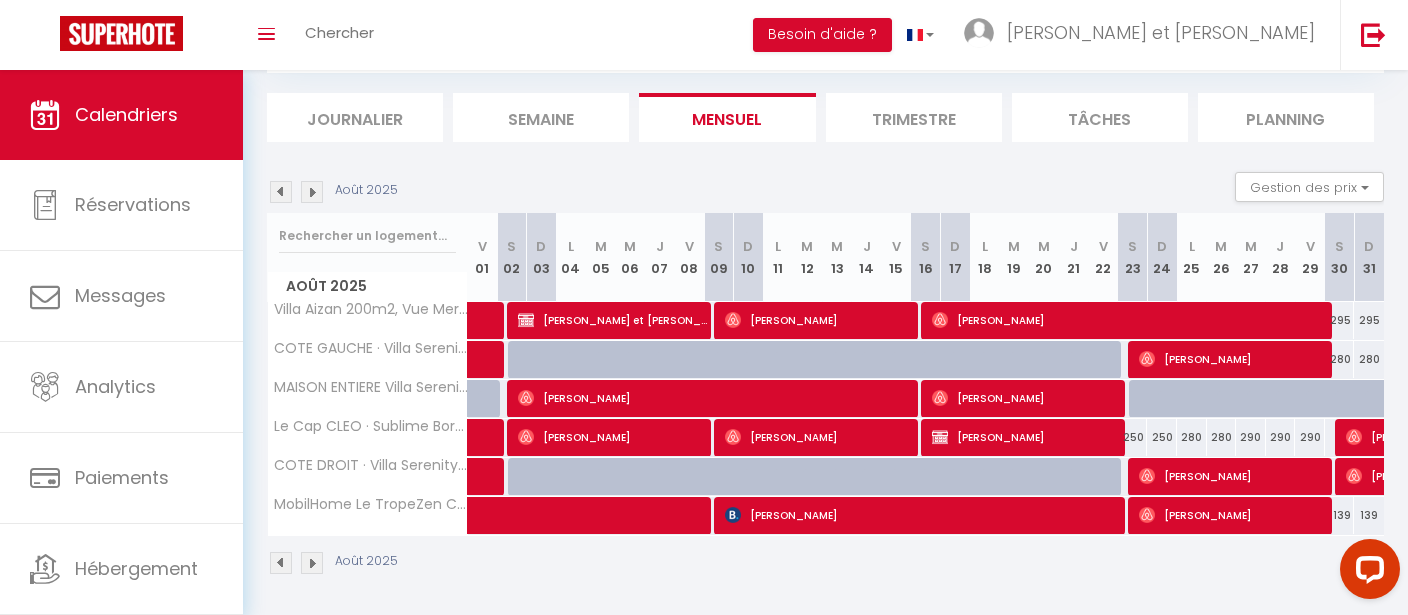scroll, scrollTop: 69, scrollLeft: 0, axis: vertical 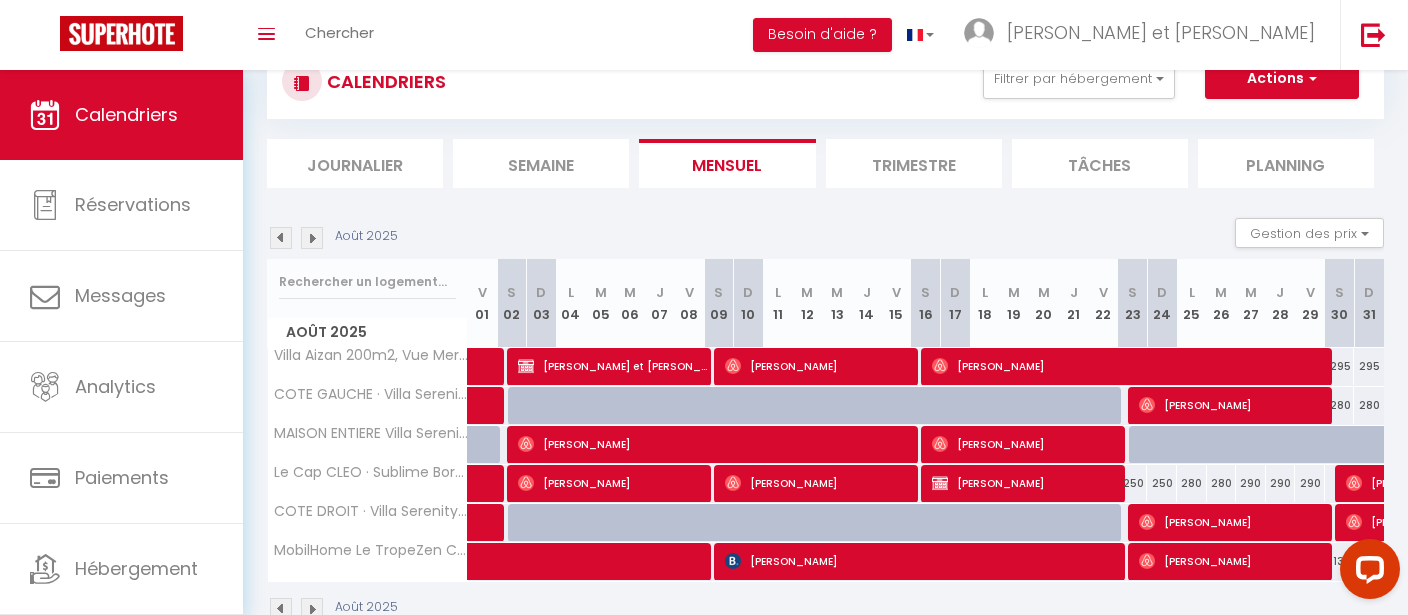 click on "250" at bounding box center [1133, 483] 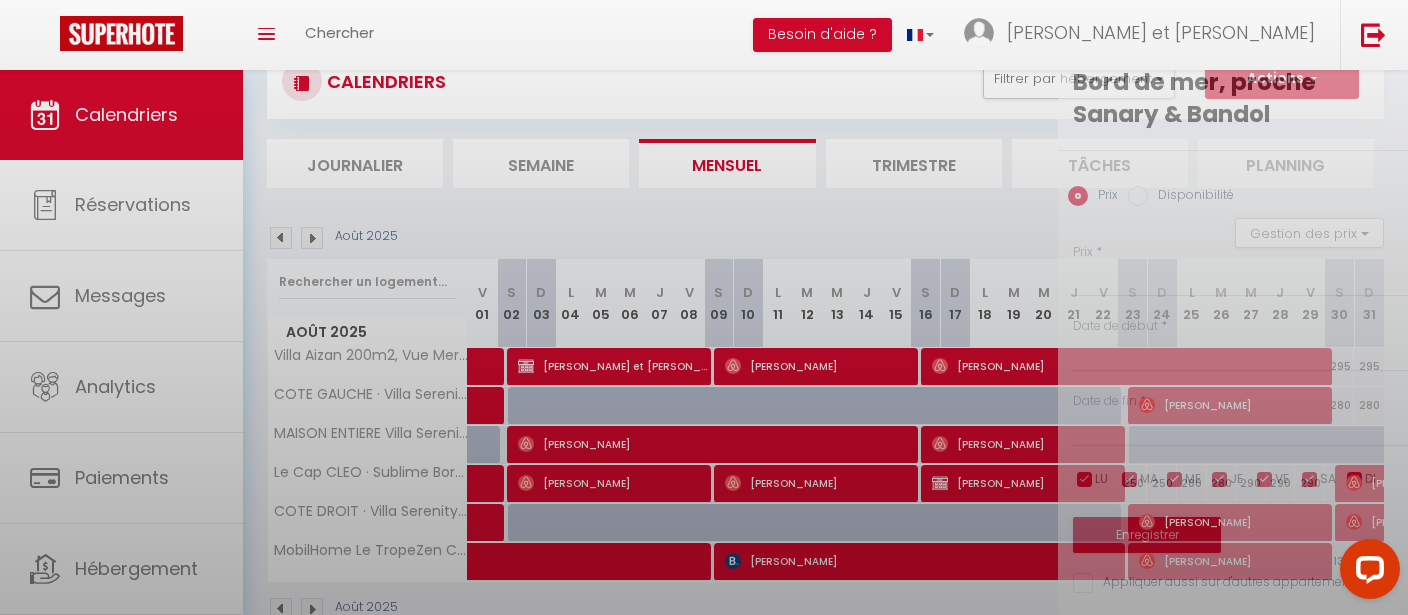 type on "250" 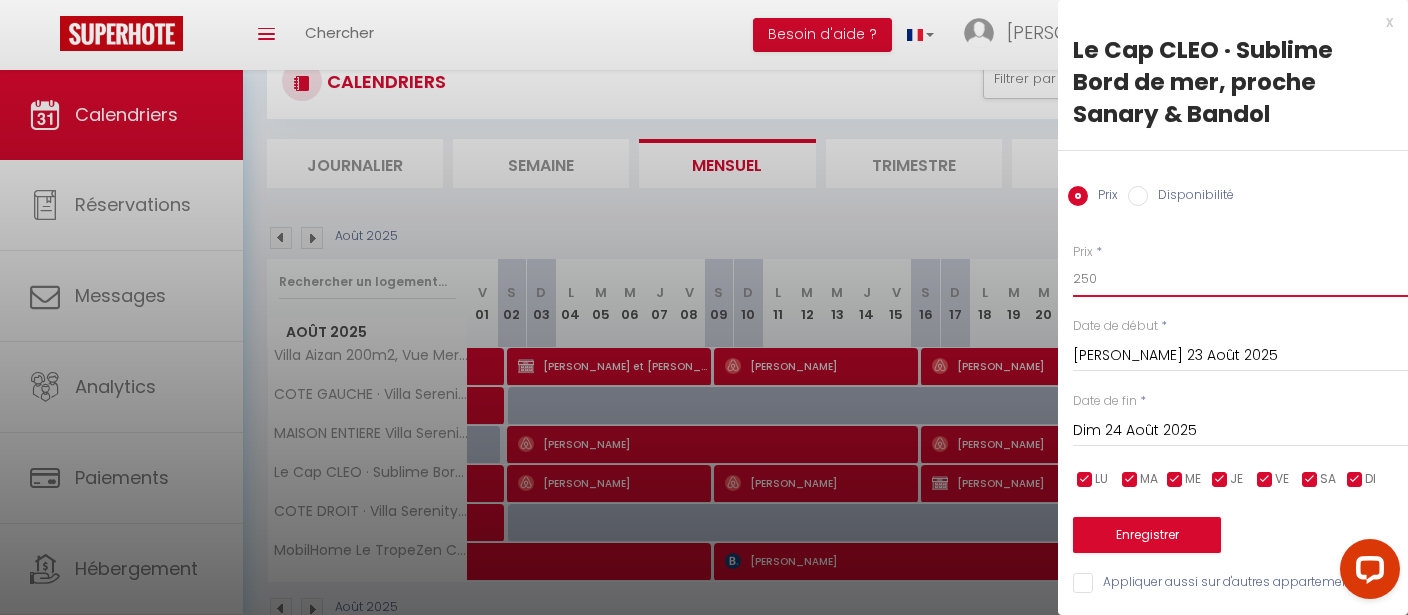 click on "250" at bounding box center (1240, 279) 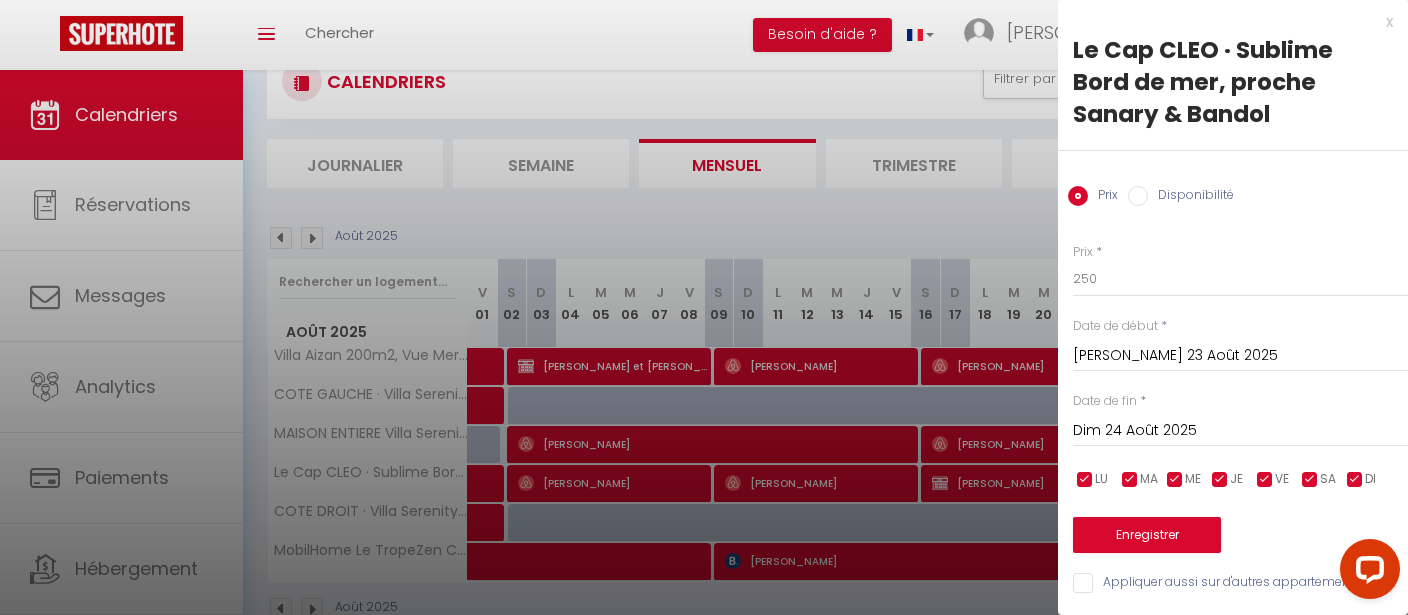 click on "Dim 24 Août 2025" at bounding box center [1240, 431] 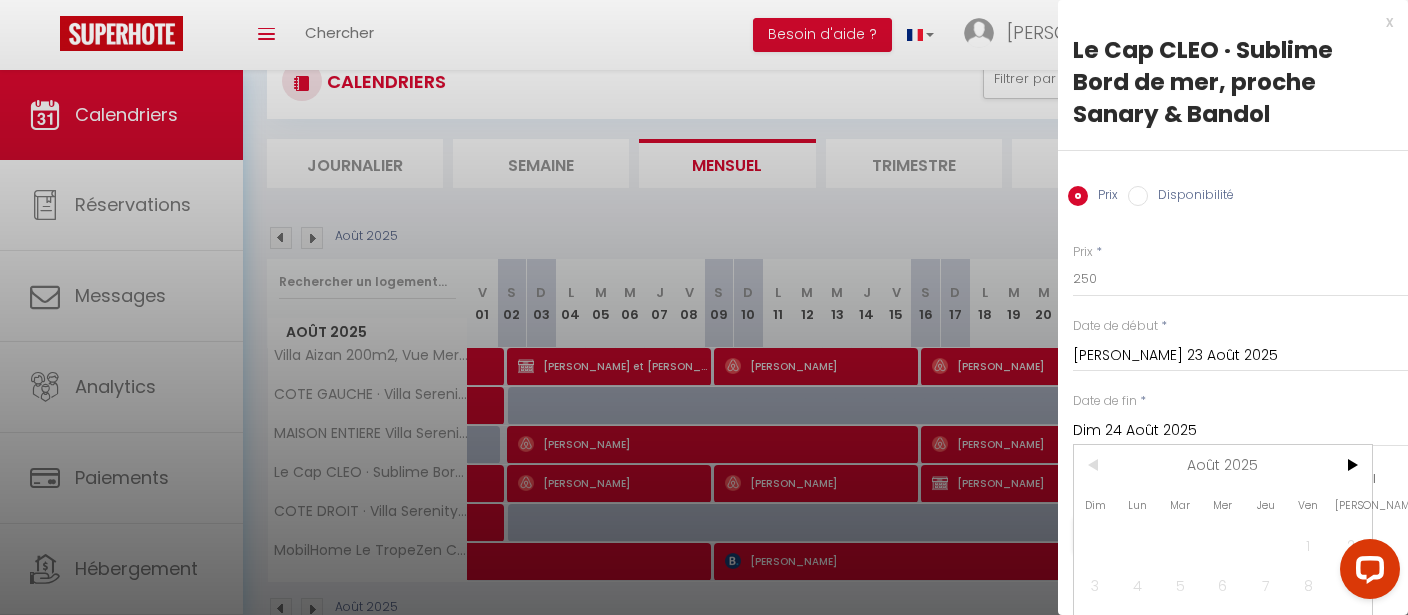 scroll, scrollTop: 115, scrollLeft: 0, axis: vertical 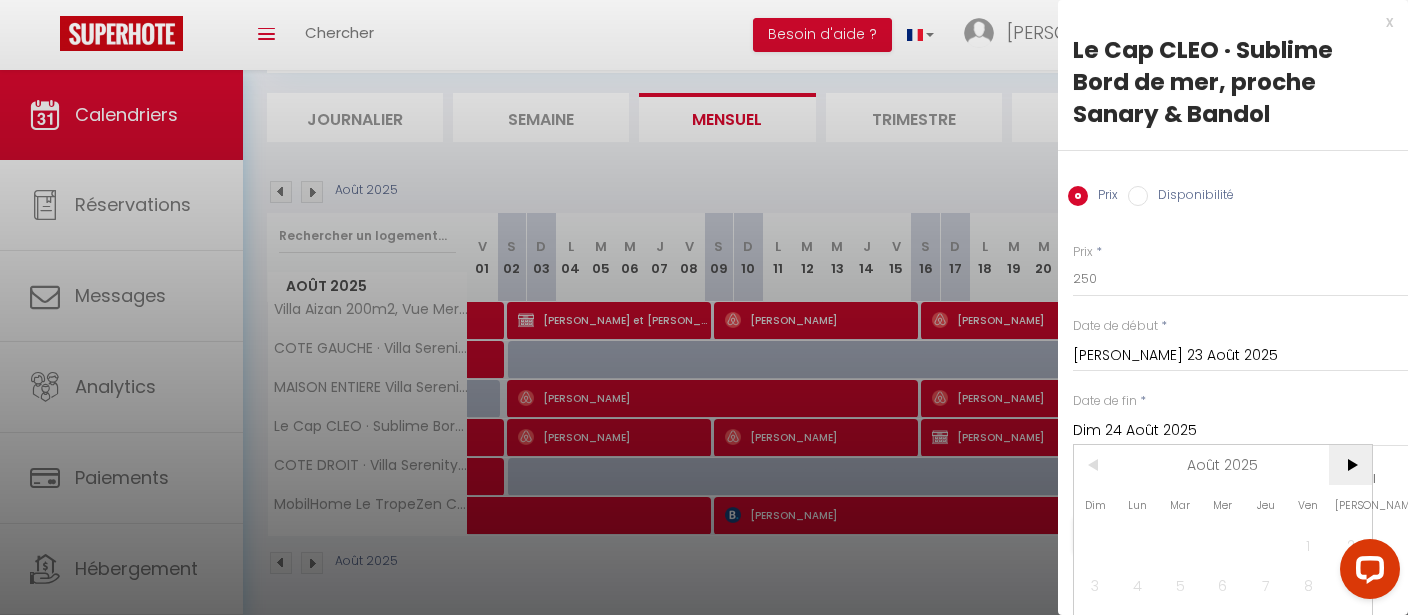 click on ">" at bounding box center [1350, 465] 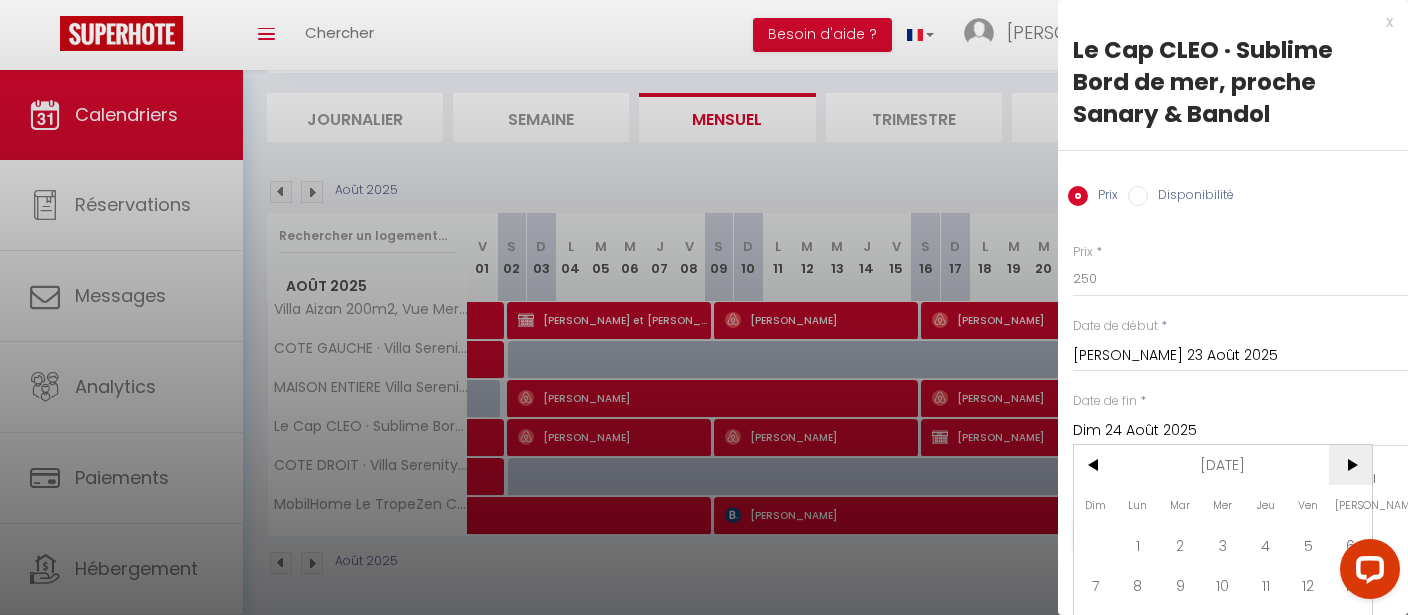 scroll, scrollTop: 114, scrollLeft: 0, axis: vertical 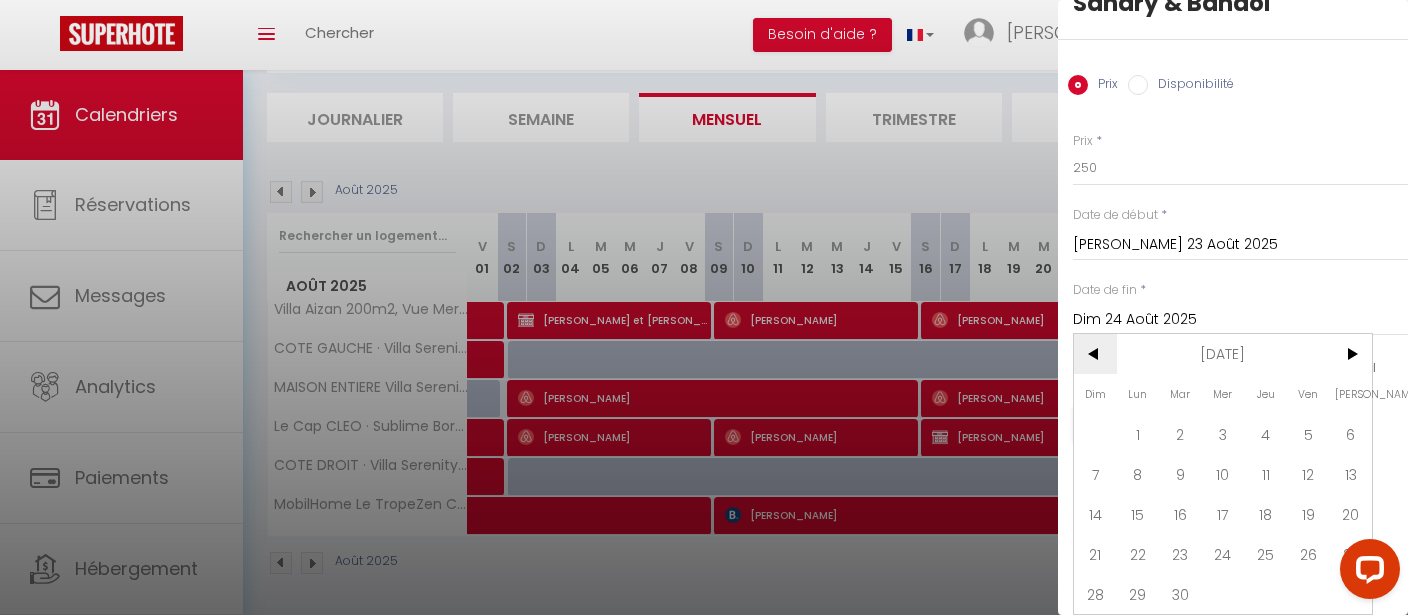 click on "<" at bounding box center [1095, 354] 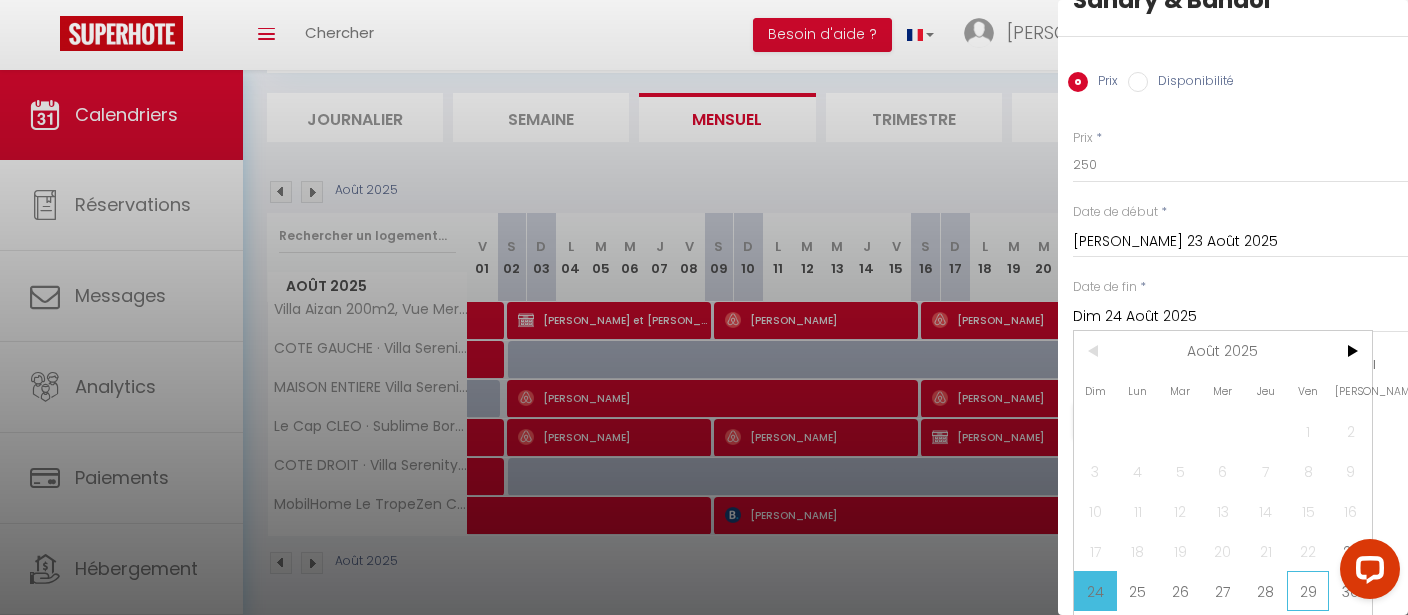 click on "29" at bounding box center [1308, 591] 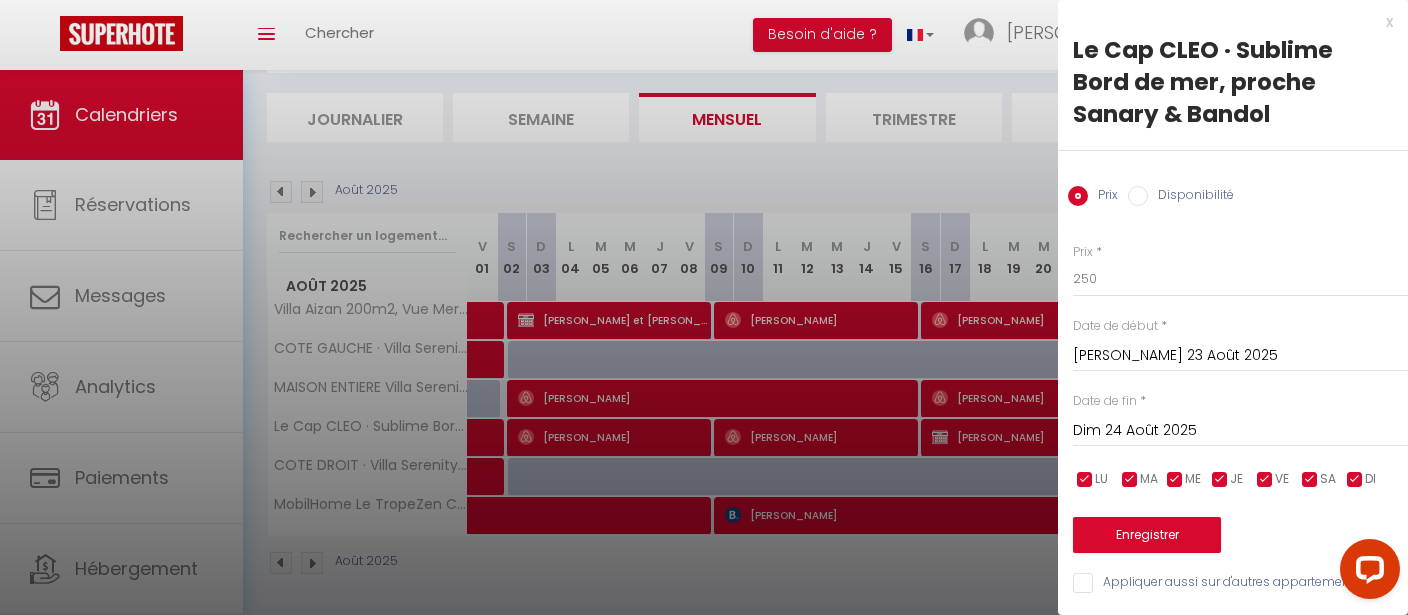 type on "Ven 29 Août 2025" 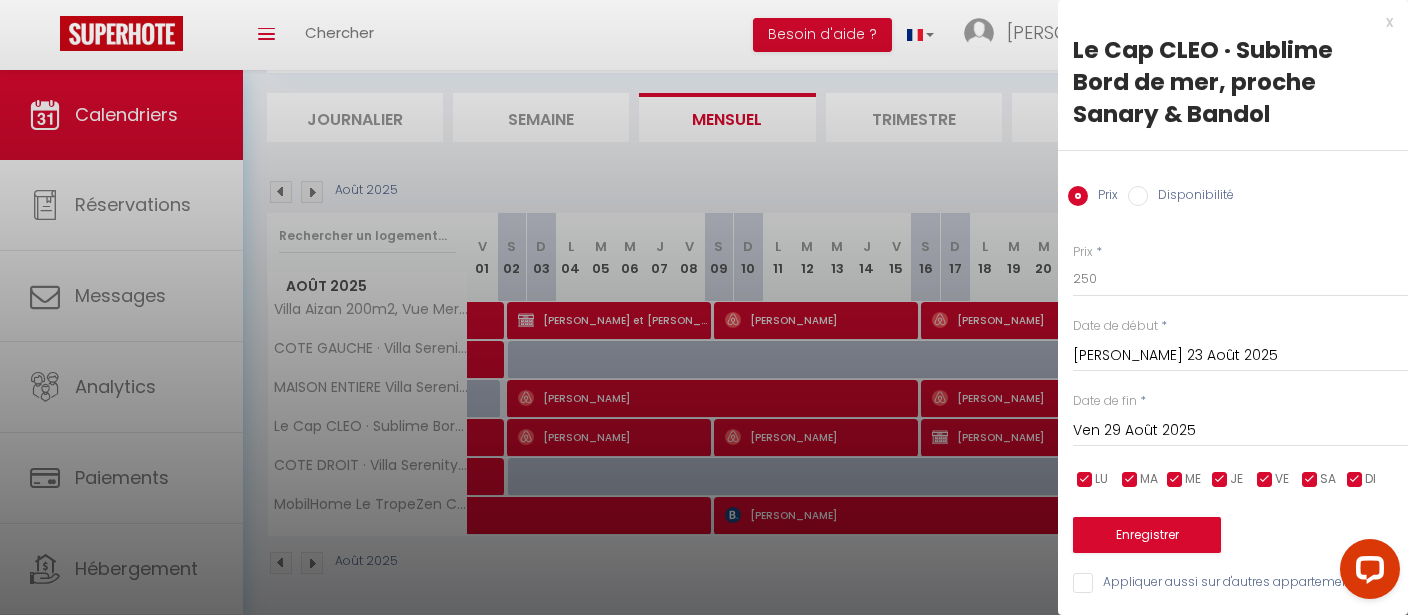 scroll, scrollTop: 0, scrollLeft: 0, axis: both 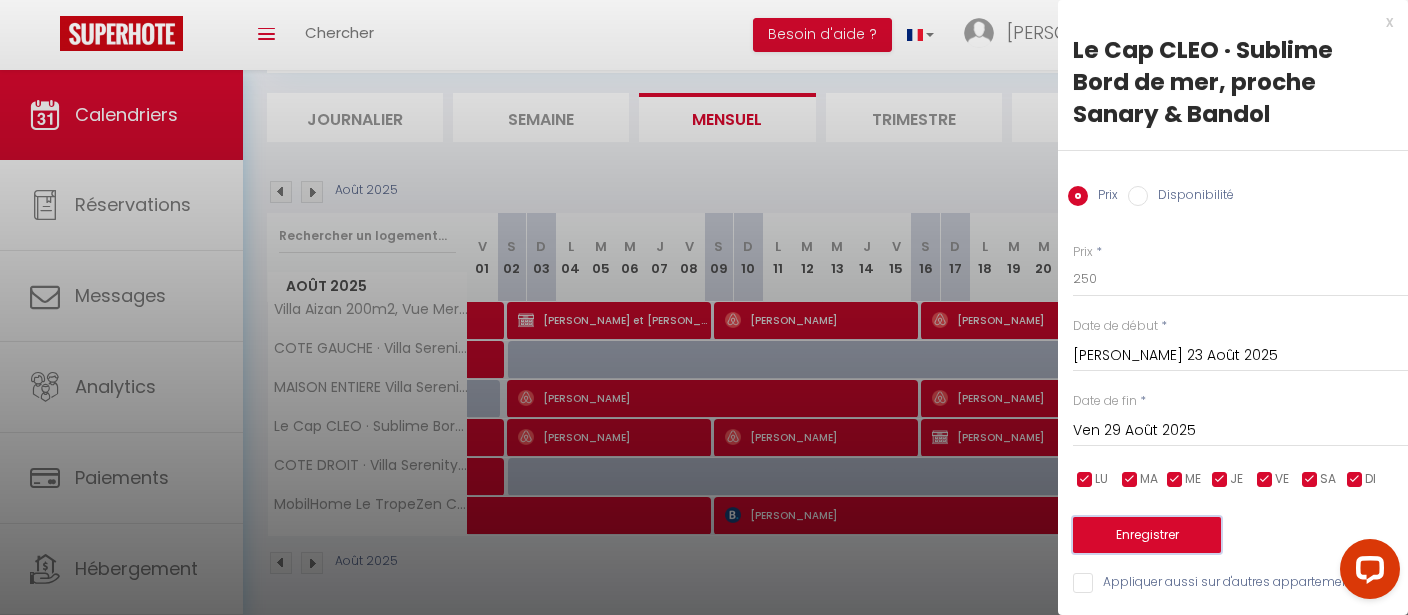 click on "Enregistrer" at bounding box center (1147, 535) 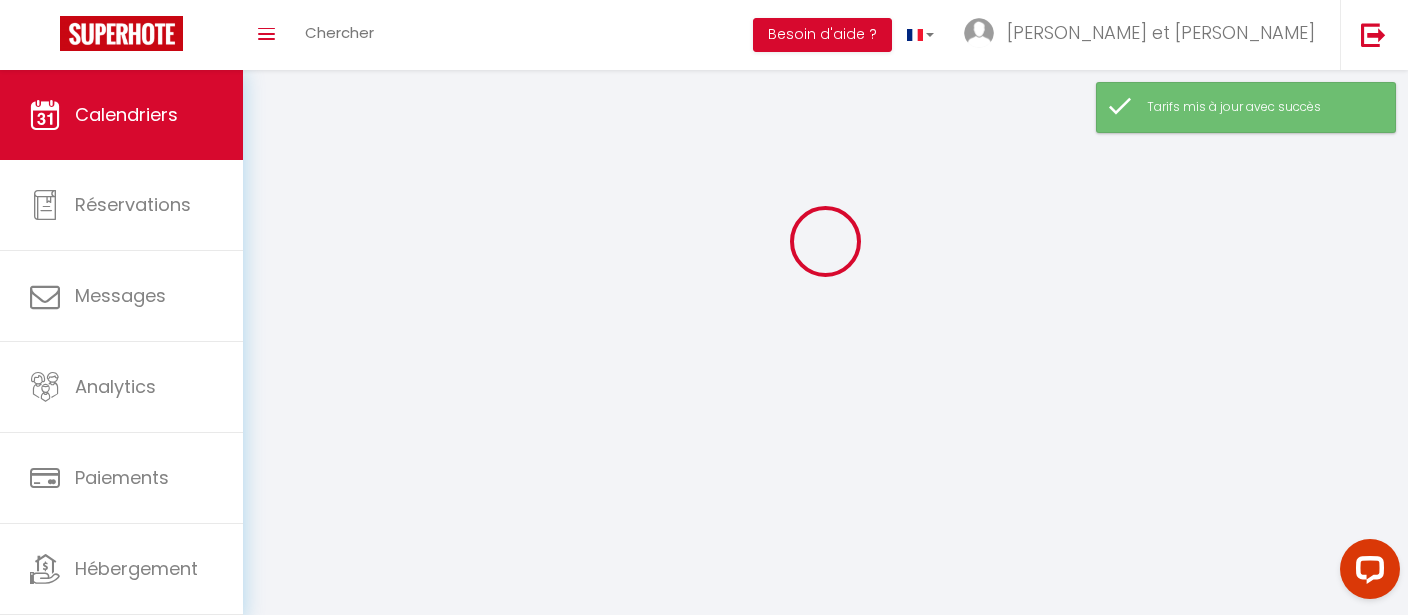 scroll, scrollTop: 69, scrollLeft: 0, axis: vertical 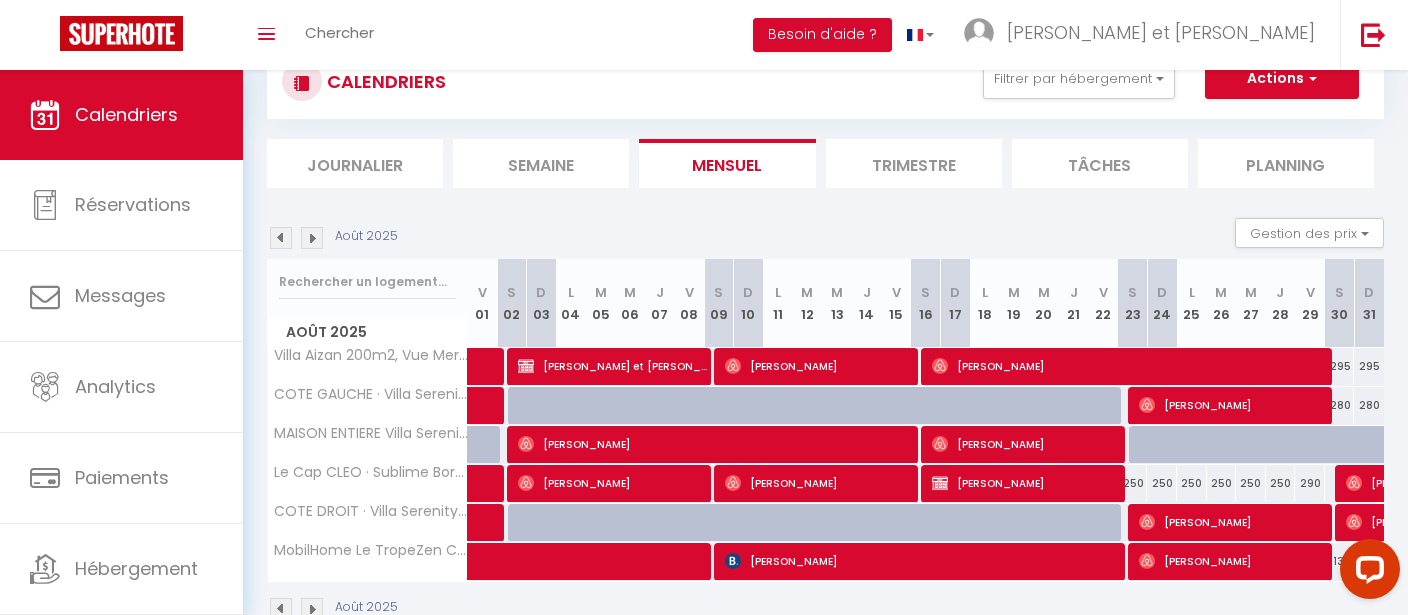 click on "Août 2025
Gestion des prix
Nb Nuits minimum   Règles   Disponibilité" at bounding box center (825, 238) 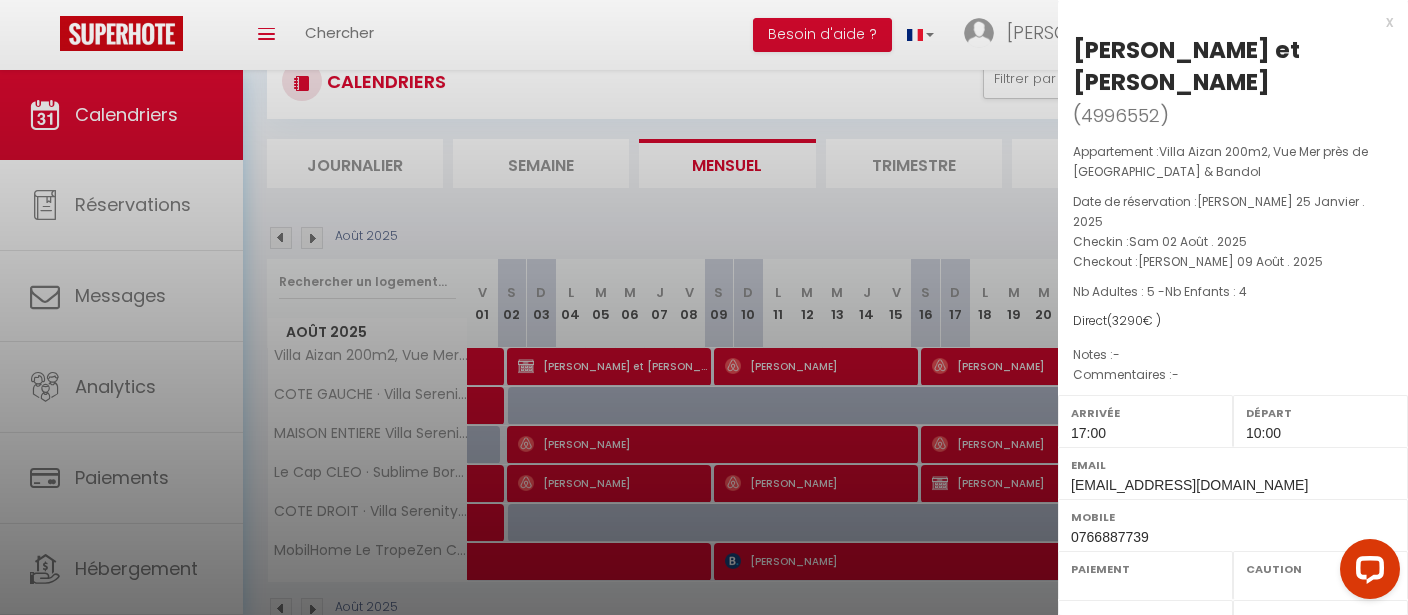 select on "OK" 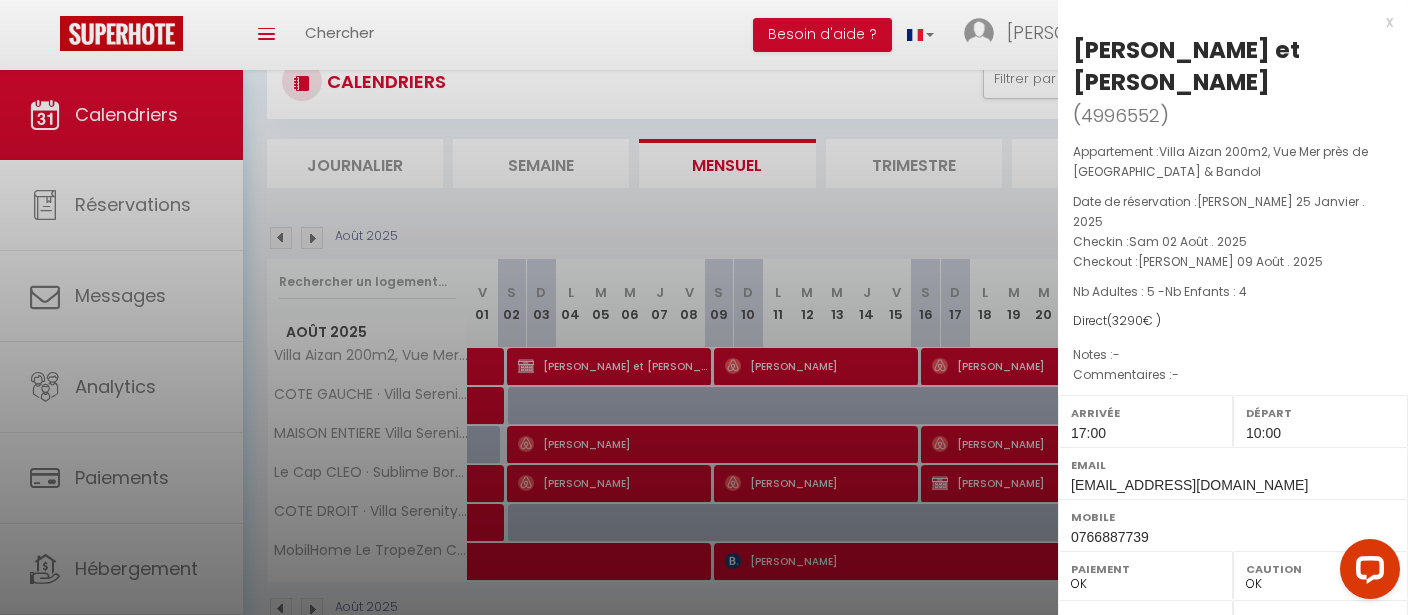 scroll, scrollTop: 341, scrollLeft: 0, axis: vertical 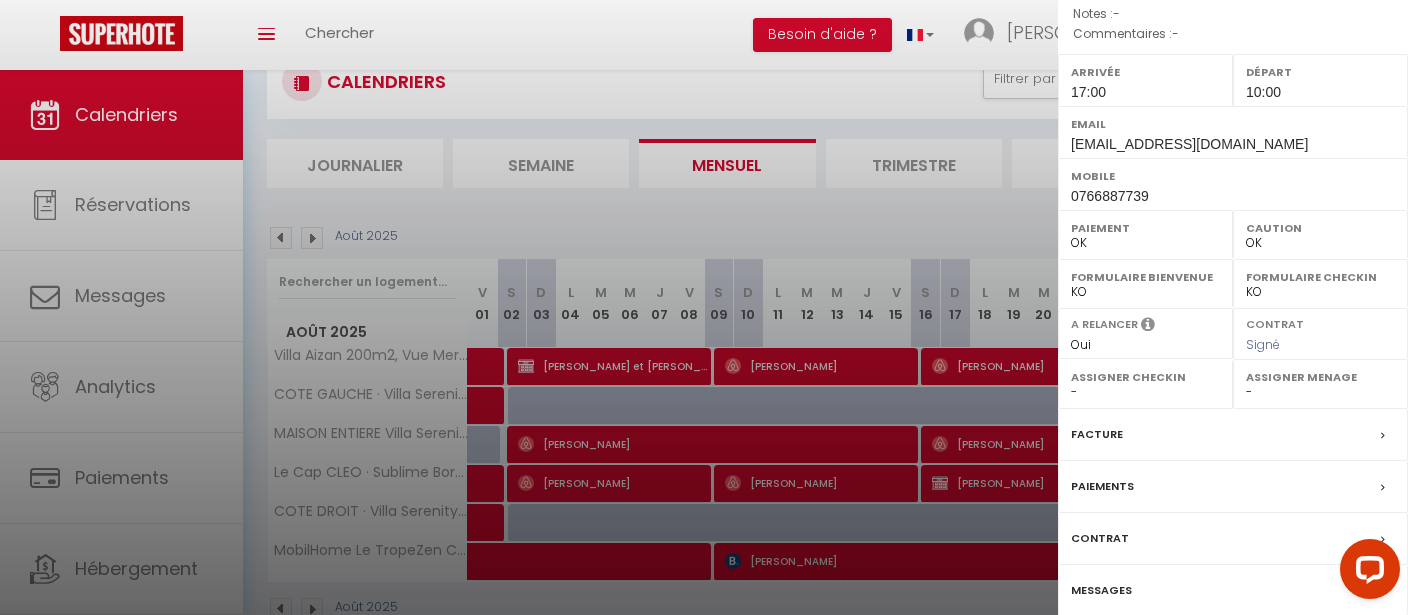 select on "19297" 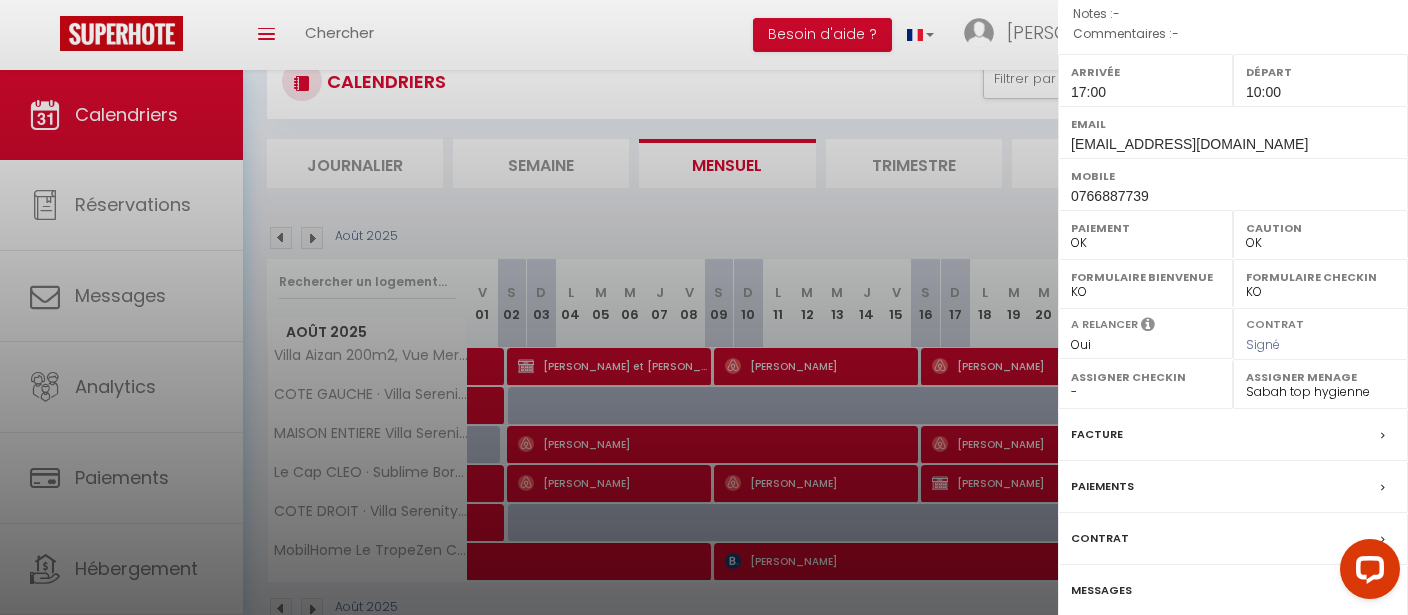 click on "Messages" at bounding box center (1233, 591) 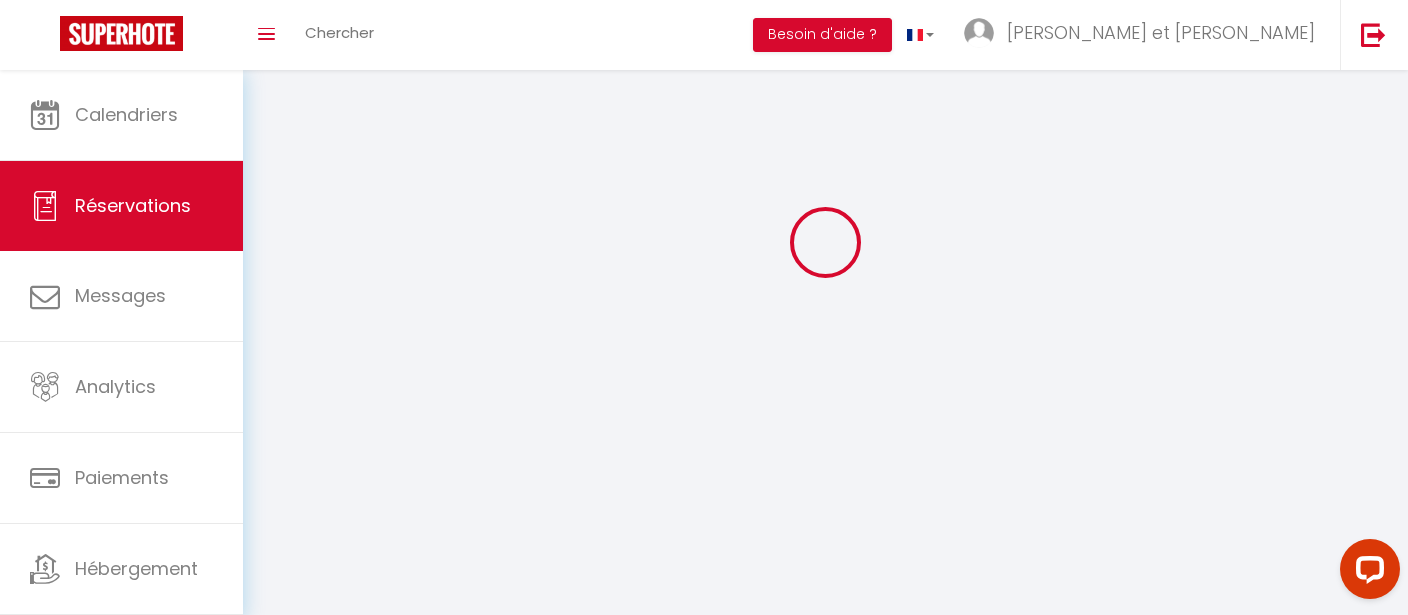 scroll, scrollTop: 0, scrollLeft: 0, axis: both 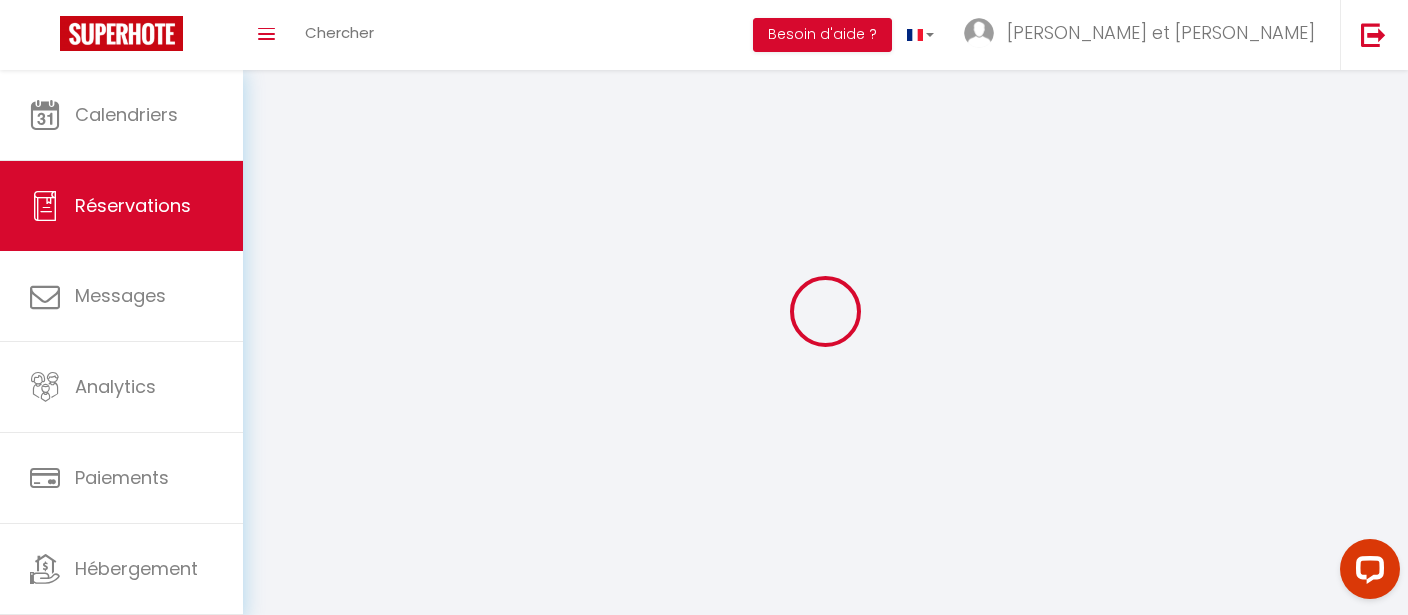 select 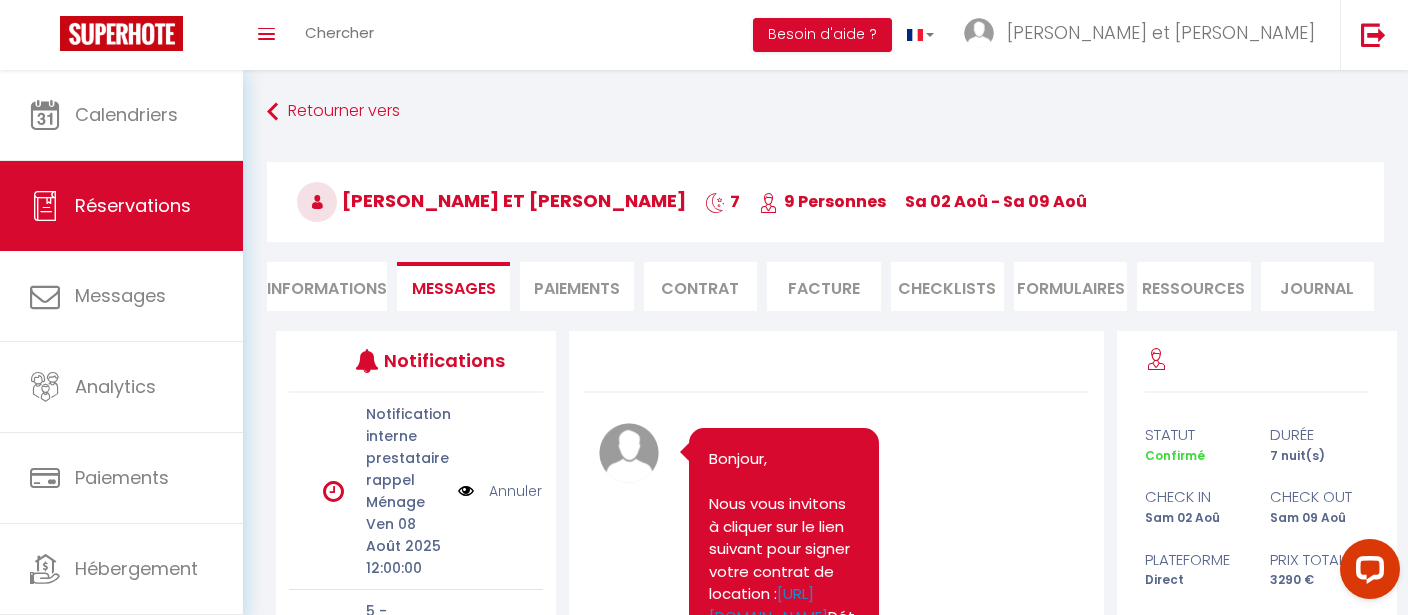 scroll, scrollTop: 5348, scrollLeft: 0, axis: vertical 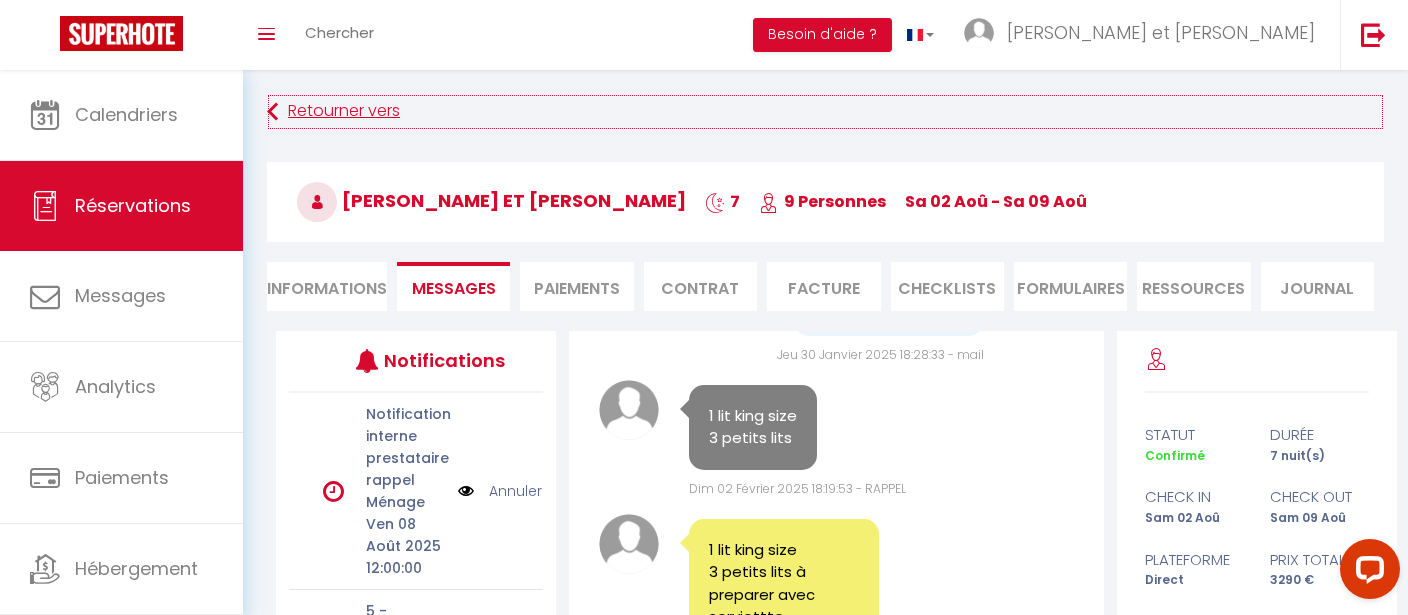 click on "Retourner vers" at bounding box center [825, 112] 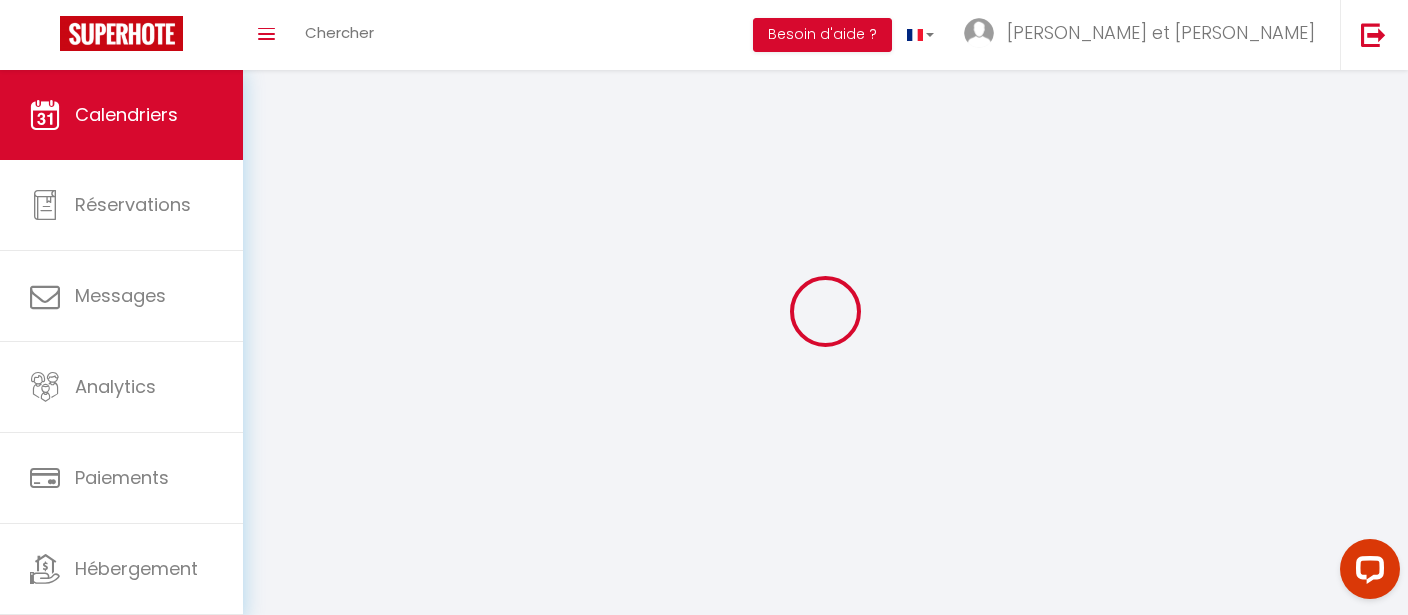 scroll, scrollTop: 69, scrollLeft: 0, axis: vertical 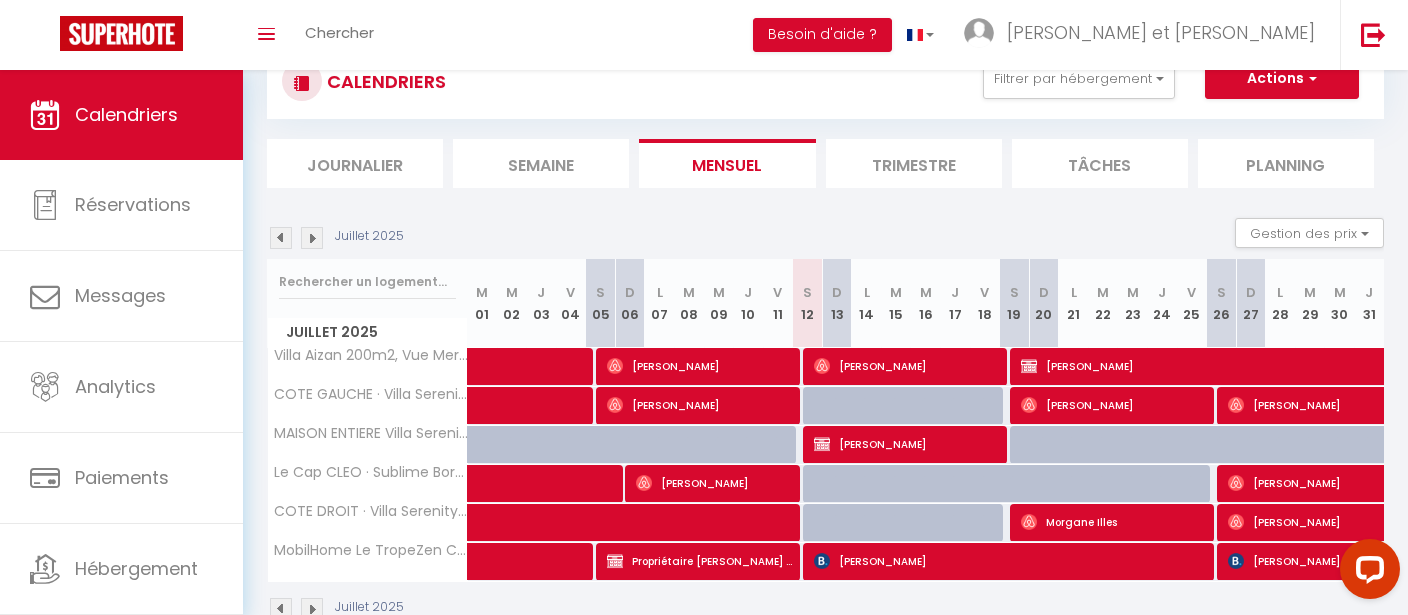 click at bounding box center [312, 238] 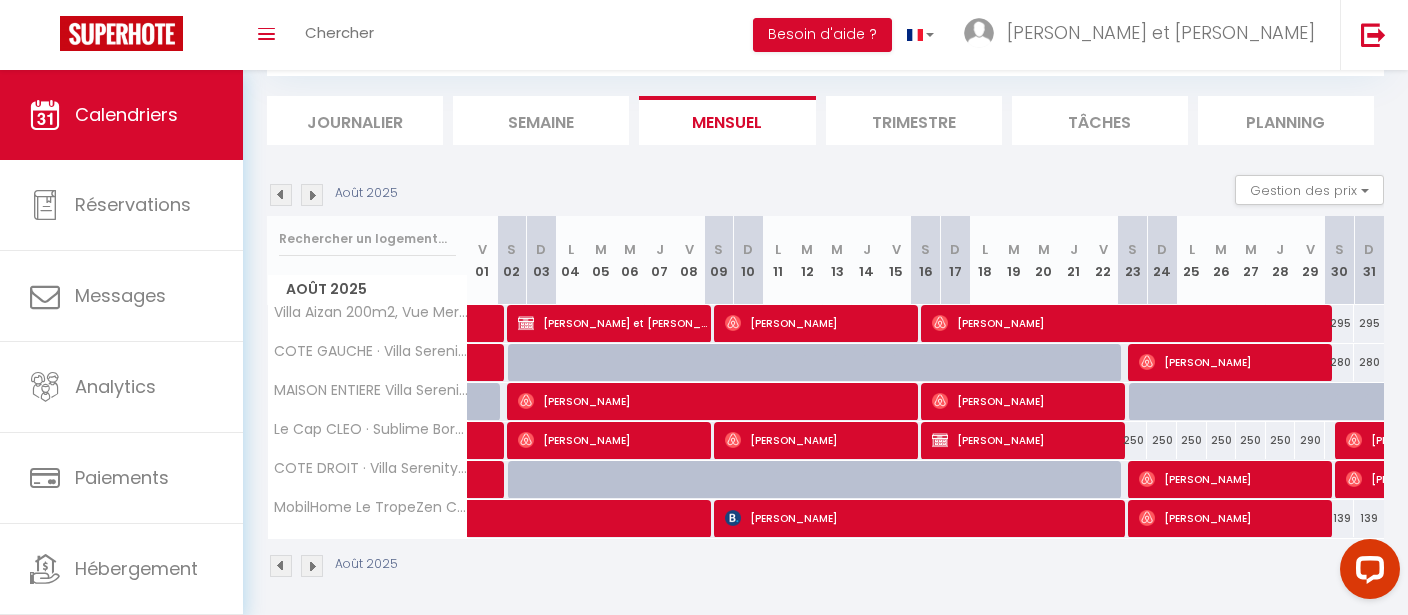 scroll, scrollTop: 115, scrollLeft: 0, axis: vertical 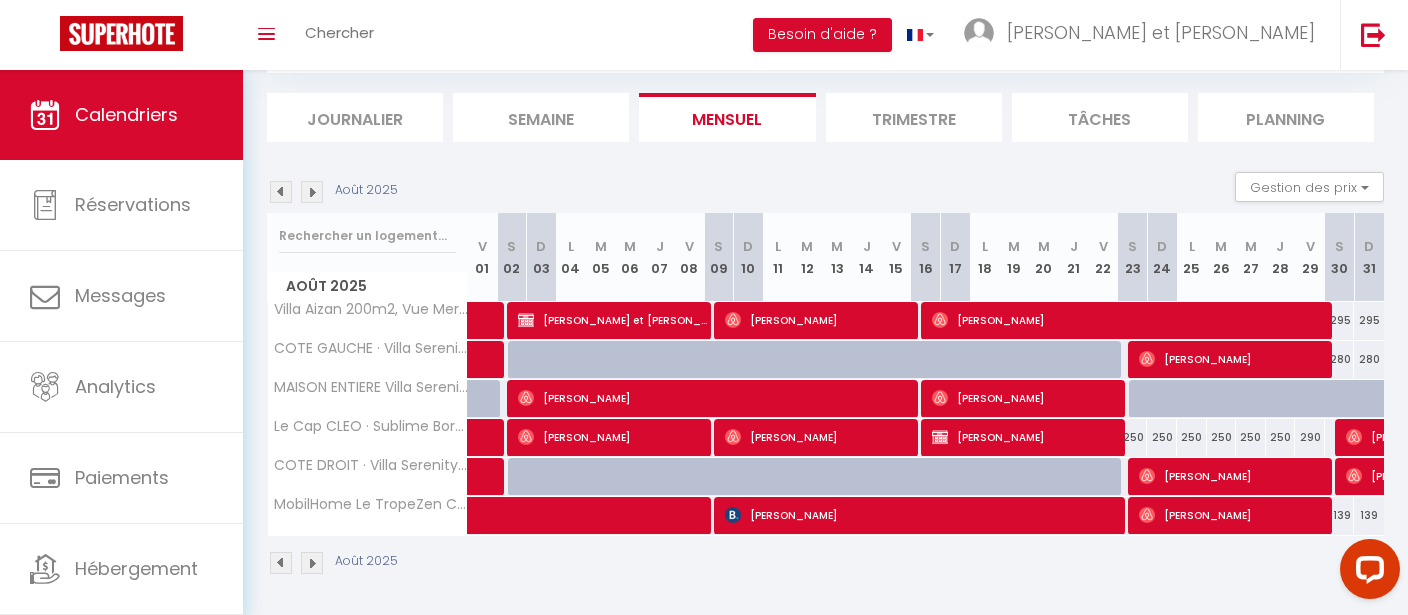 click on "290" at bounding box center (1310, 437) 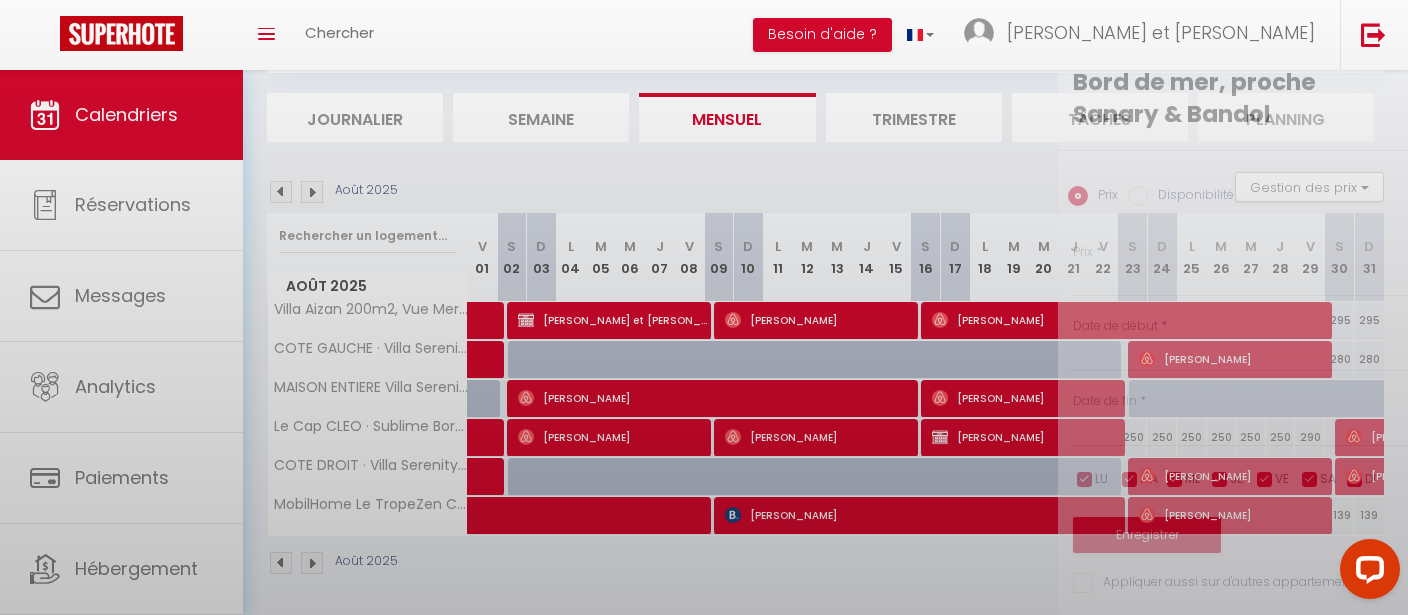 type on "290" 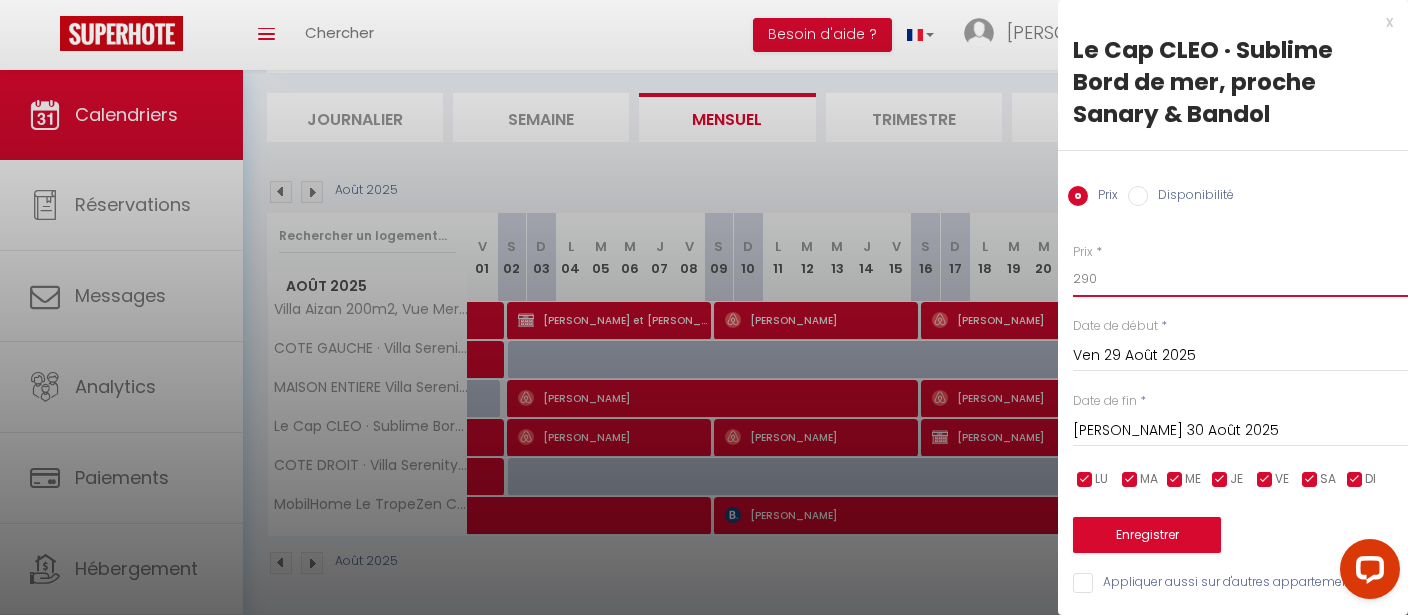 click on "290" at bounding box center [1240, 279] 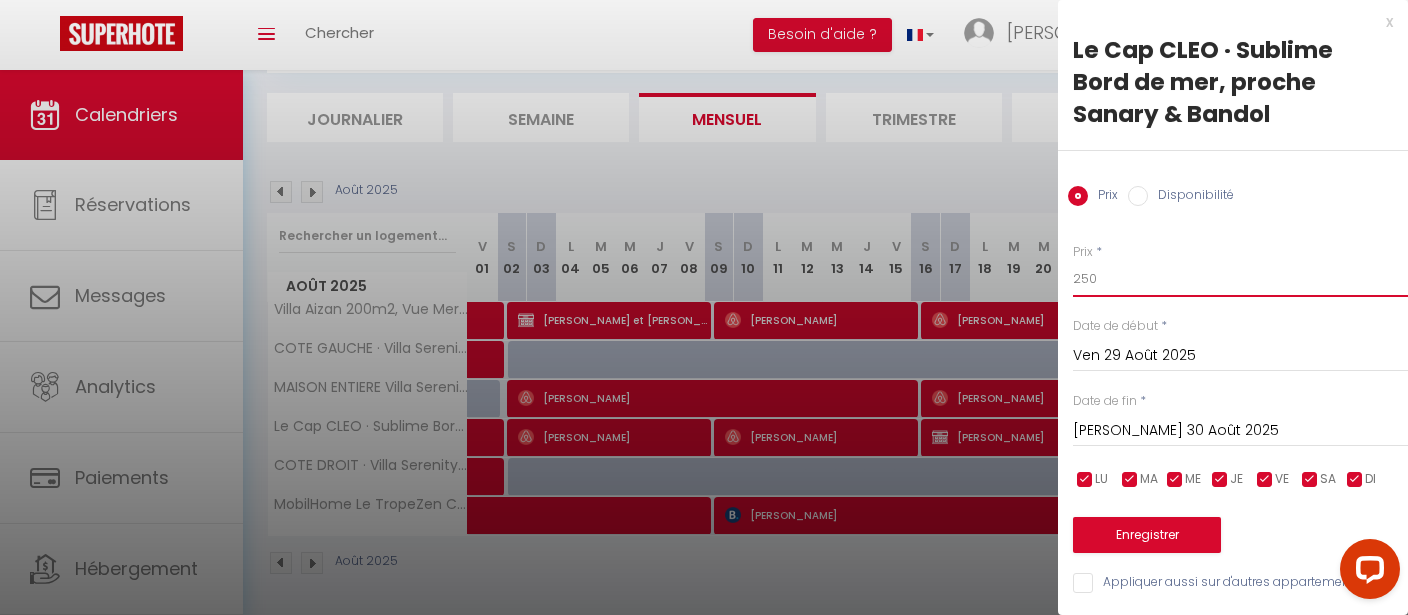 type on "250" 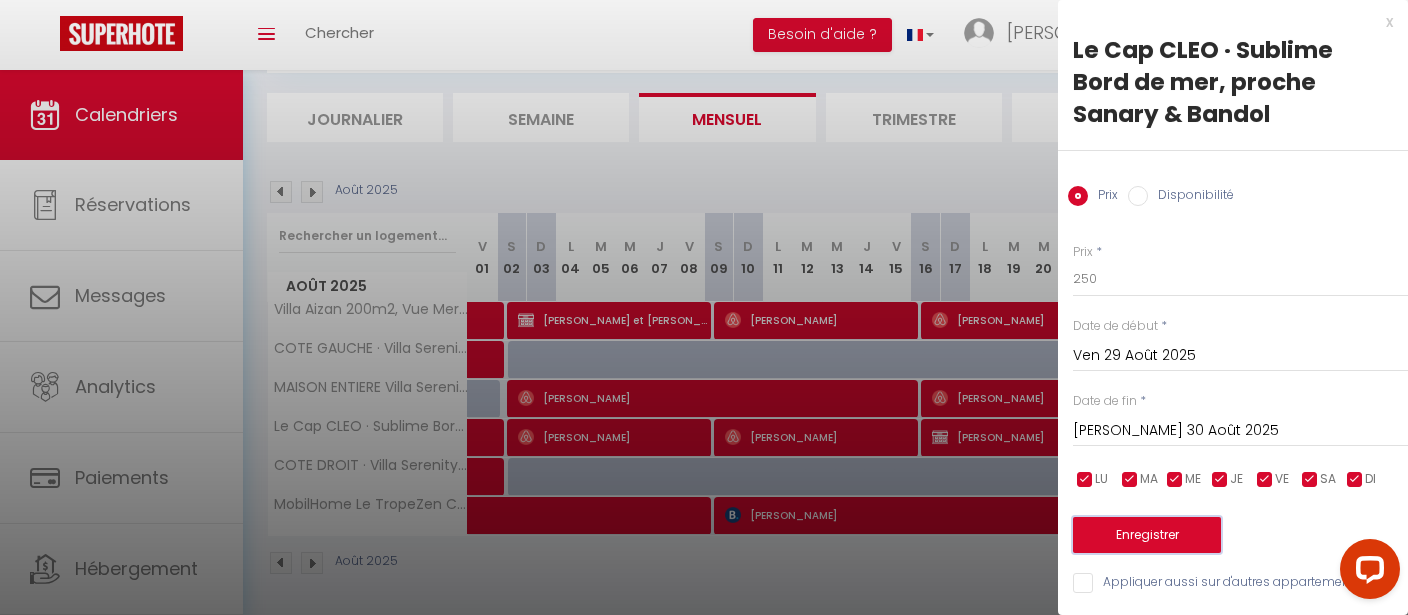 click on "Enregistrer" at bounding box center (1147, 535) 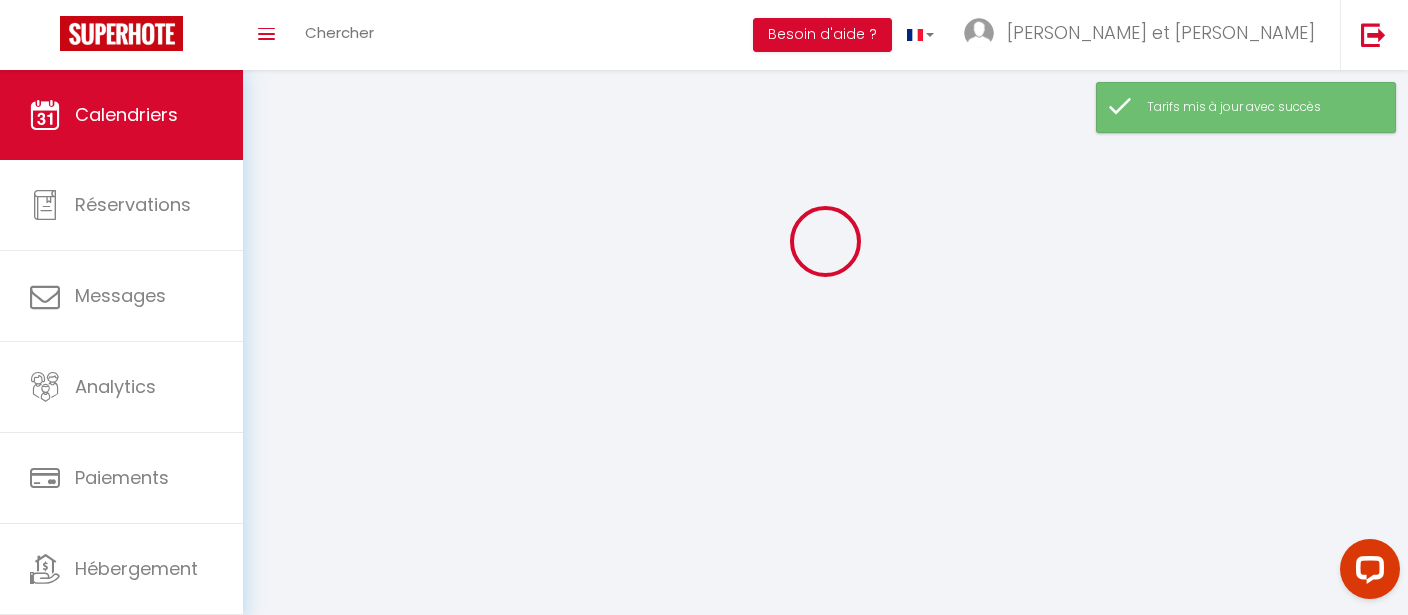 scroll, scrollTop: 69, scrollLeft: 0, axis: vertical 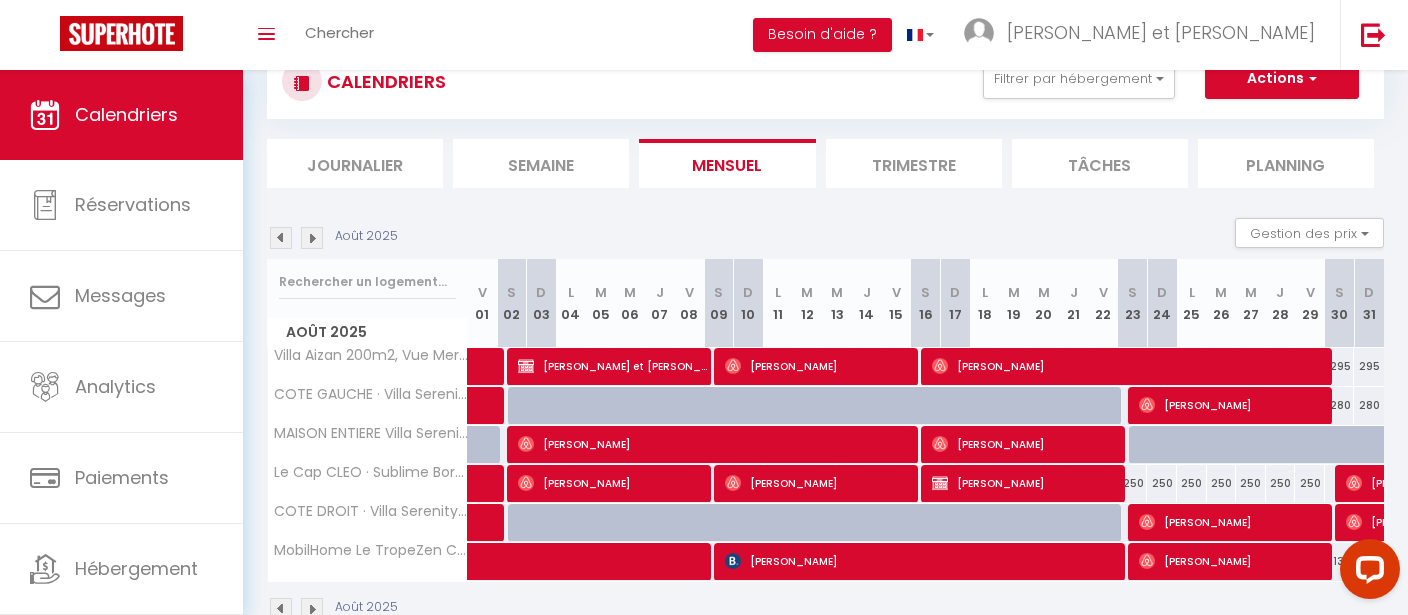 click on "250" at bounding box center [1133, 483] 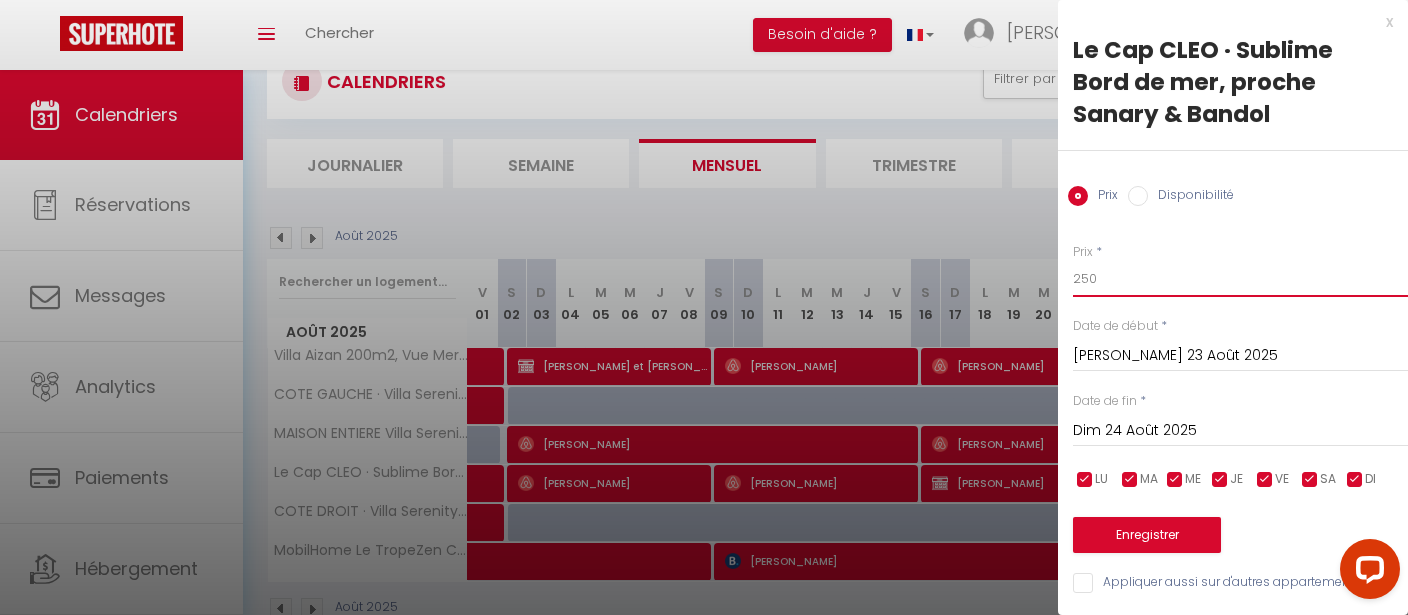 click on "250" at bounding box center (1240, 279) 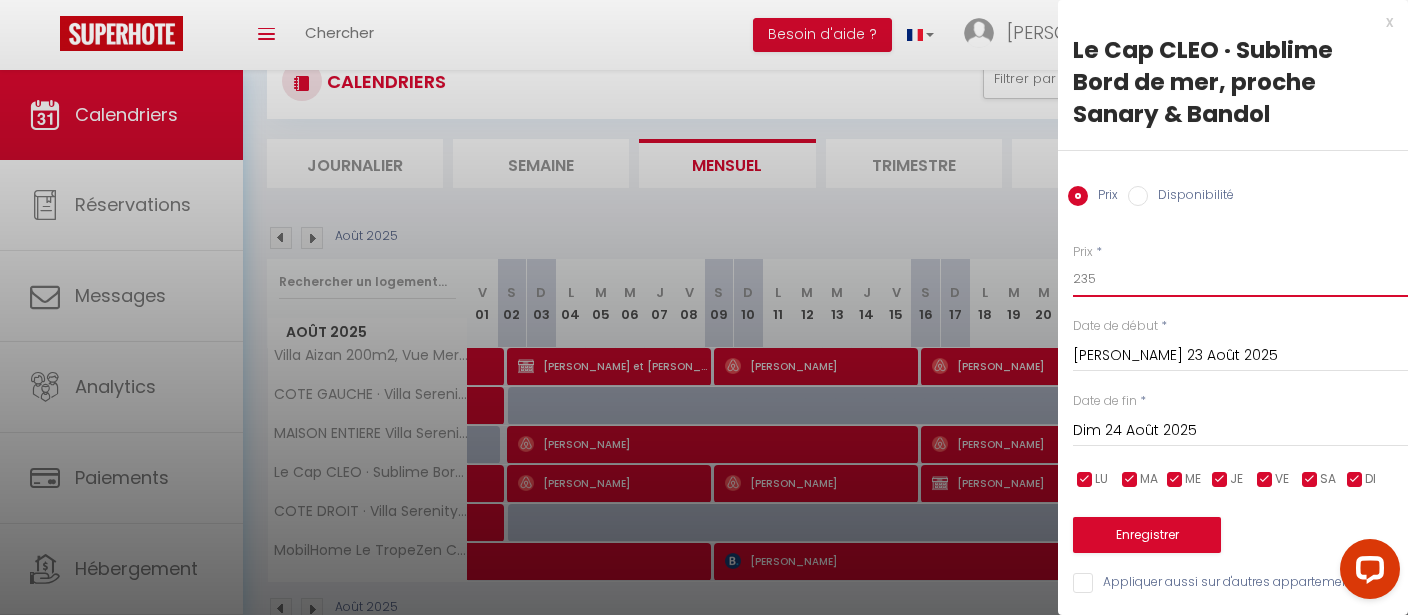 type on "235" 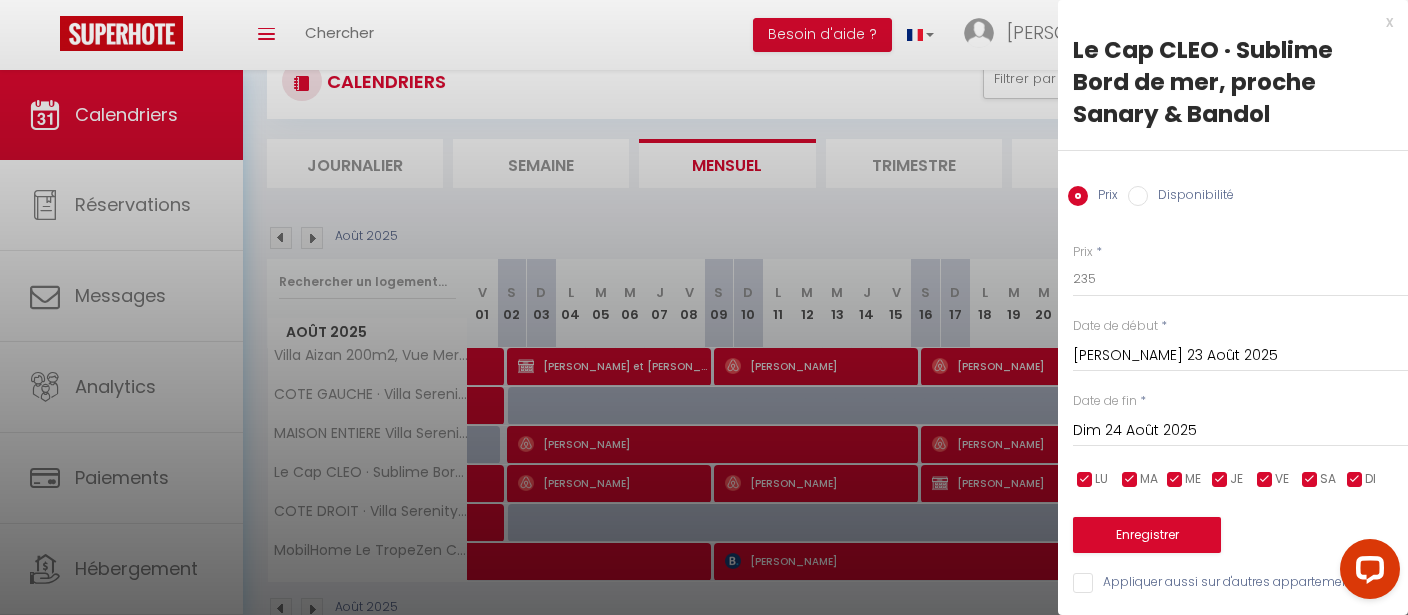click on "Dim 24 Août 2025" at bounding box center (1240, 431) 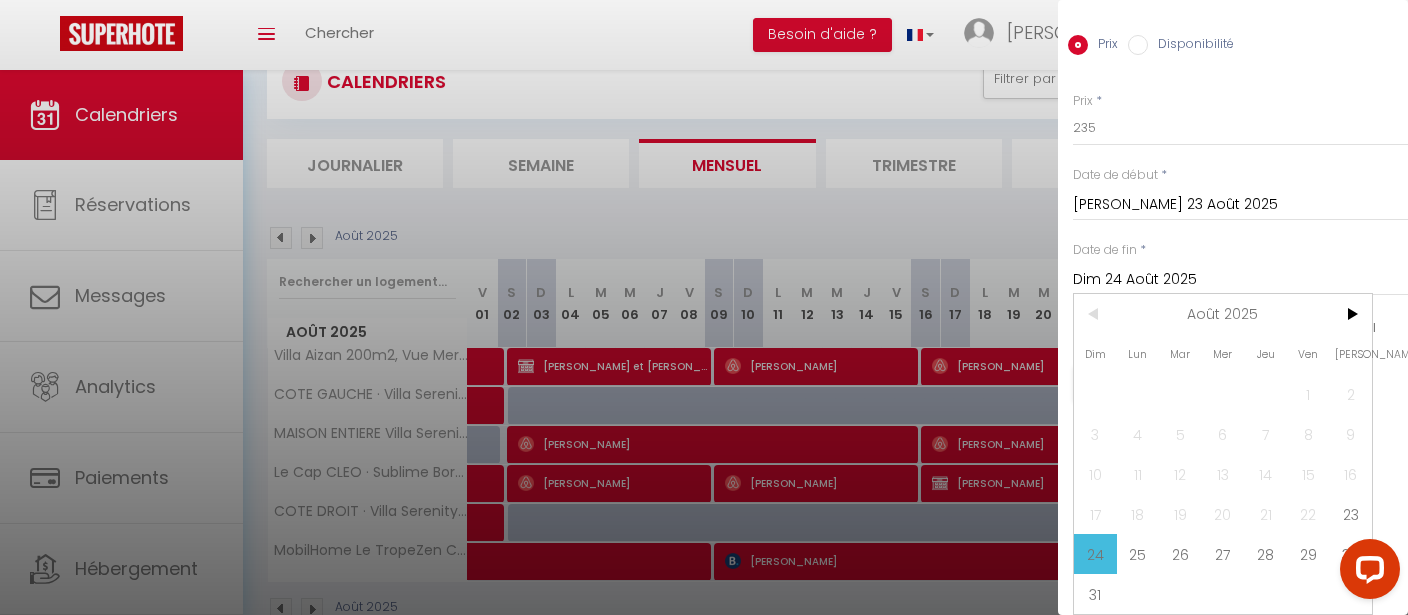 scroll, scrollTop: 153, scrollLeft: 0, axis: vertical 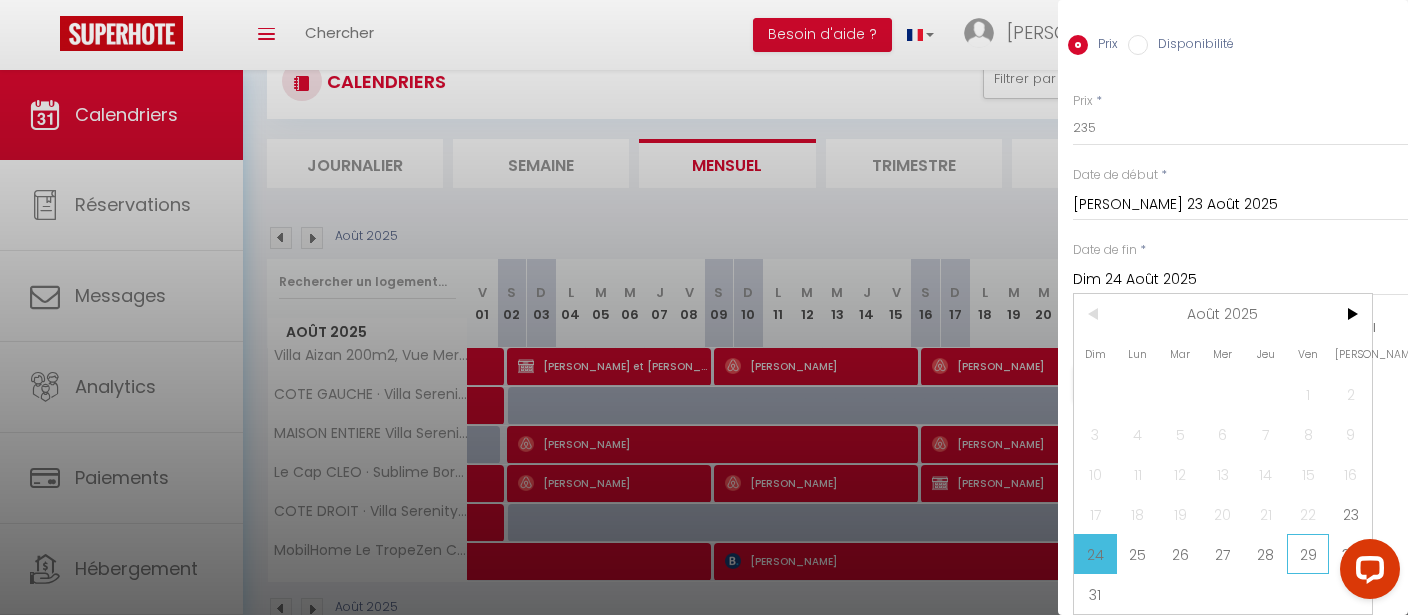 click on "29" at bounding box center (1308, 554) 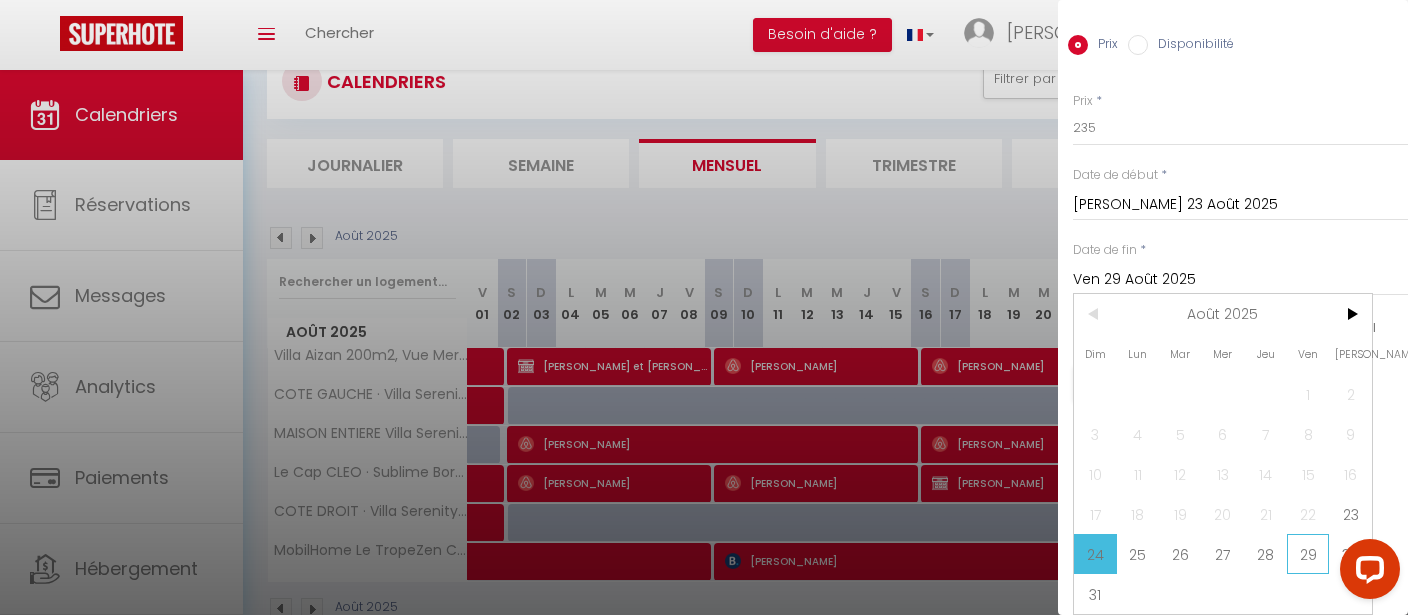 click on "Prix
*   235
Statut
*
Disponible
Indisponible
Date de début
*     [PERSON_NAME] 23 Août 2025         <   Août 2025   >   Dim Lun Mar Mer Jeu Ven Sam   1 2 3 4 5 6 7 8 9 10 11 12 13 14 15 16 17 18 19 20 21 22 23 24 25 26 27 28 29 30 31     <   2025   >   [PERSON_NAME] Mars [PERSON_NAME] Juin Juillet Août Septembre Octobre Novembre Décembre     <   [DATE] - [DATE]   >   2020 2021 2022 2023 2024 2025 2026 2027 2028 2029
Date de fin
*     Ven 29 Août 2025         <   Août 2025   >   Dim Lun Mar Mer Jeu Ven Sam   1 2 3 4 5 6 7 8 9 10 11 12 13 14 15 16 17 18 19 20 21 22 23 24 25 26 27 28 29 30 31     <   2025   >   [PERSON_NAME] Mars [PERSON_NAME] Juin Juillet Août Septembre Octobre Novembre Décembre     <   [DATE] - [DATE]   >   2020 2021" at bounding box center [1233, 256] 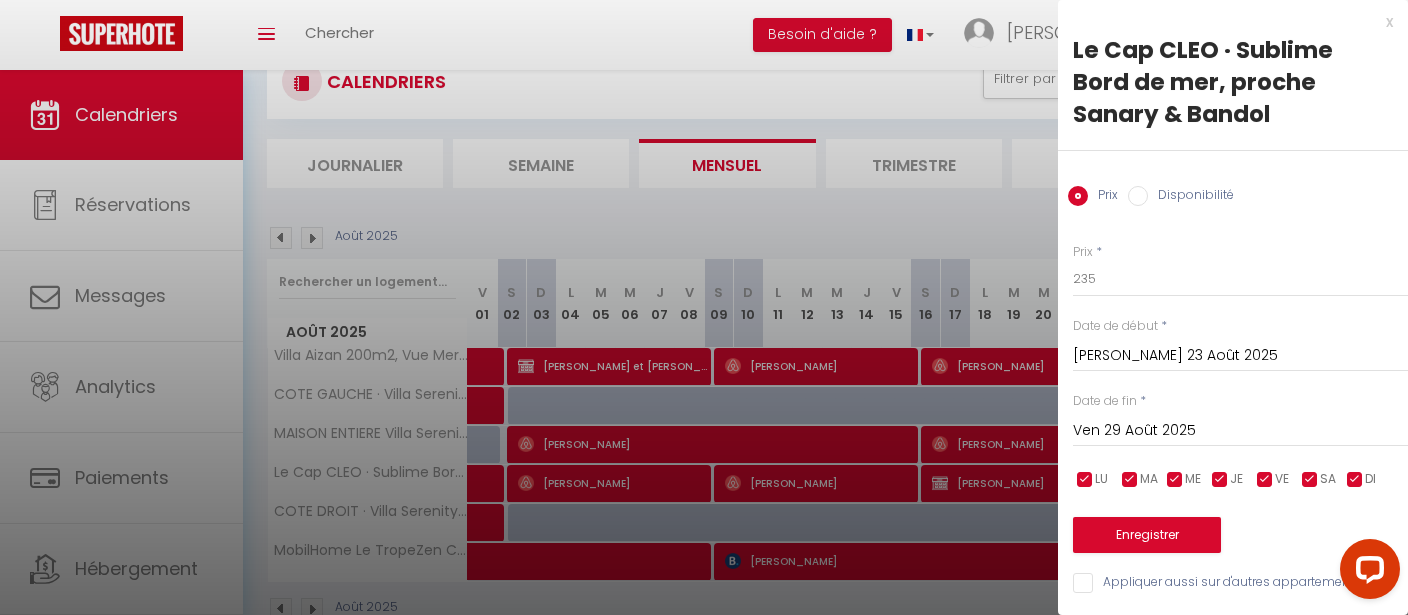 scroll, scrollTop: 0, scrollLeft: 0, axis: both 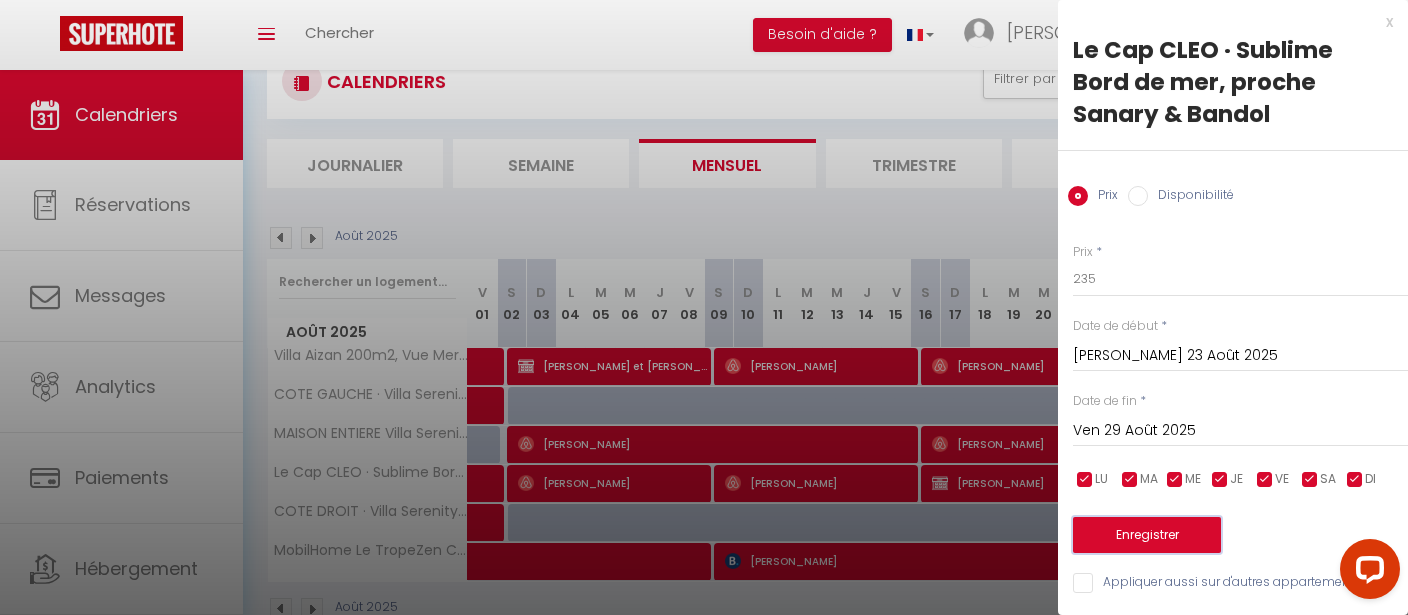 click on "Enregistrer" at bounding box center [1147, 535] 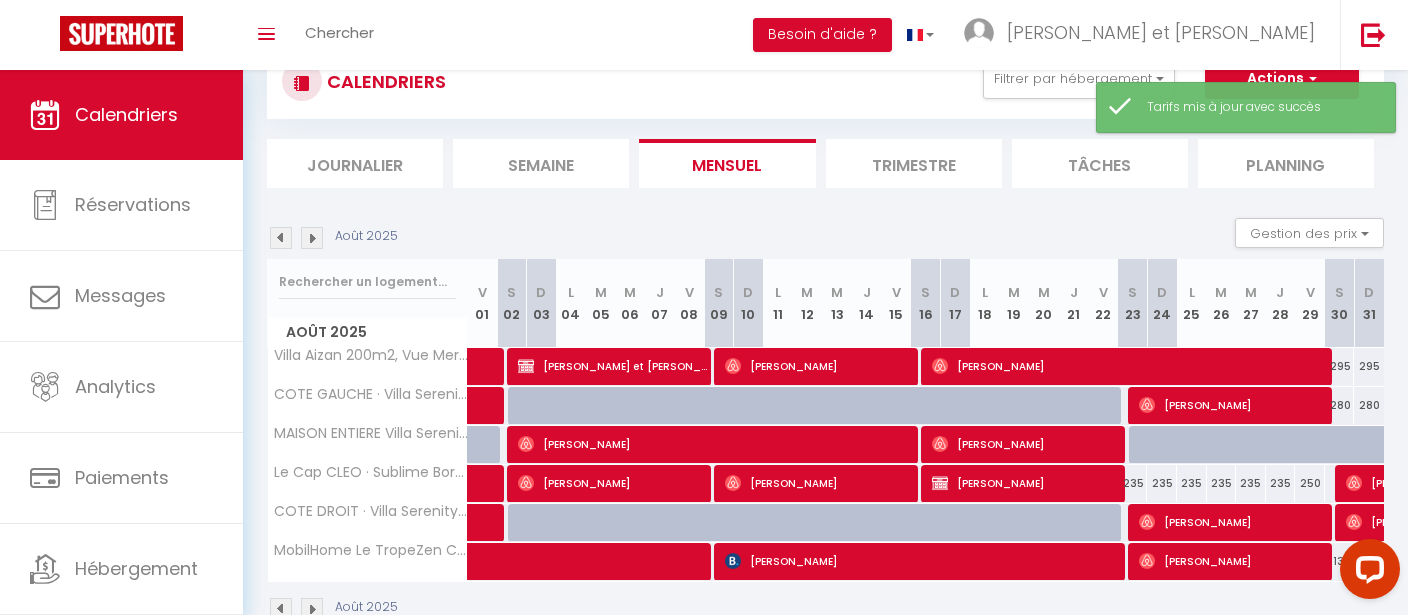 click on "250" at bounding box center [1310, 483] 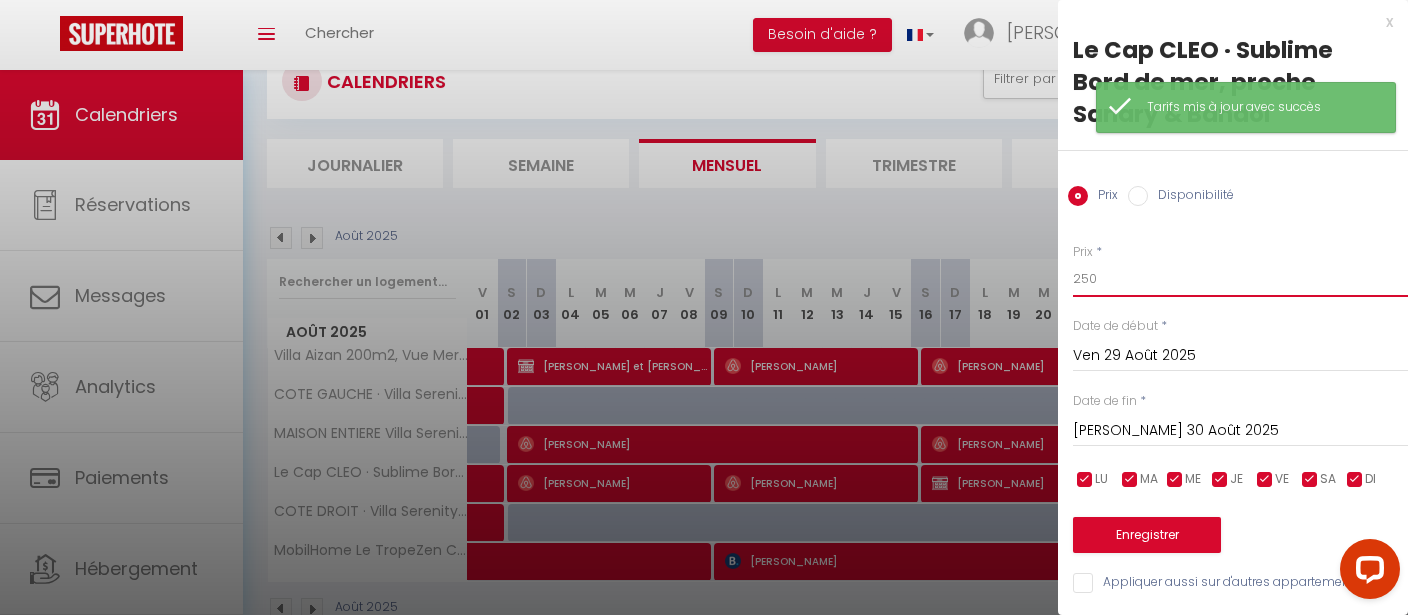 click on "250" at bounding box center (1240, 279) 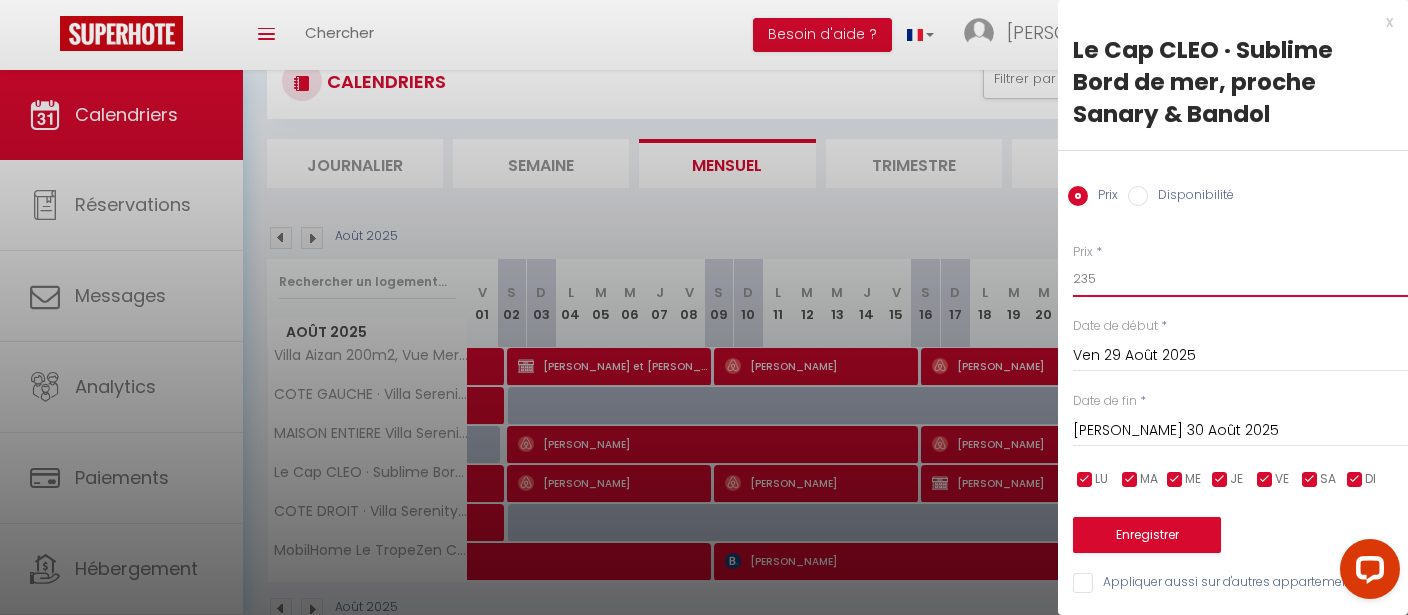 type on "235" 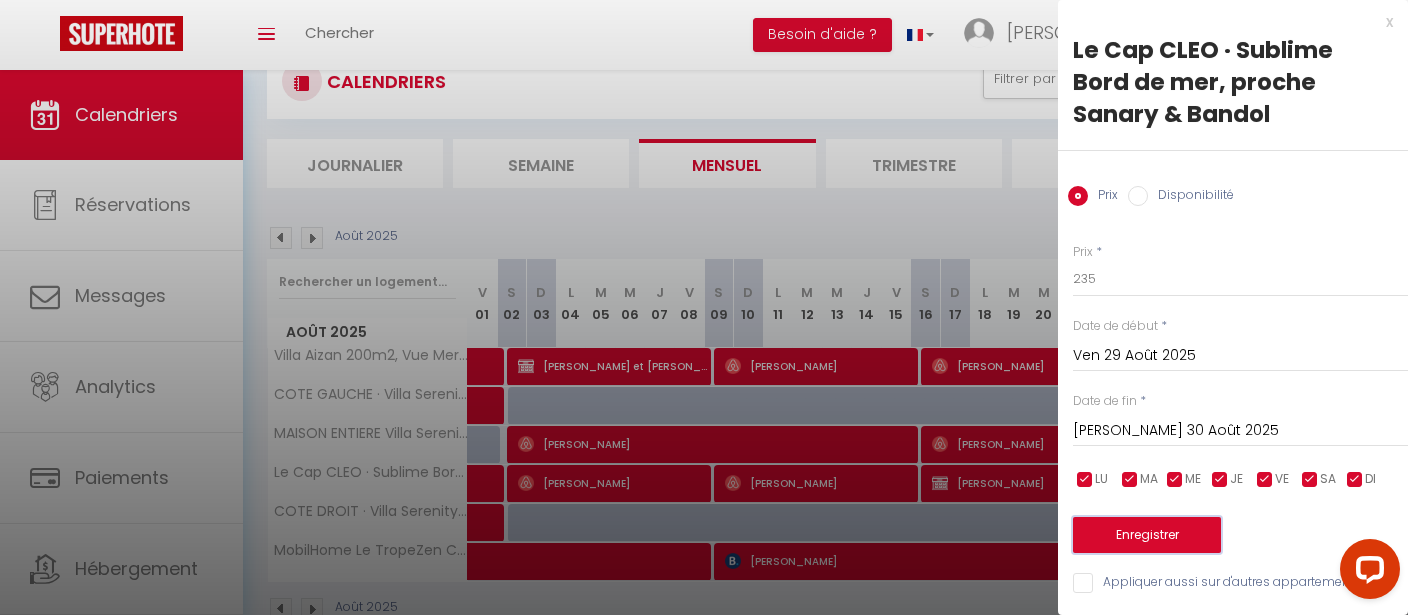 click on "Enregistrer" at bounding box center (1147, 535) 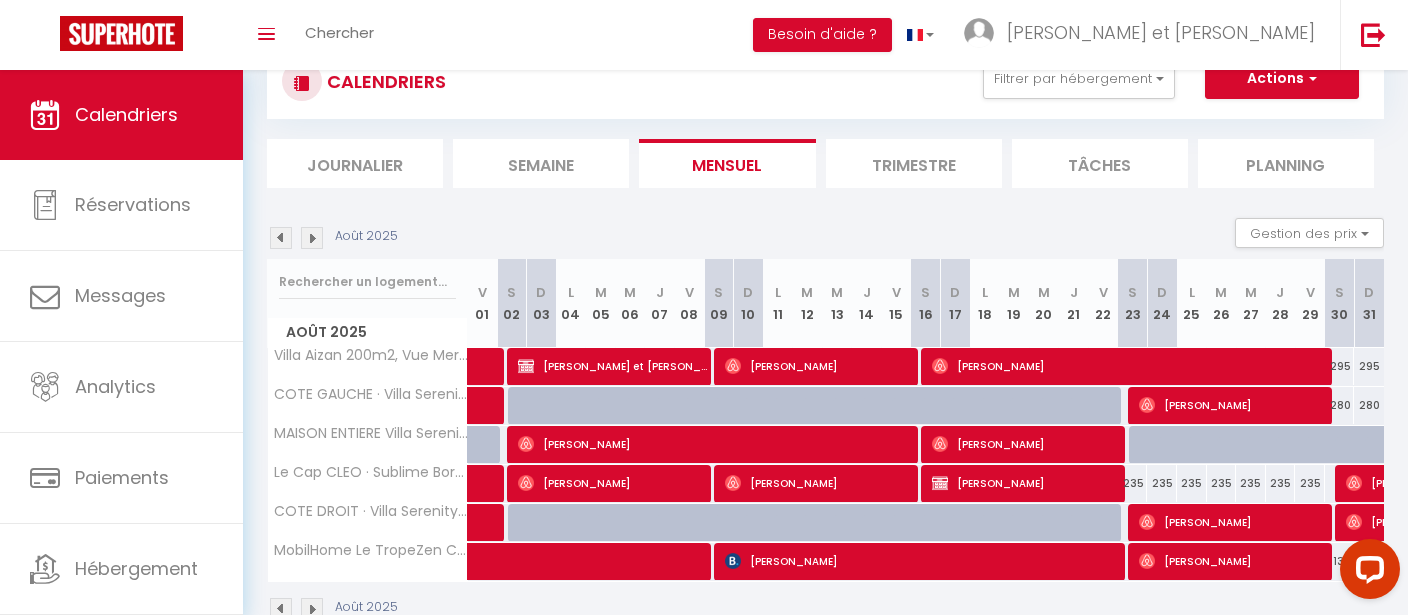 click on "235" at bounding box center [1133, 483] 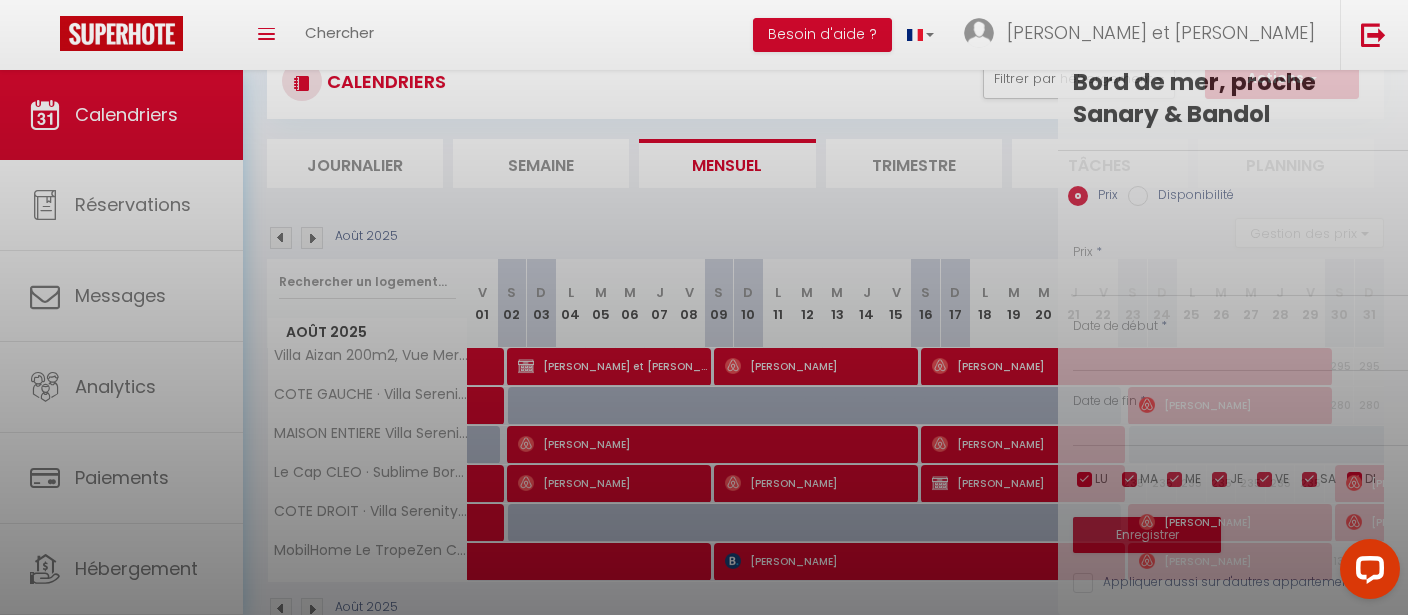 type on "235" 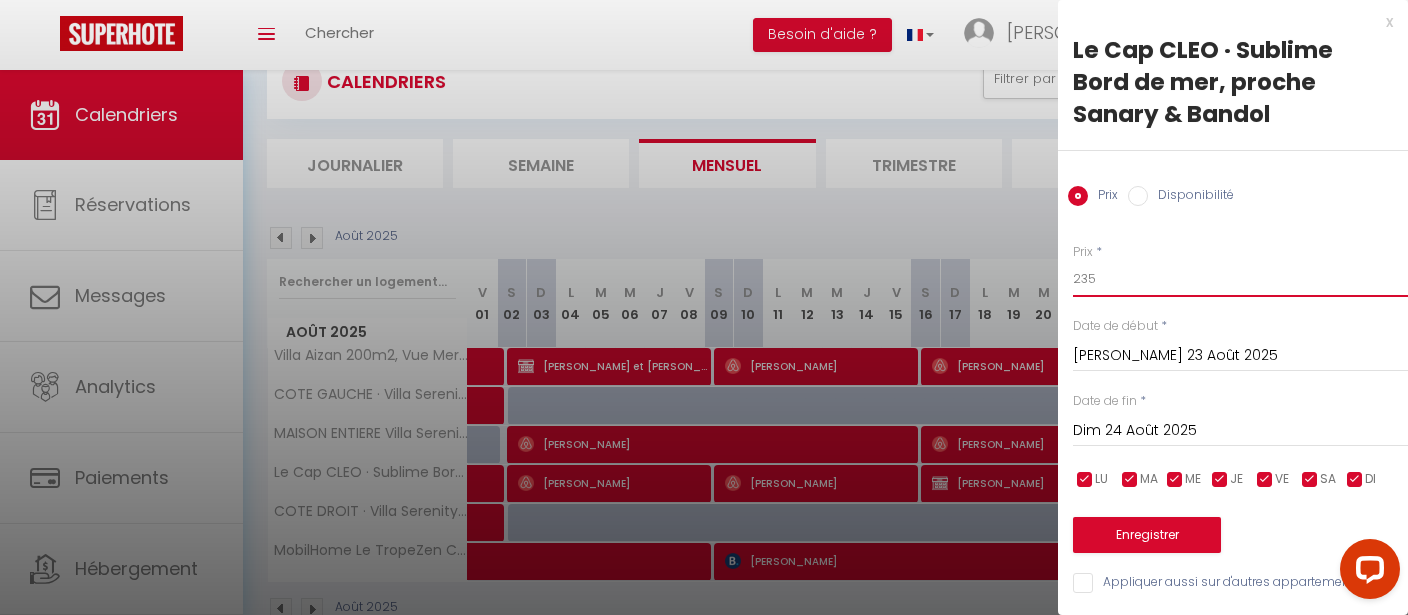drag, startPoint x: 1099, startPoint y: 279, endPoint x: 1019, endPoint y: 279, distance: 80 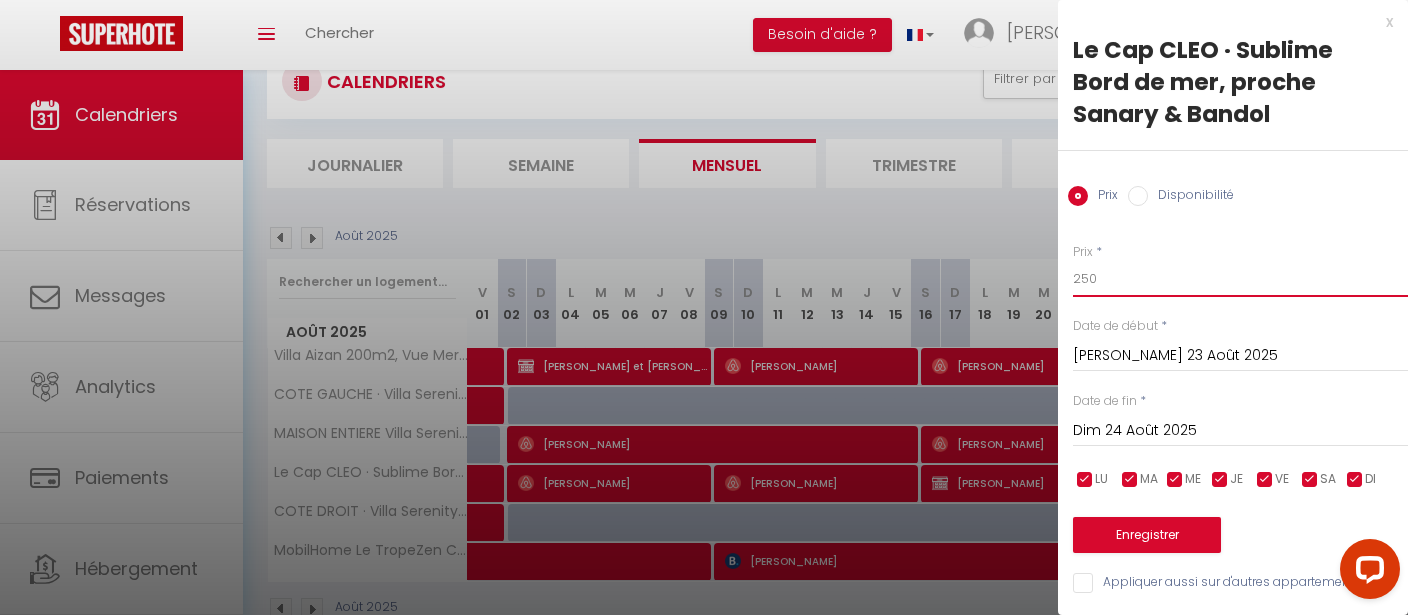 type on "250" 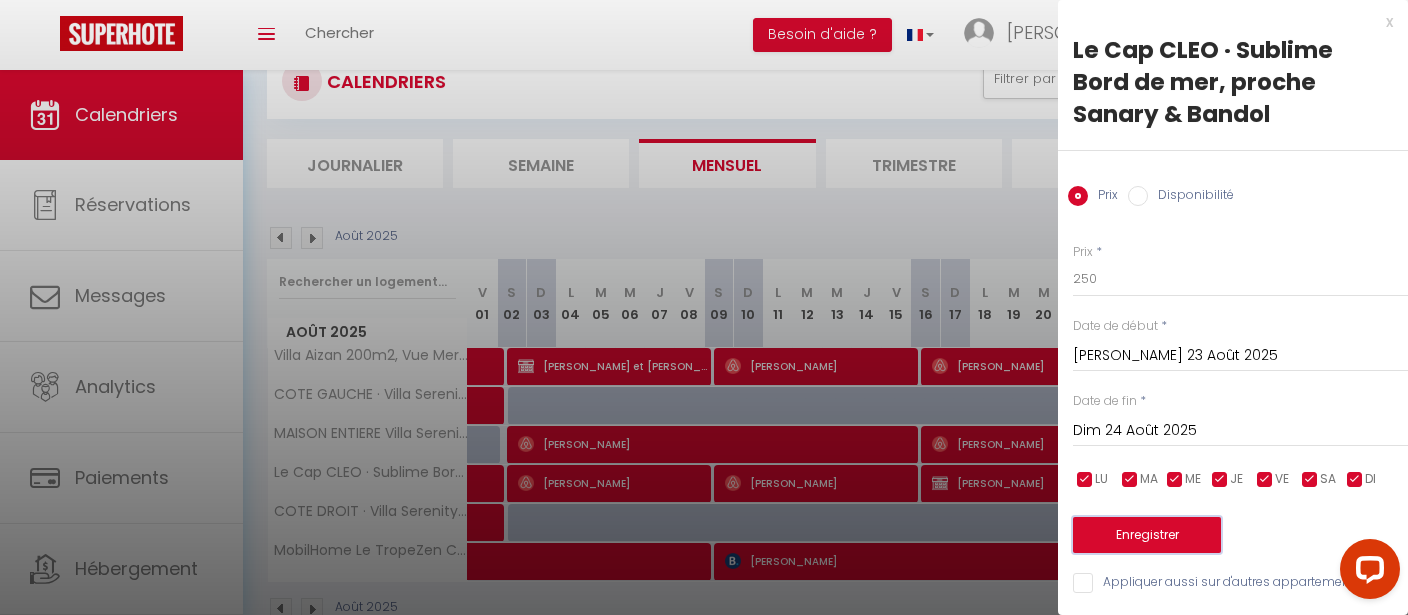click on "Enregistrer" at bounding box center [1147, 535] 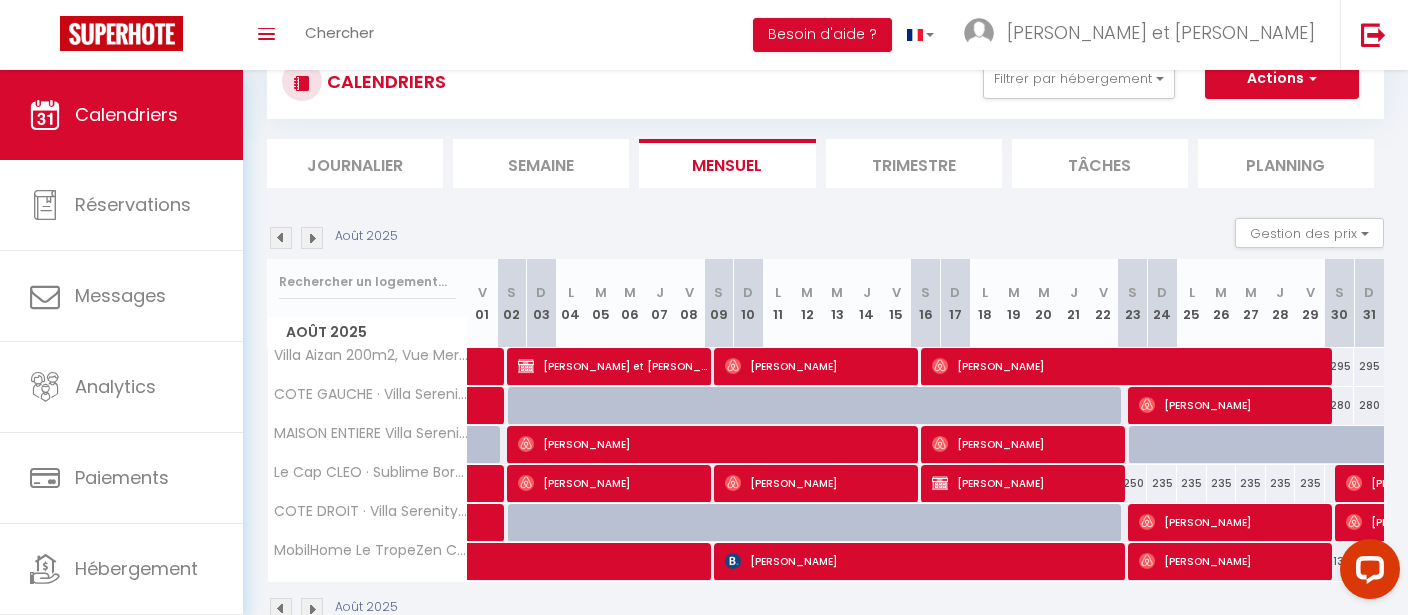 click on "235" at bounding box center (1162, 483) 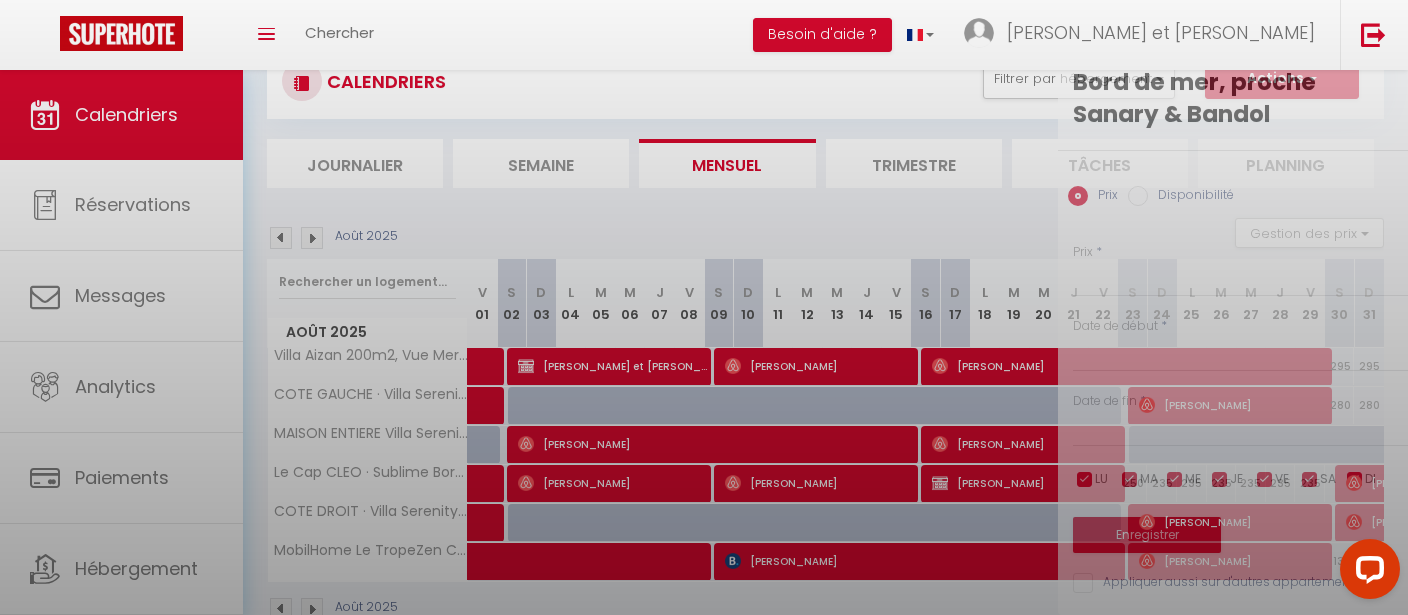 type on "235" 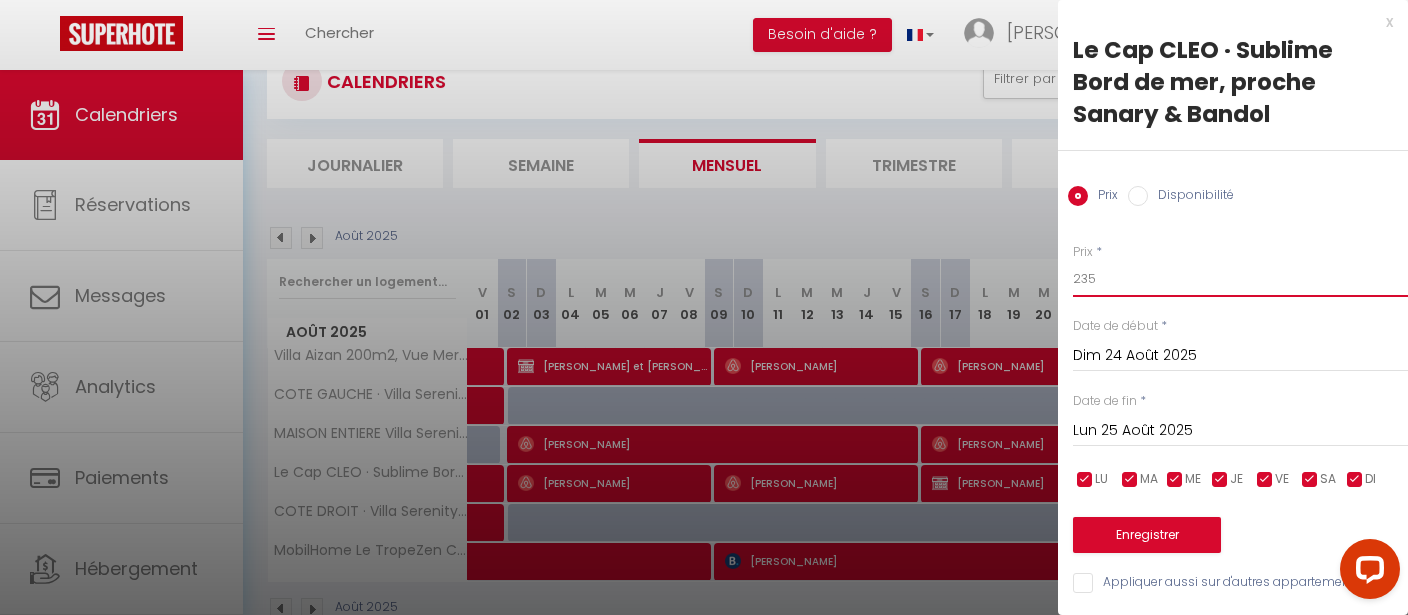 drag, startPoint x: 1022, startPoint y: 290, endPoint x: 994, endPoint y: 290, distance: 28 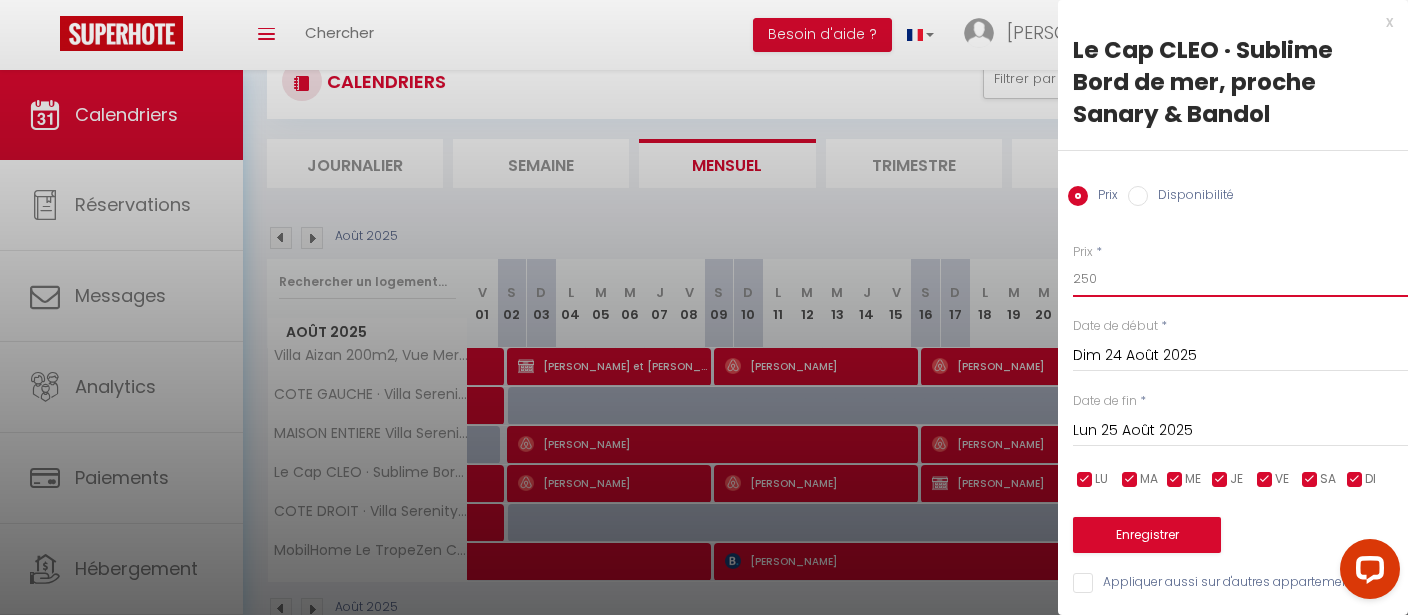 type on "250" 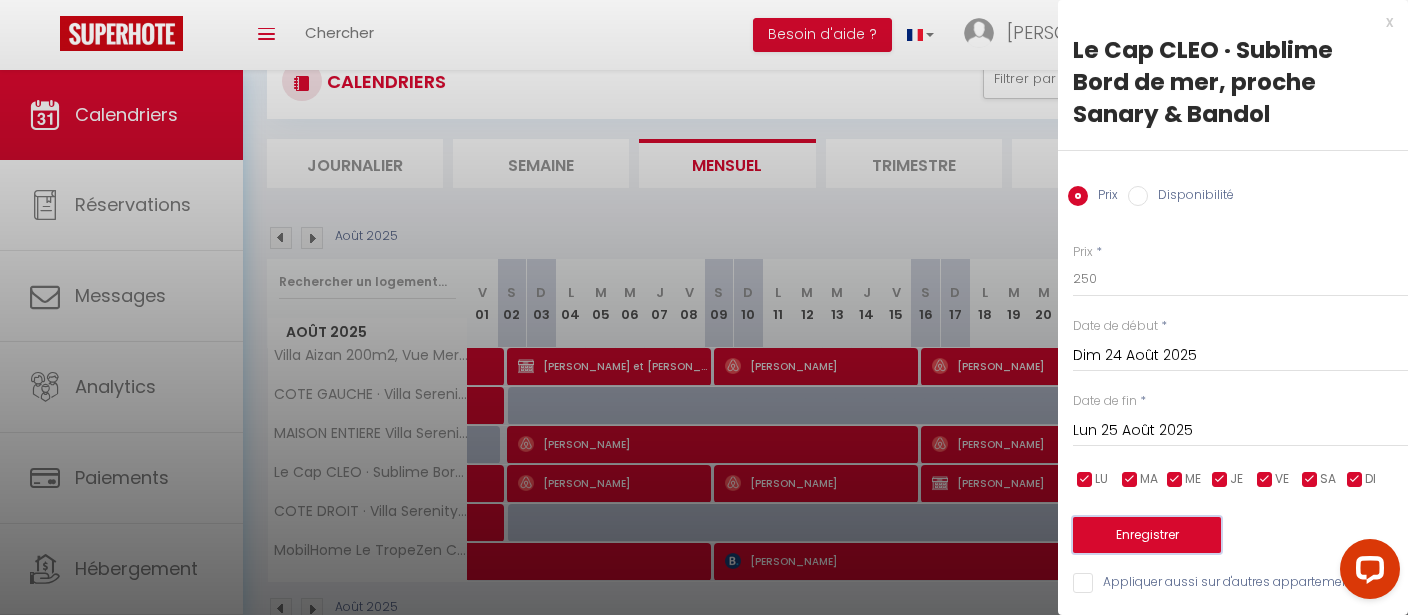 click on "Enregistrer" at bounding box center [1147, 535] 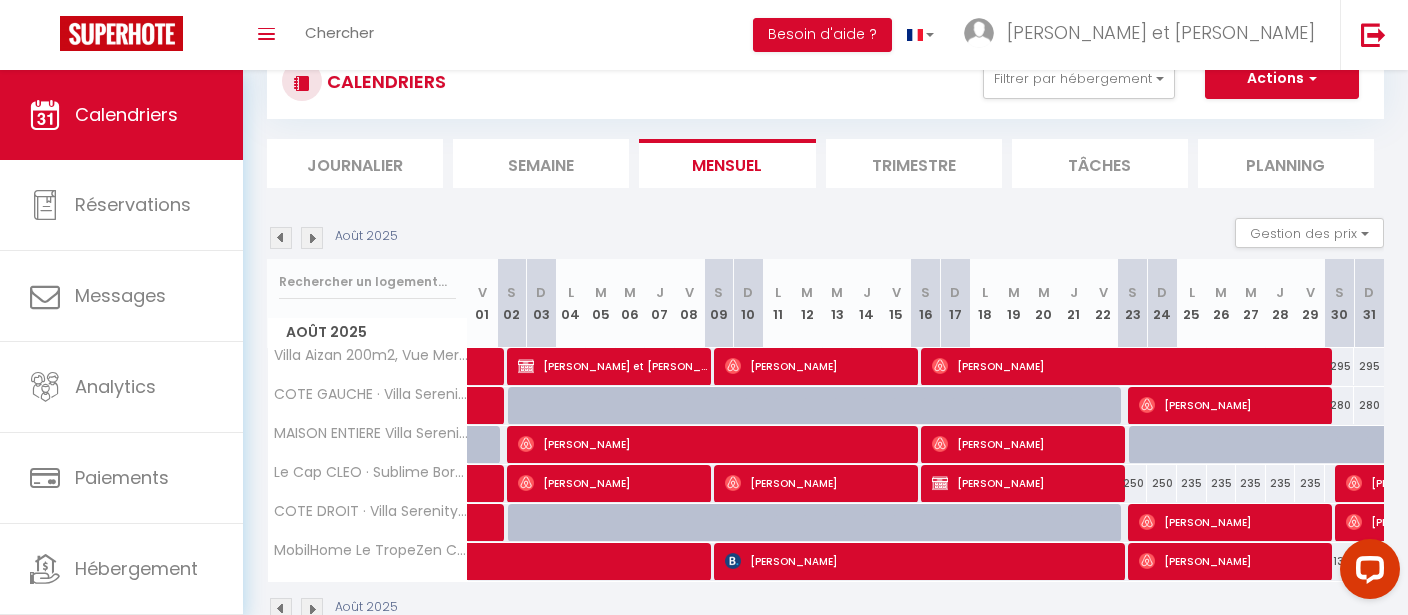 click on "235" at bounding box center (1192, 483) 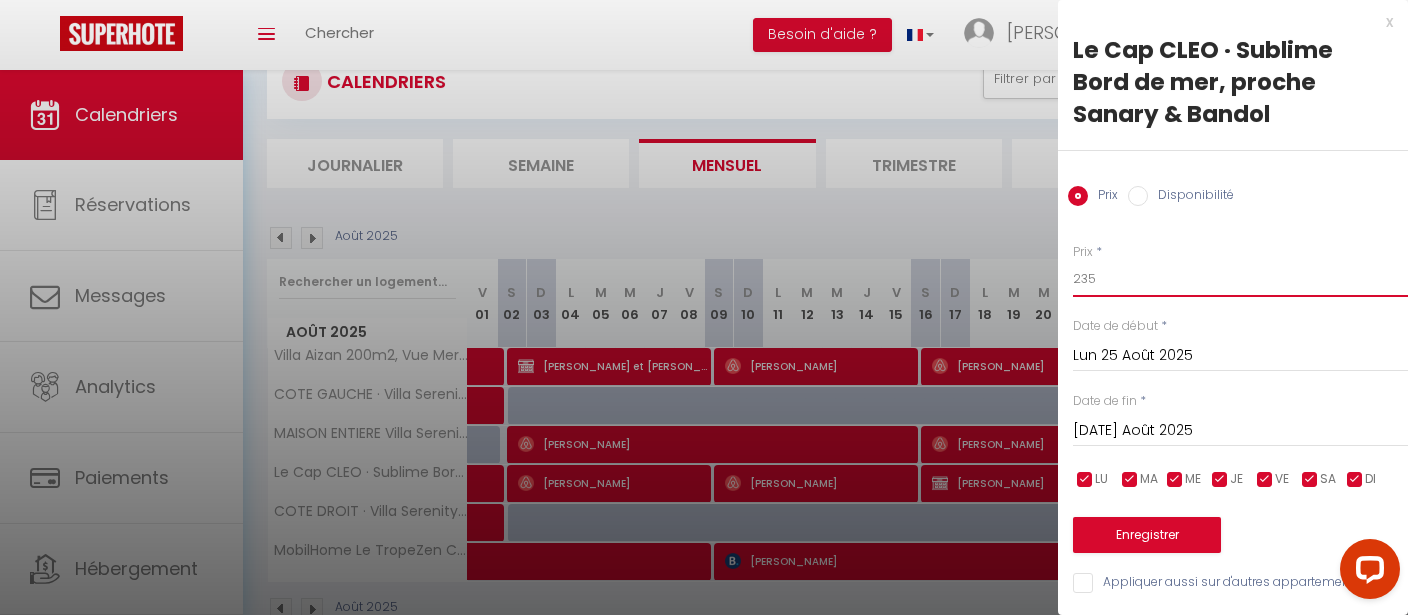 drag, startPoint x: 1110, startPoint y: 276, endPoint x: 1033, endPoint y: 276, distance: 77 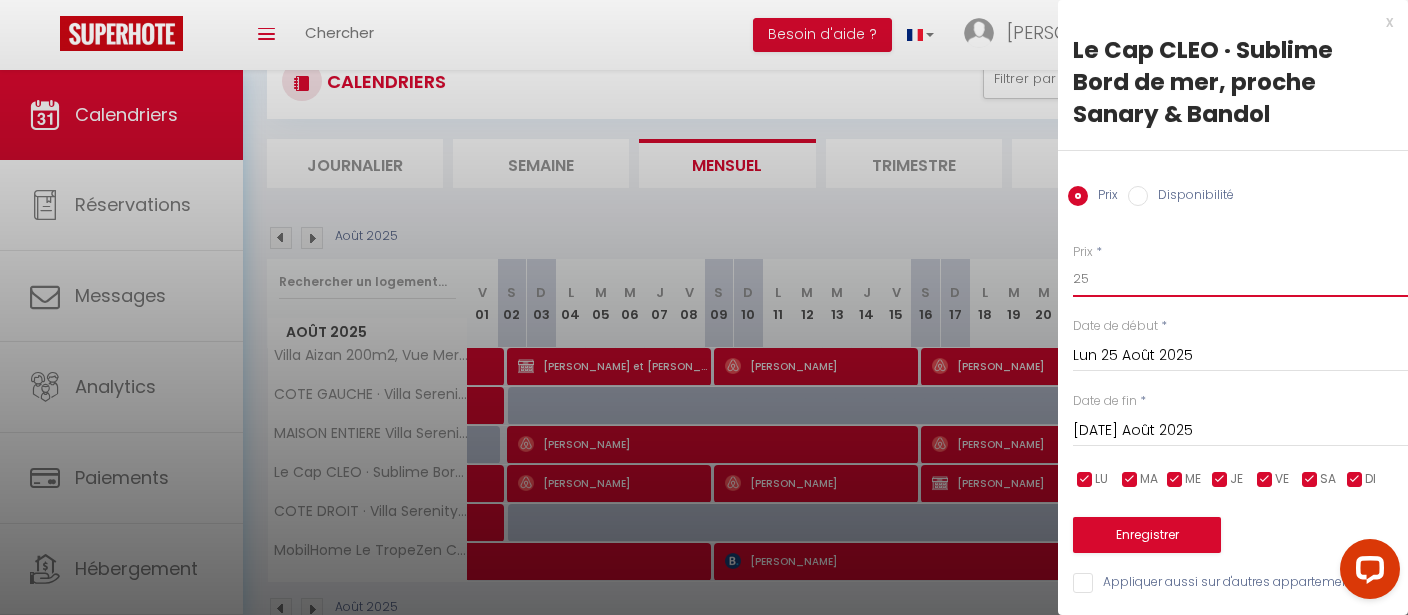 type on "25" 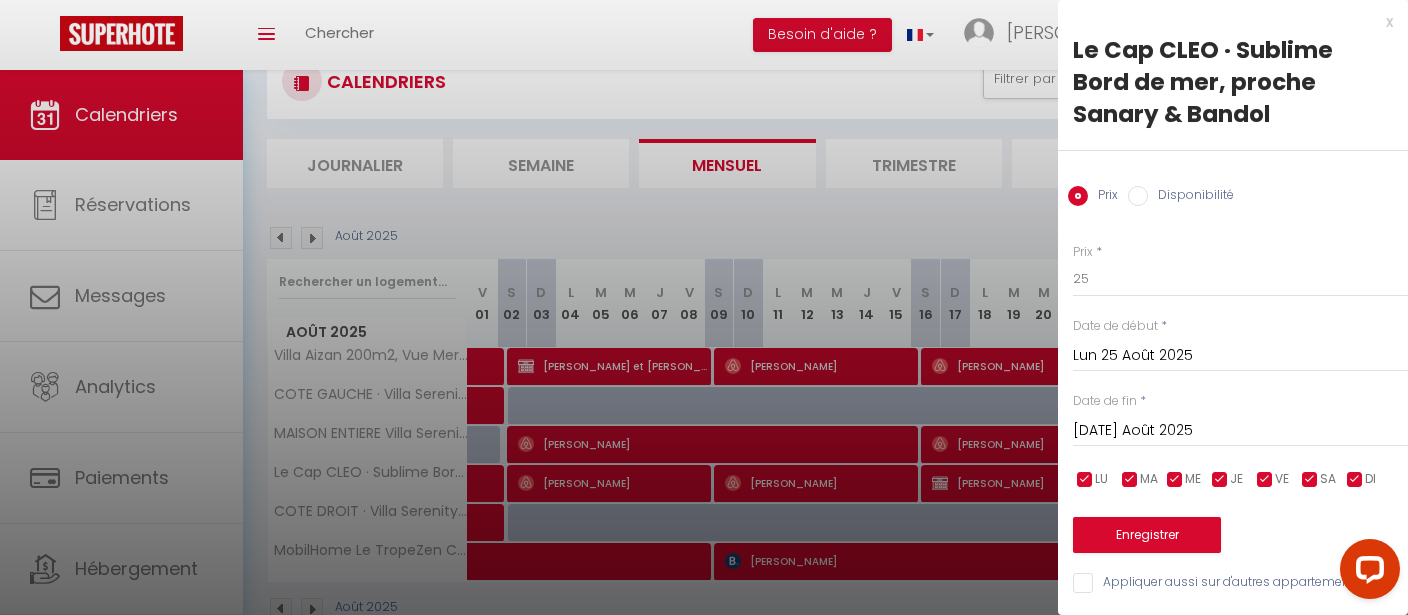 click on "x" at bounding box center (1225, 22) 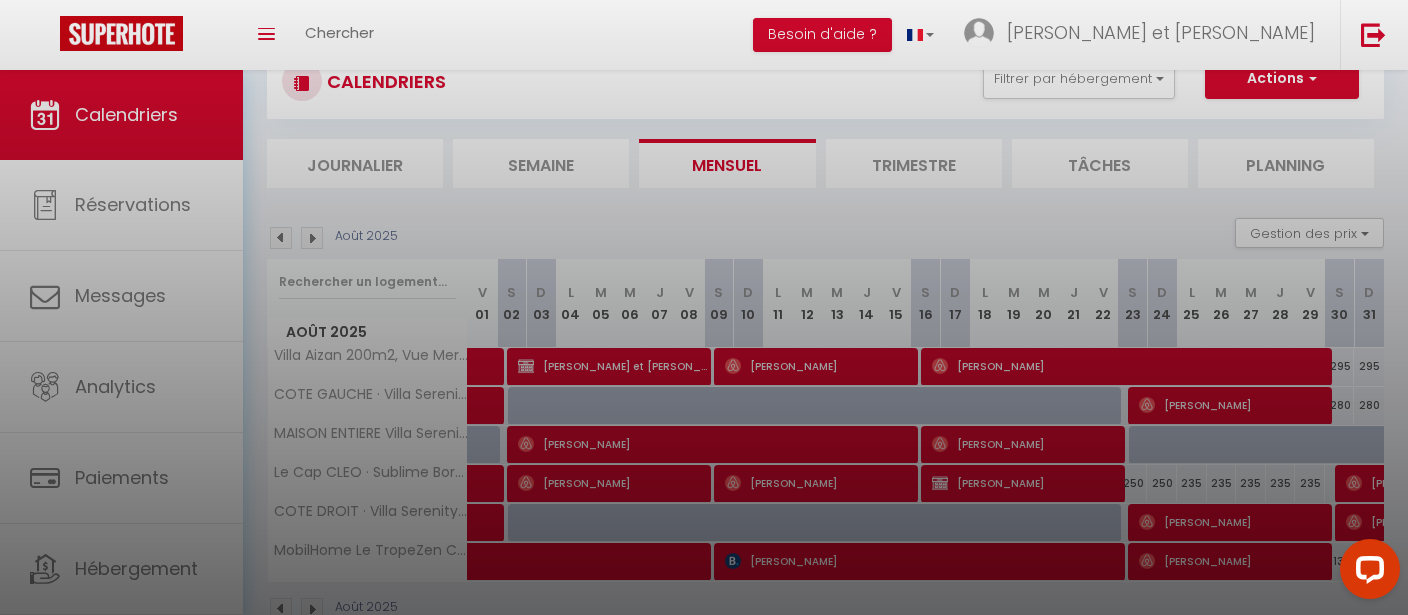 type 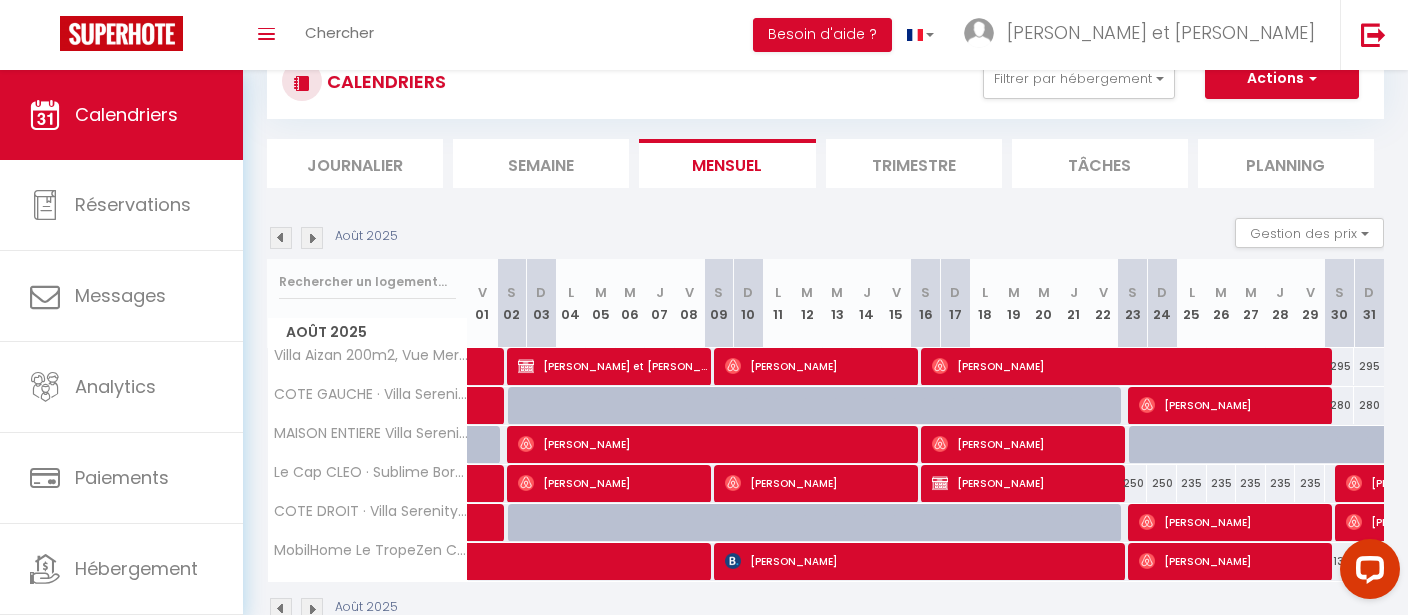 click on "235" at bounding box center [1192, 483] 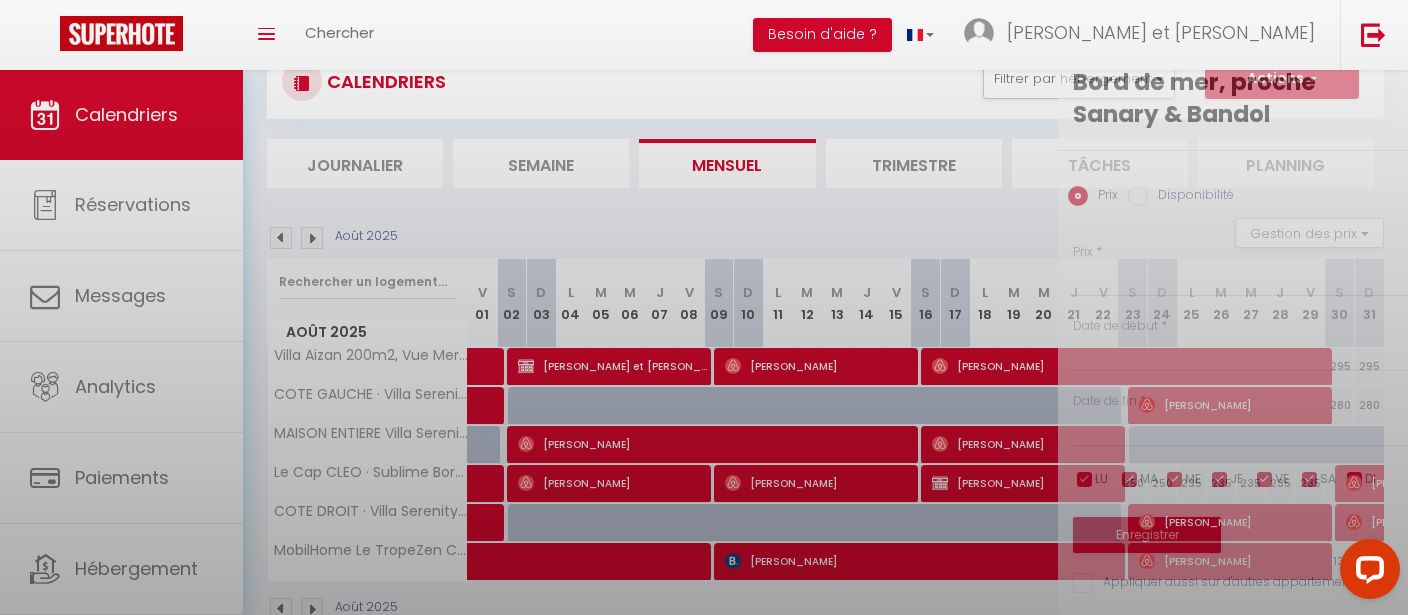 type on "235" 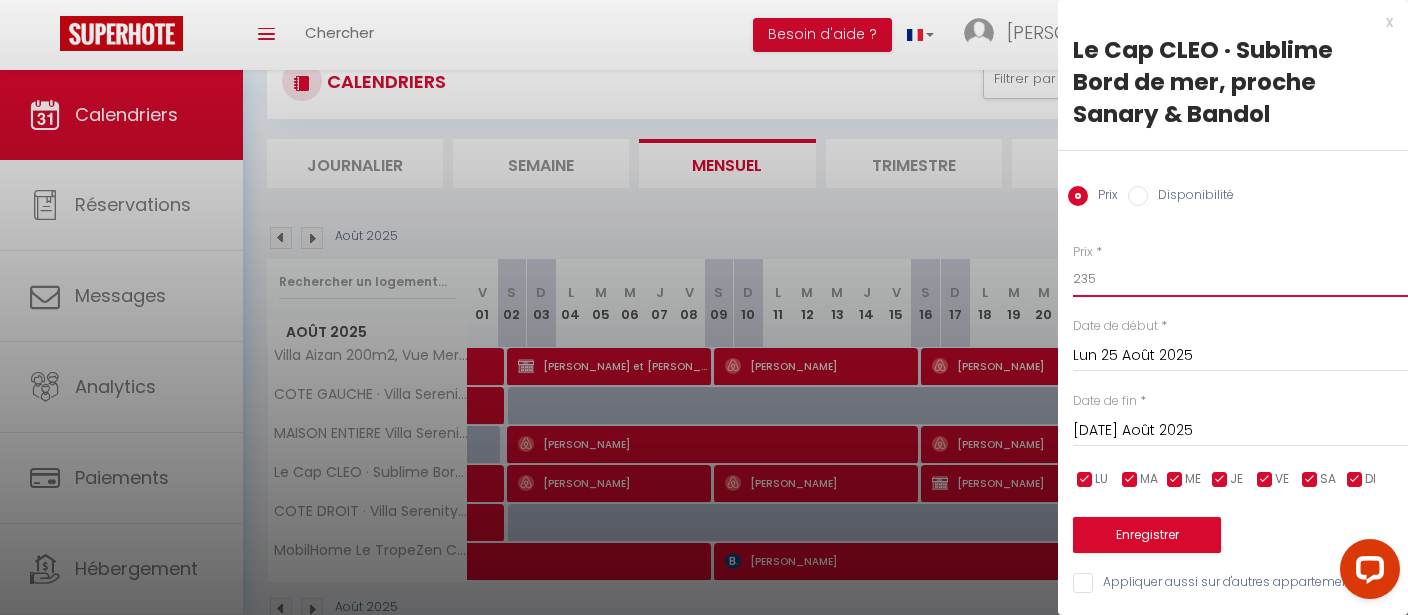 click on "235" at bounding box center (1240, 279) 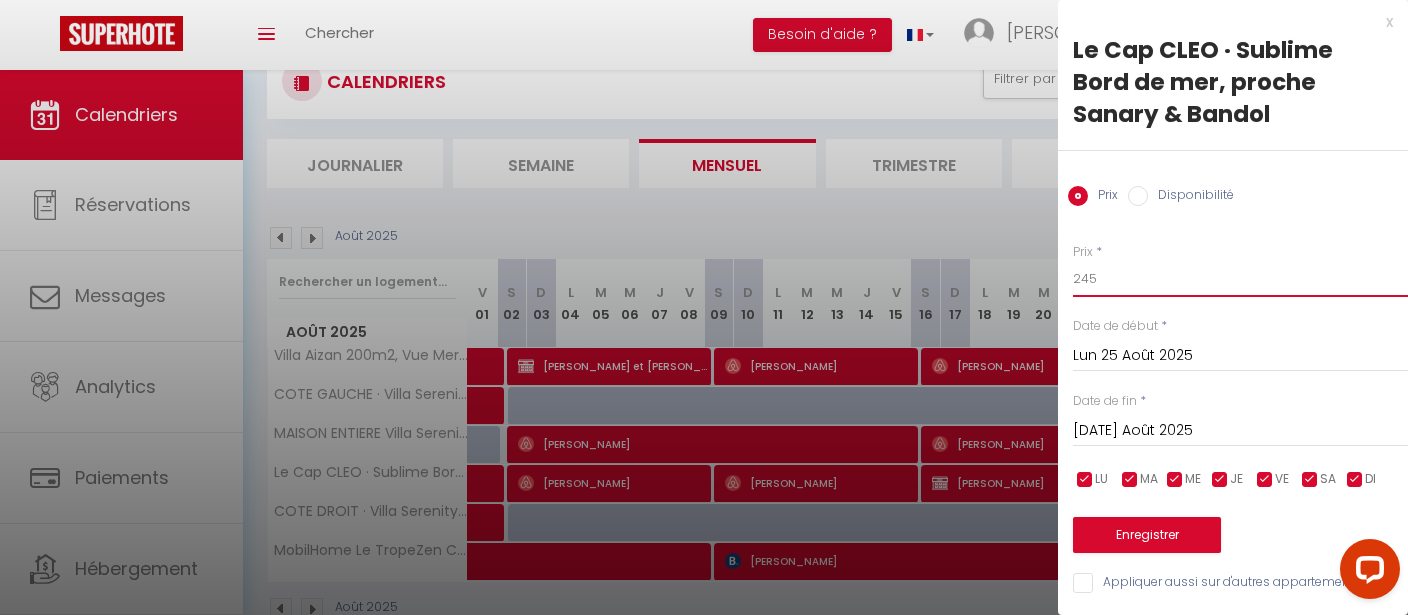 type on "245" 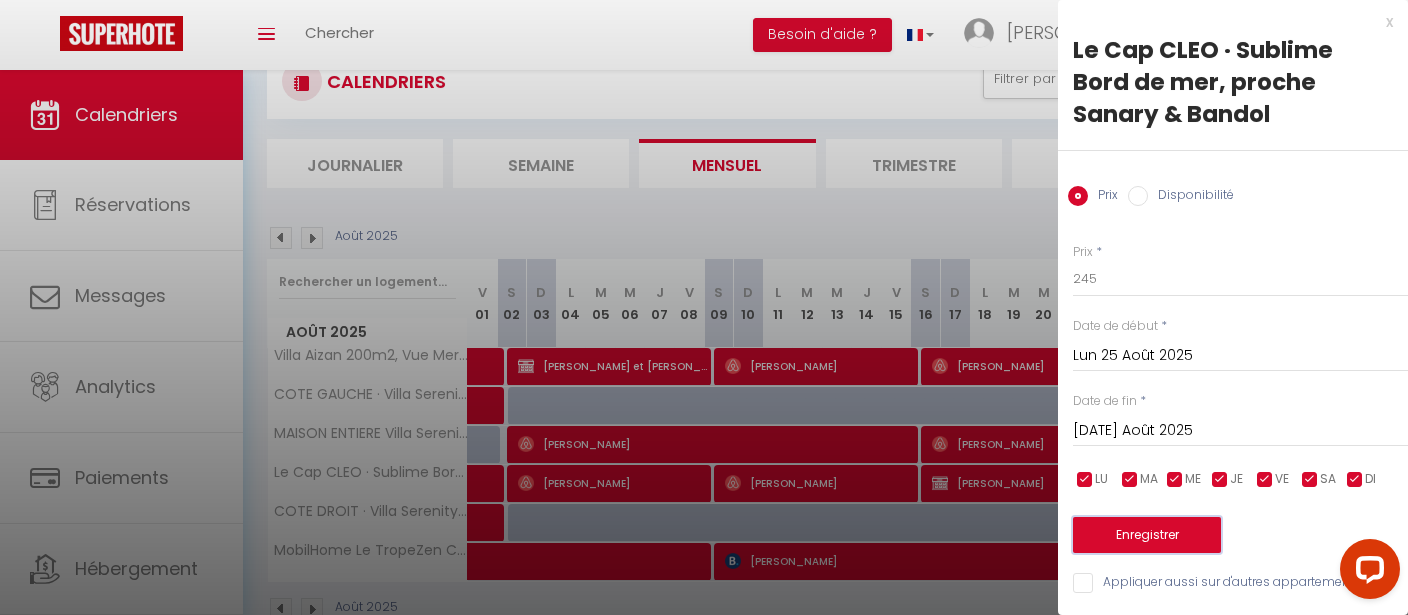 click on "Enregistrer" at bounding box center [1147, 535] 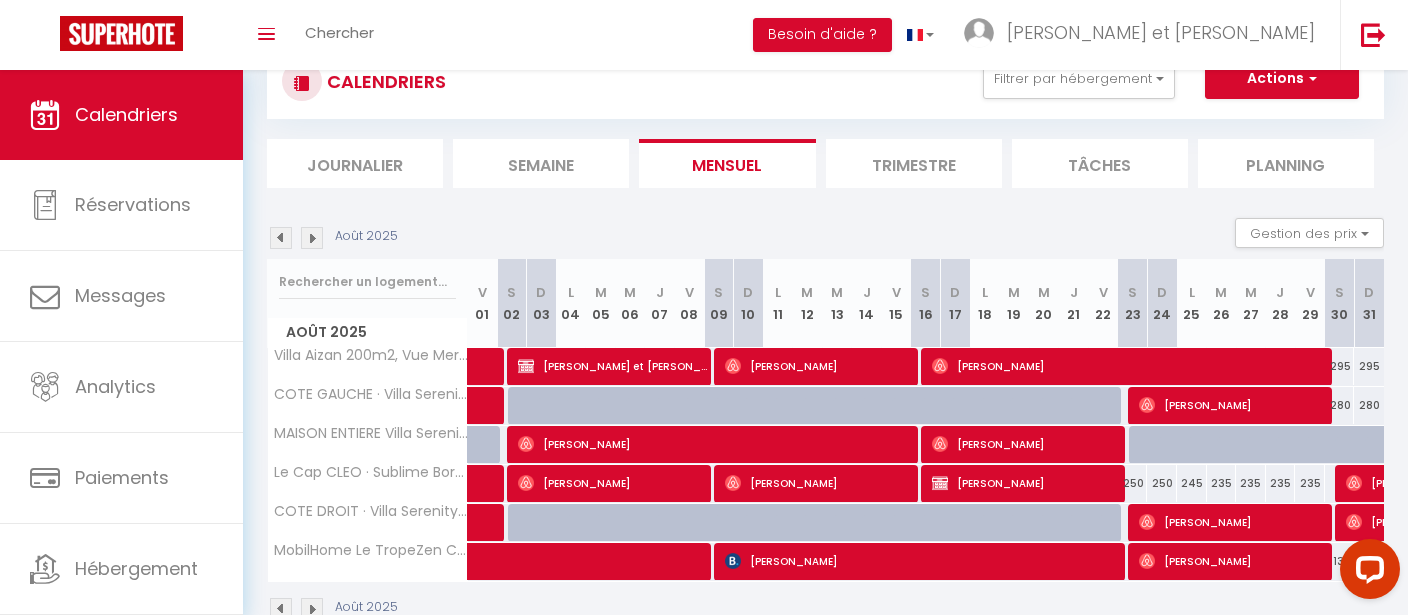 click on "235" at bounding box center (1222, 483) 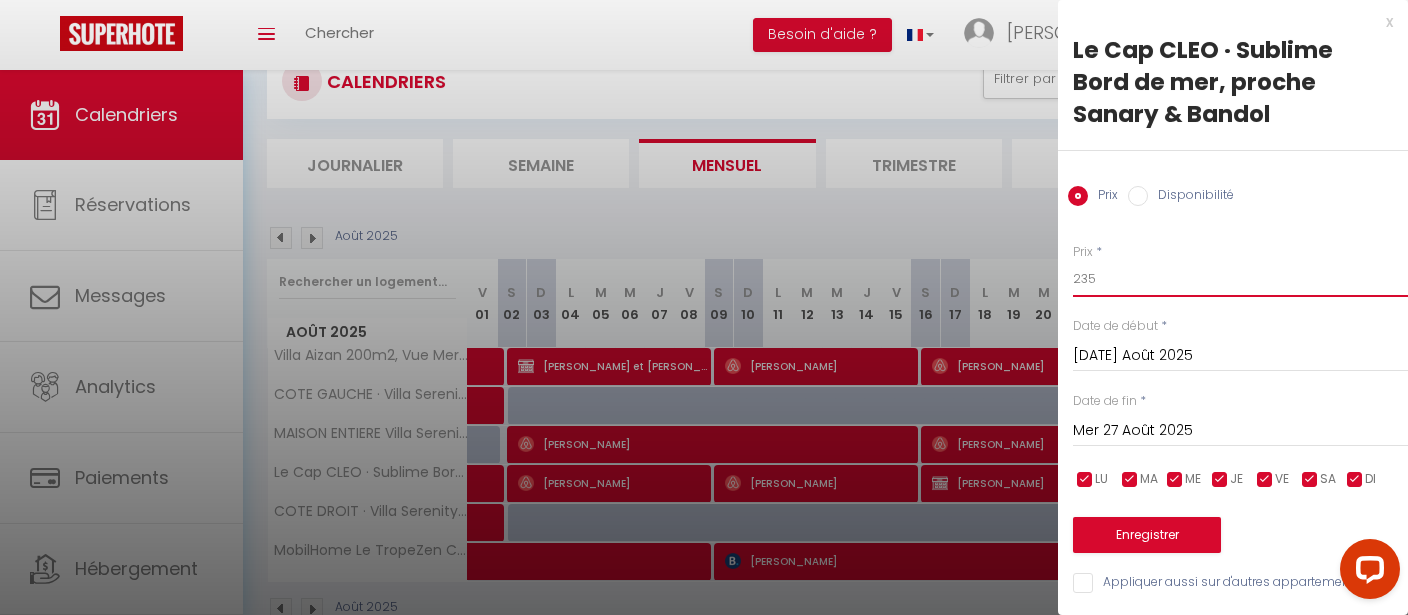 click on "235" at bounding box center [1240, 279] 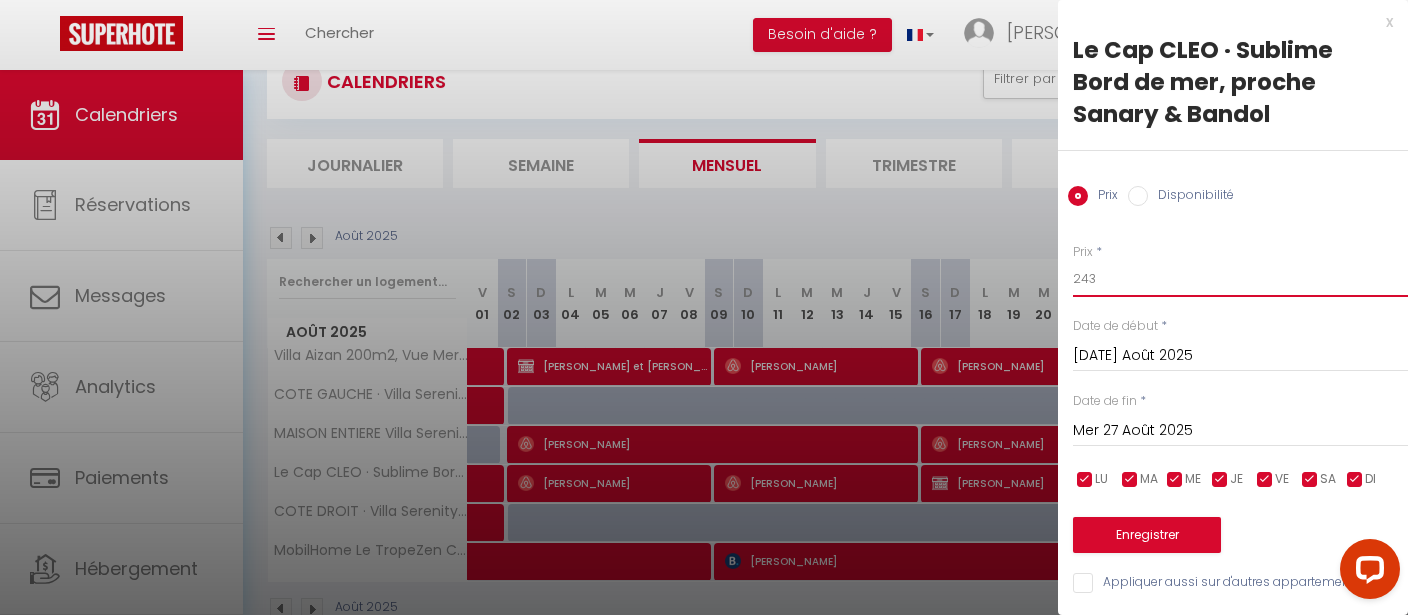 type on "243" 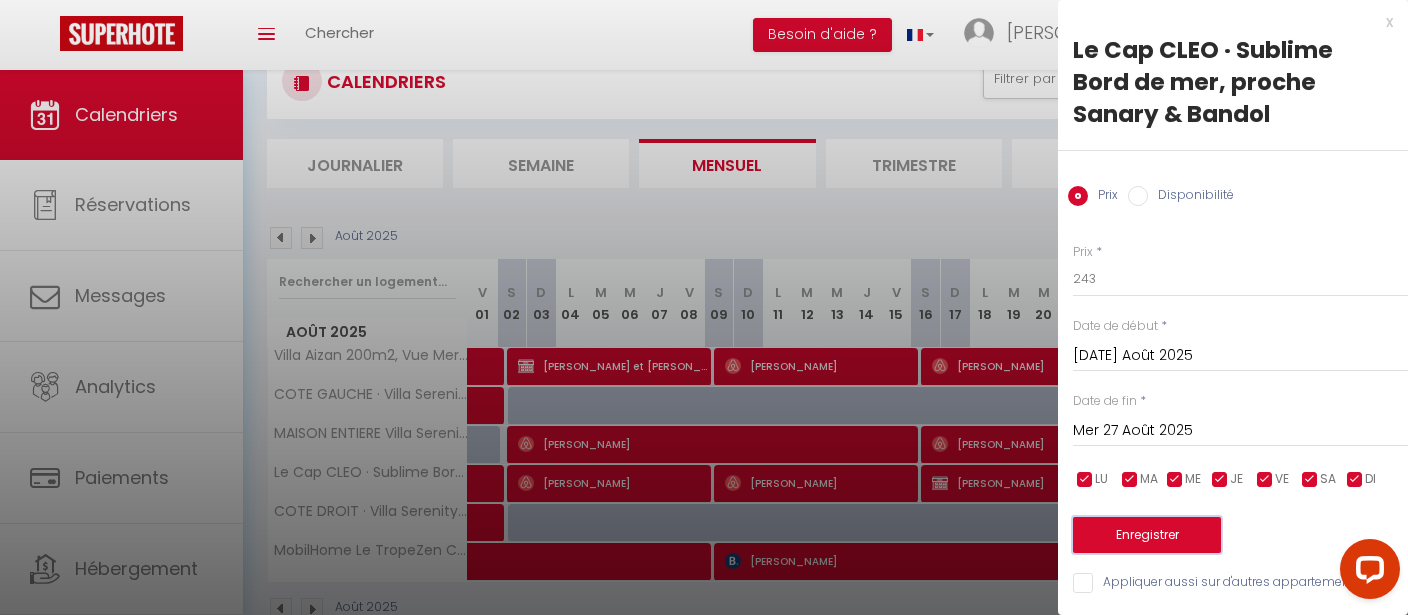 click on "Enregistrer" at bounding box center (1147, 535) 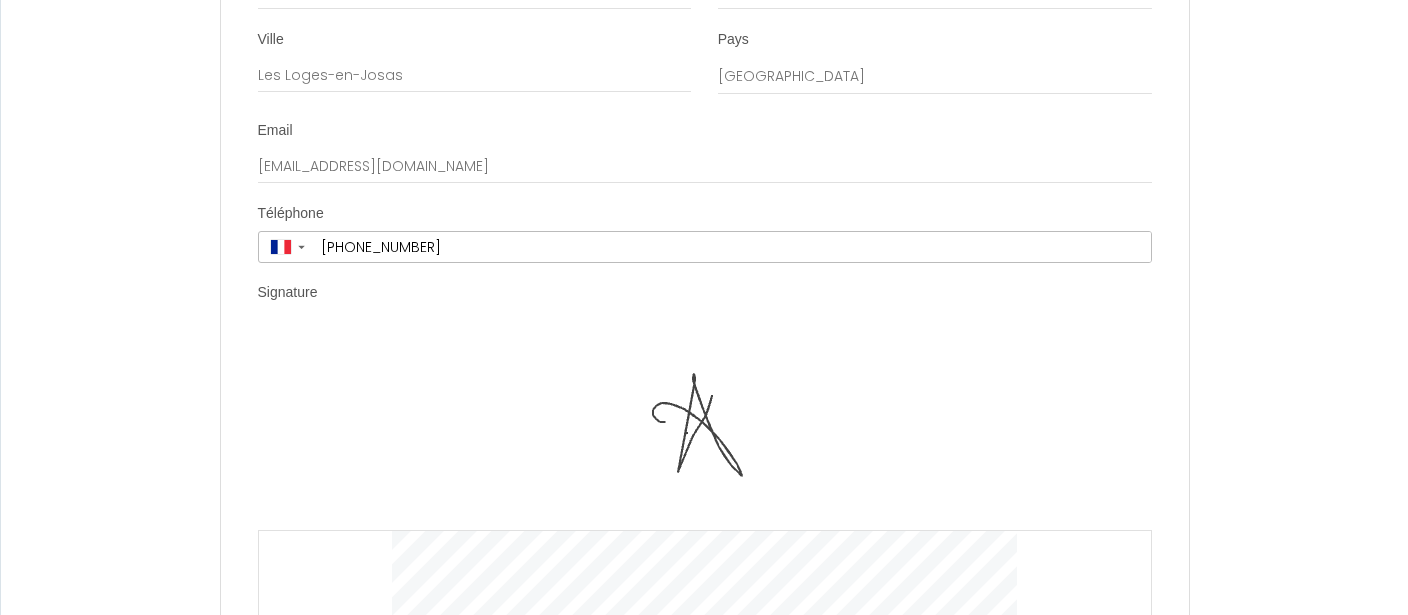 scroll, scrollTop: 6821, scrollLeft: 0, axis: vertical 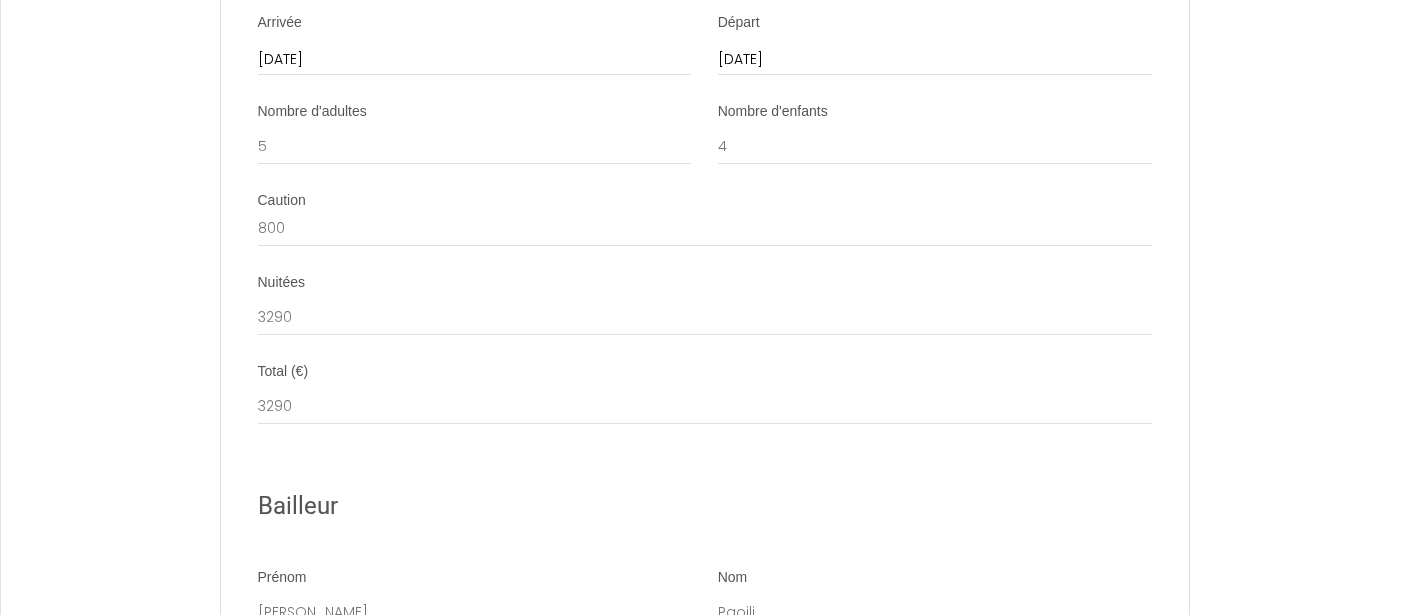 click on "Mettre à jour" at bounding box center [570, 1986] 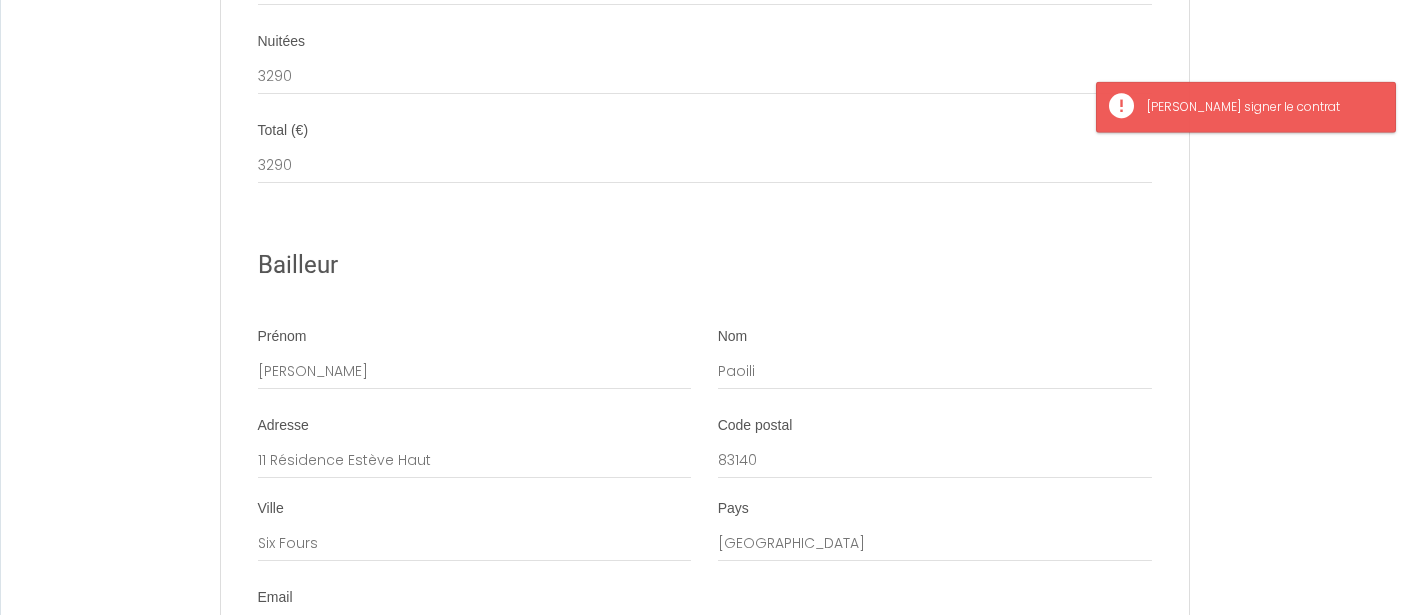 scroll, scrollTop: 6224, scrollLeft: 0, axis: vertical 